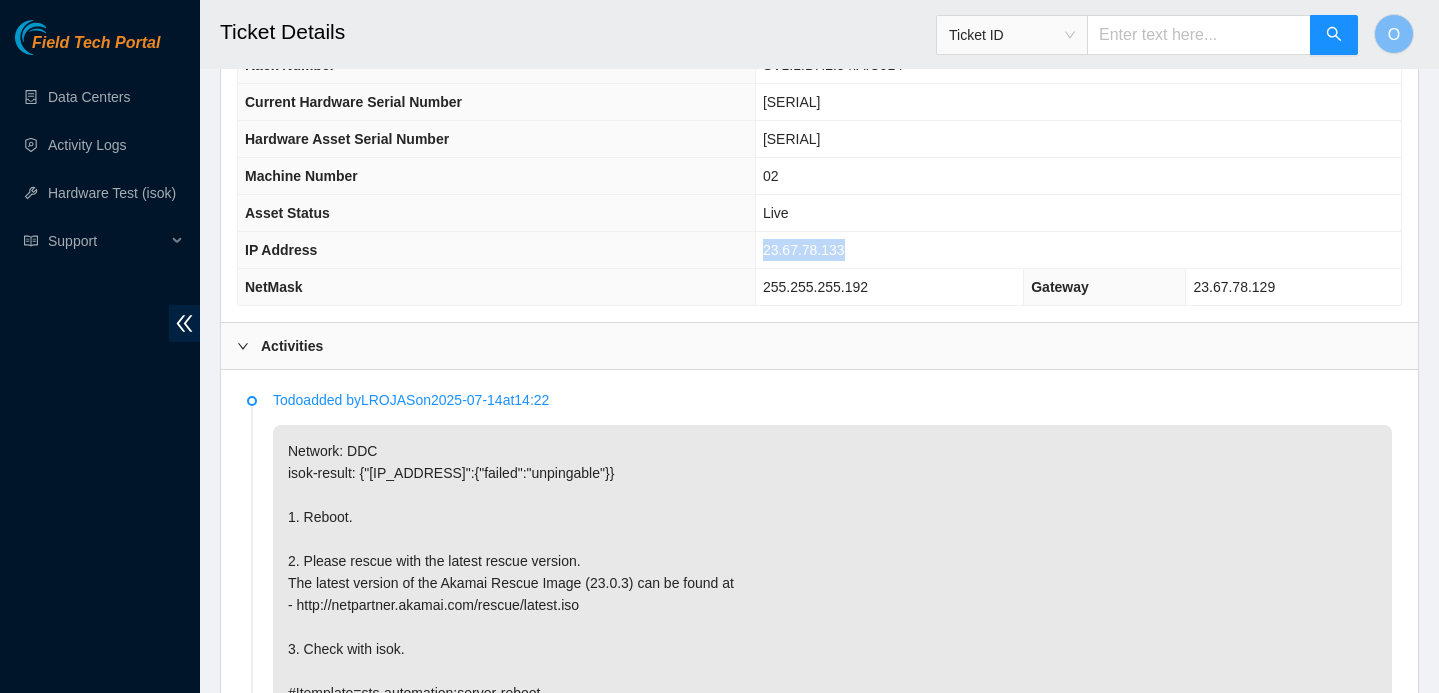 scroll, scrollTop: 718, scrollLeft: 0, axis: vertical 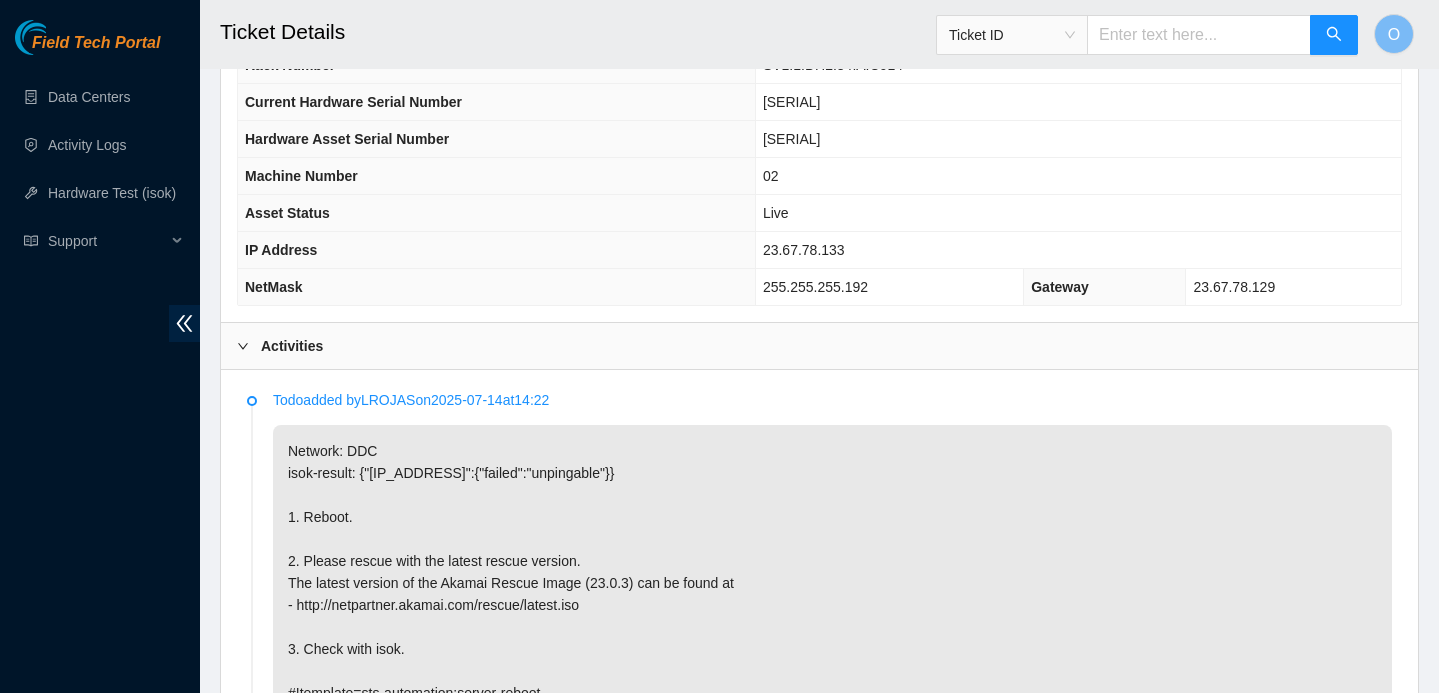click on "Activities" at bounding box center (819, 346) 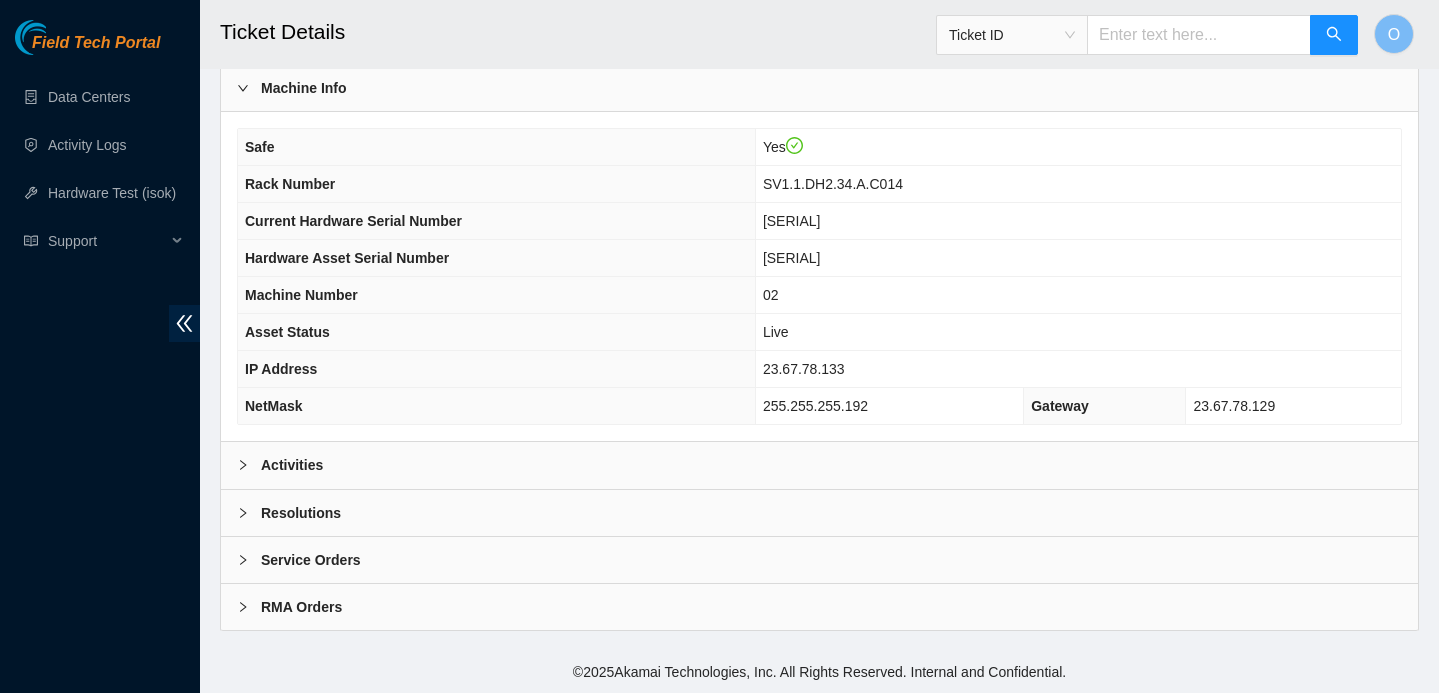 scroll, scrollTop: 620, scrollLeft: 0, axis: vertical 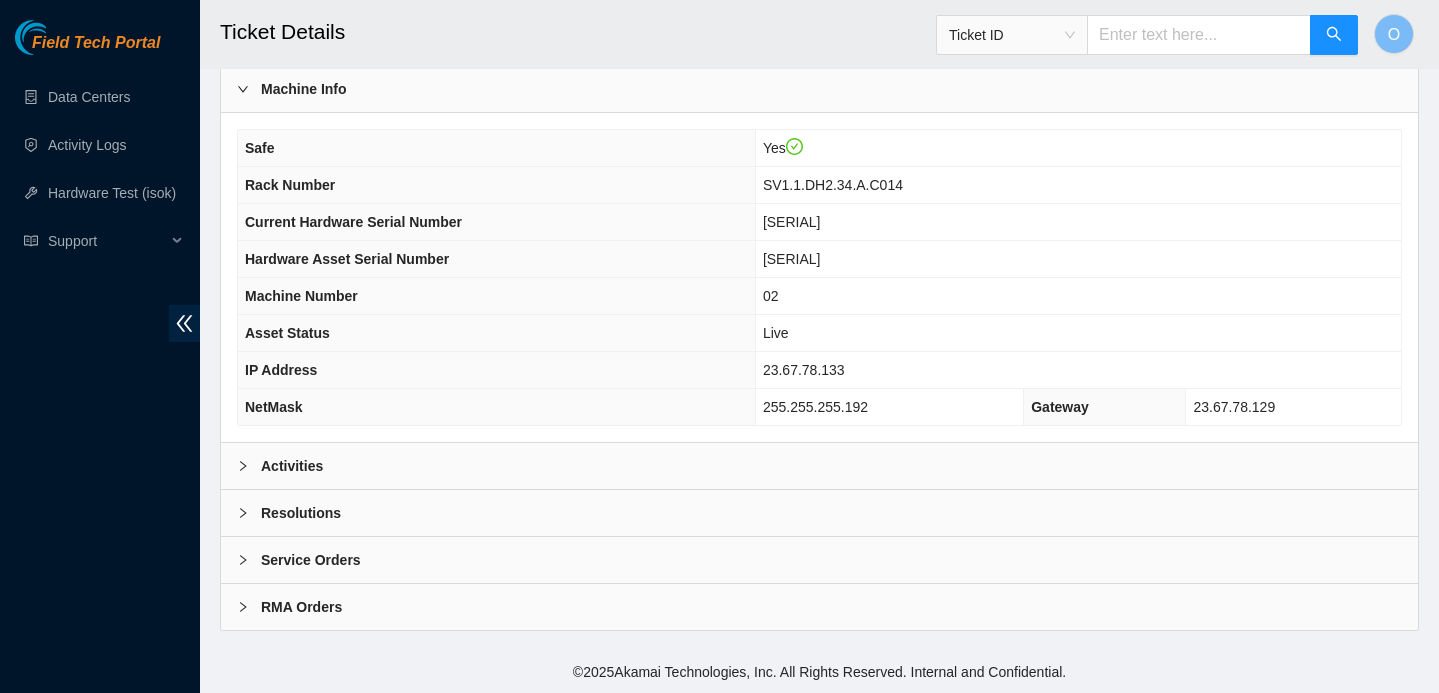 click on "Activities" at bounding box center (292, 466) 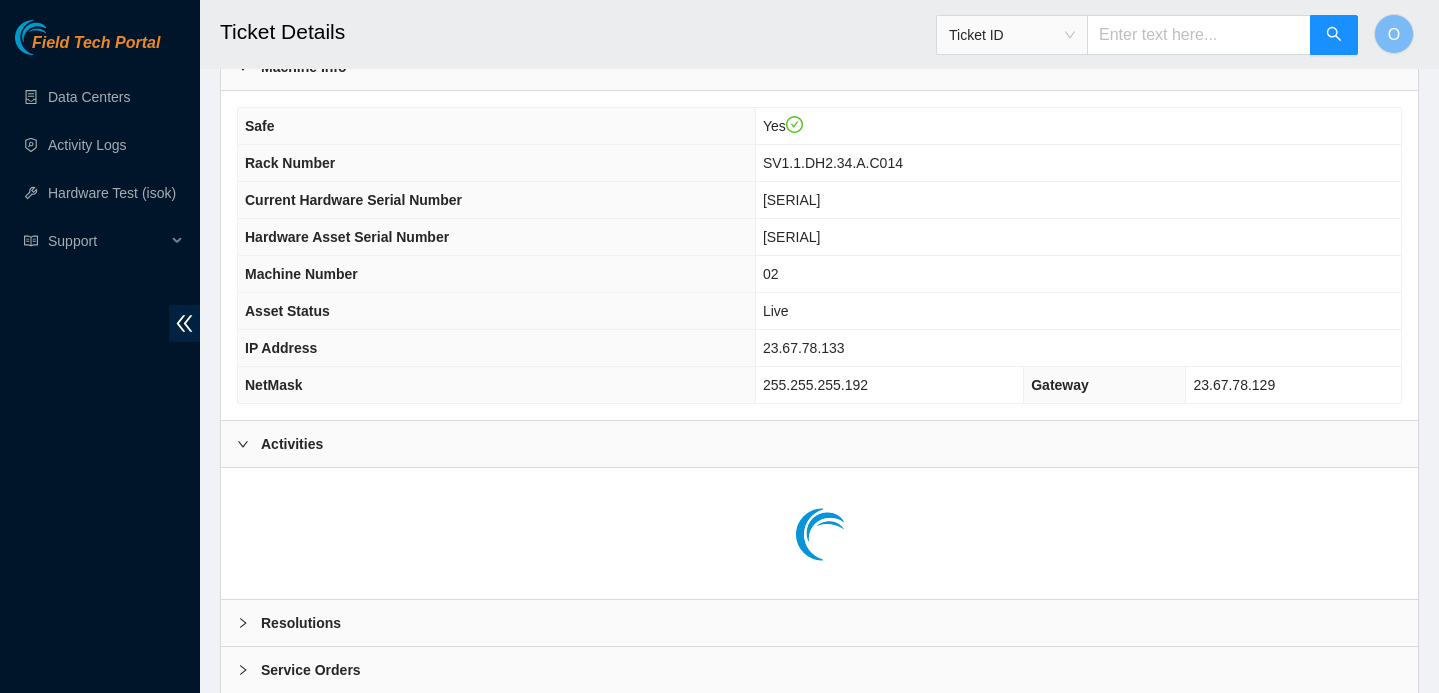 scroll, scrollTop: 753, scrollLeft: 0, axis: vertical 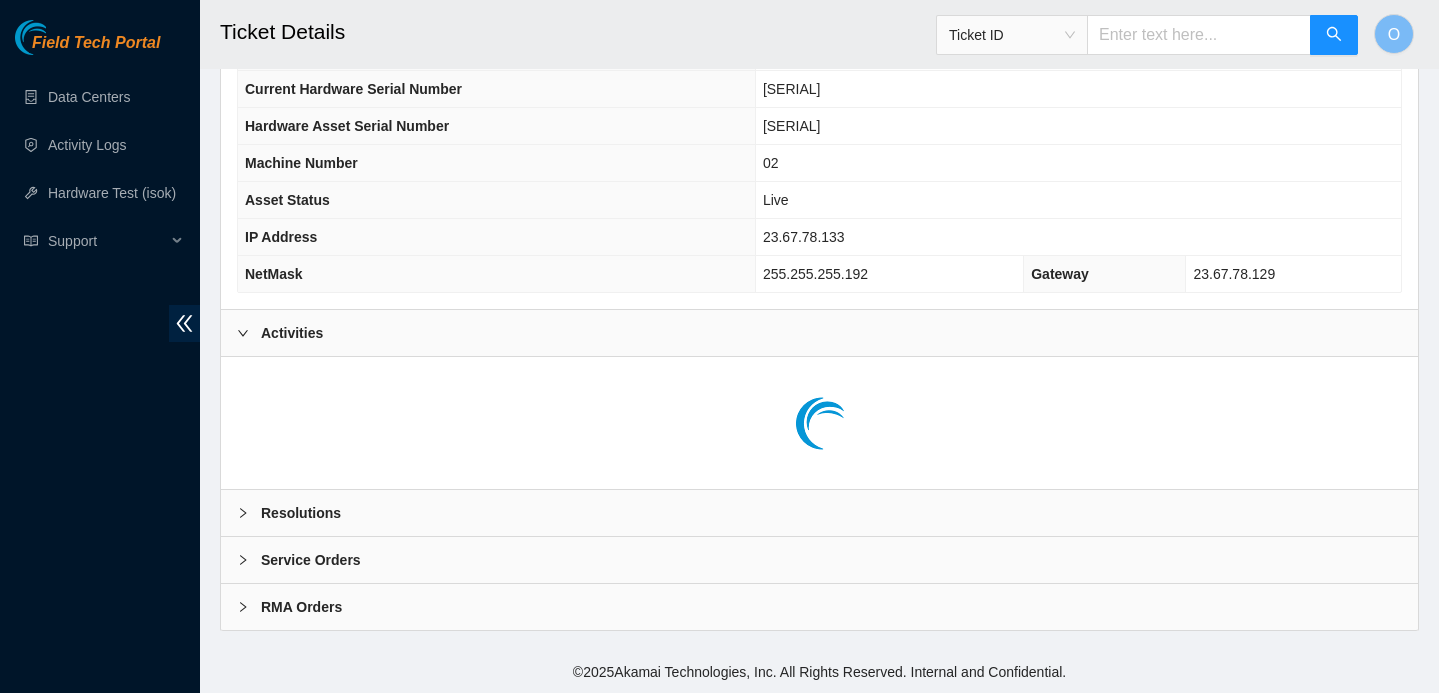 click on "Resolutions" at bounding box center (301, 513) 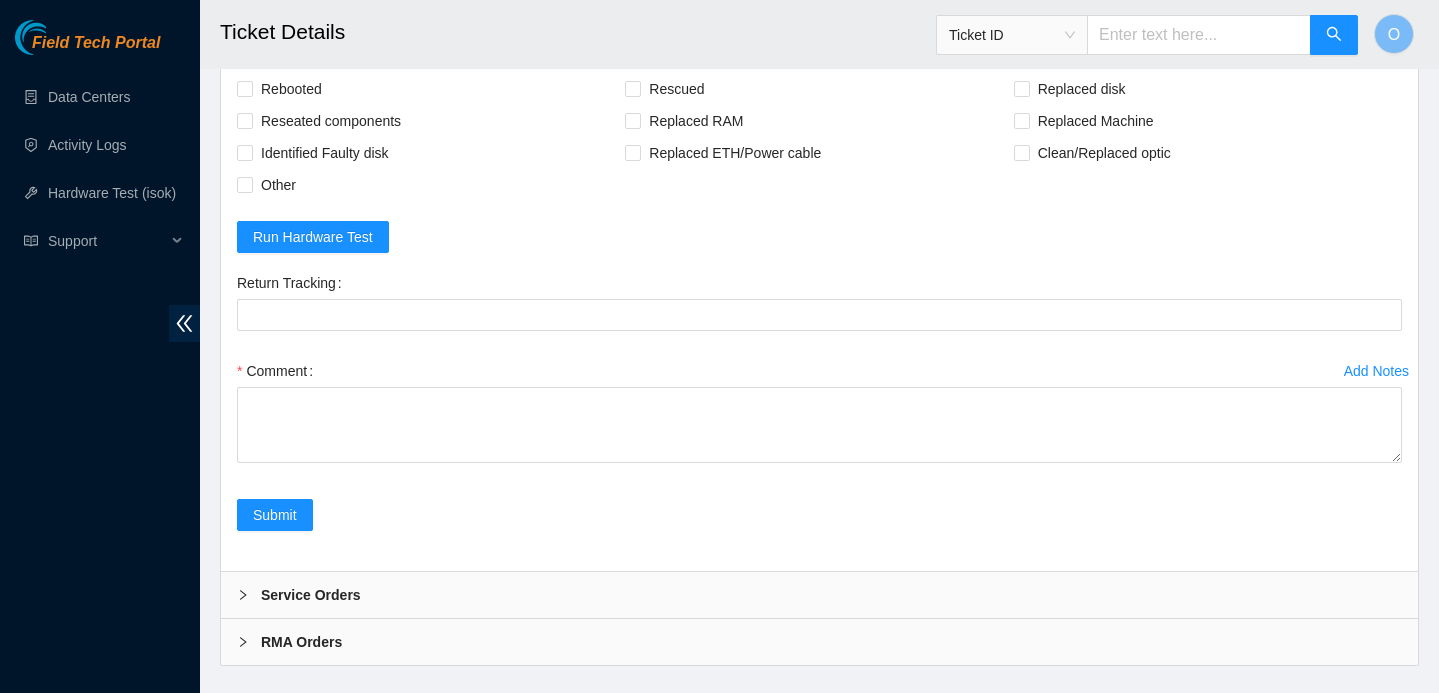 scroll, scrollTop: 1268, scrollLeft: 0, axis: vertical 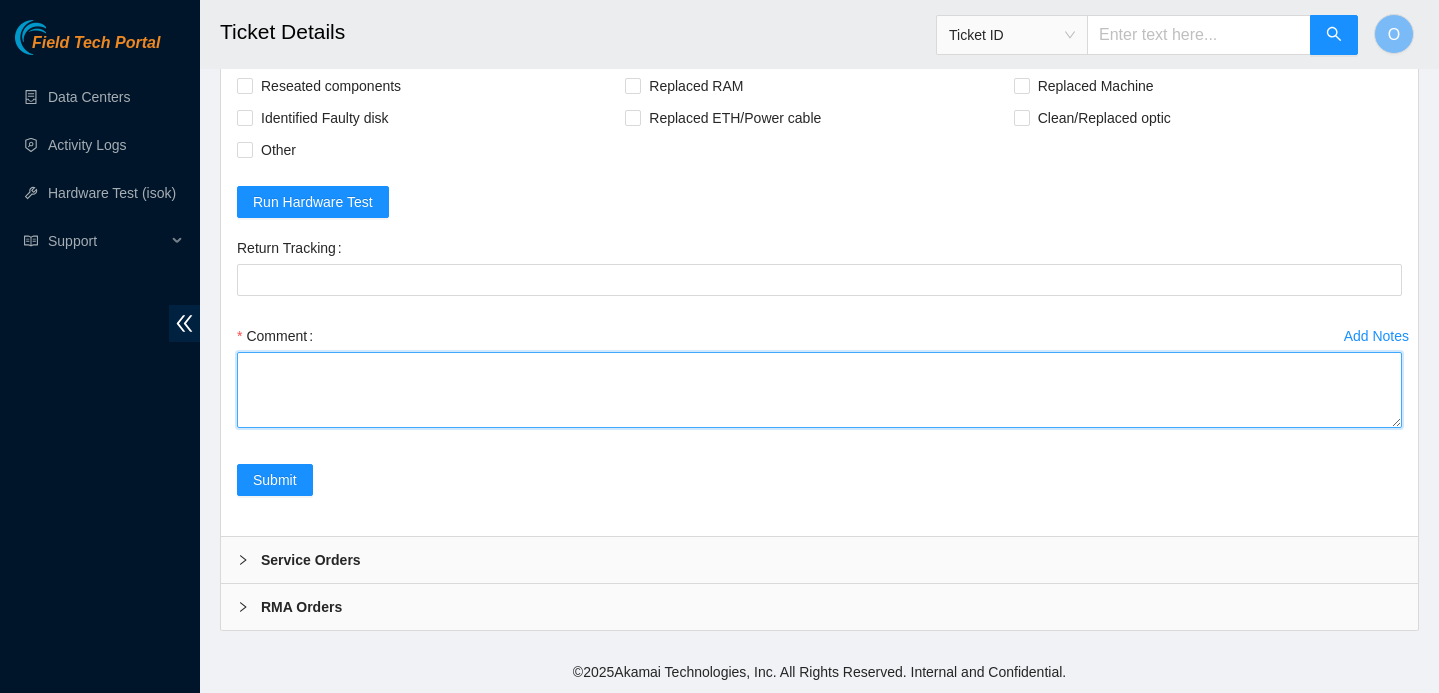 click on "Comment" at bounding box center [819, 390] 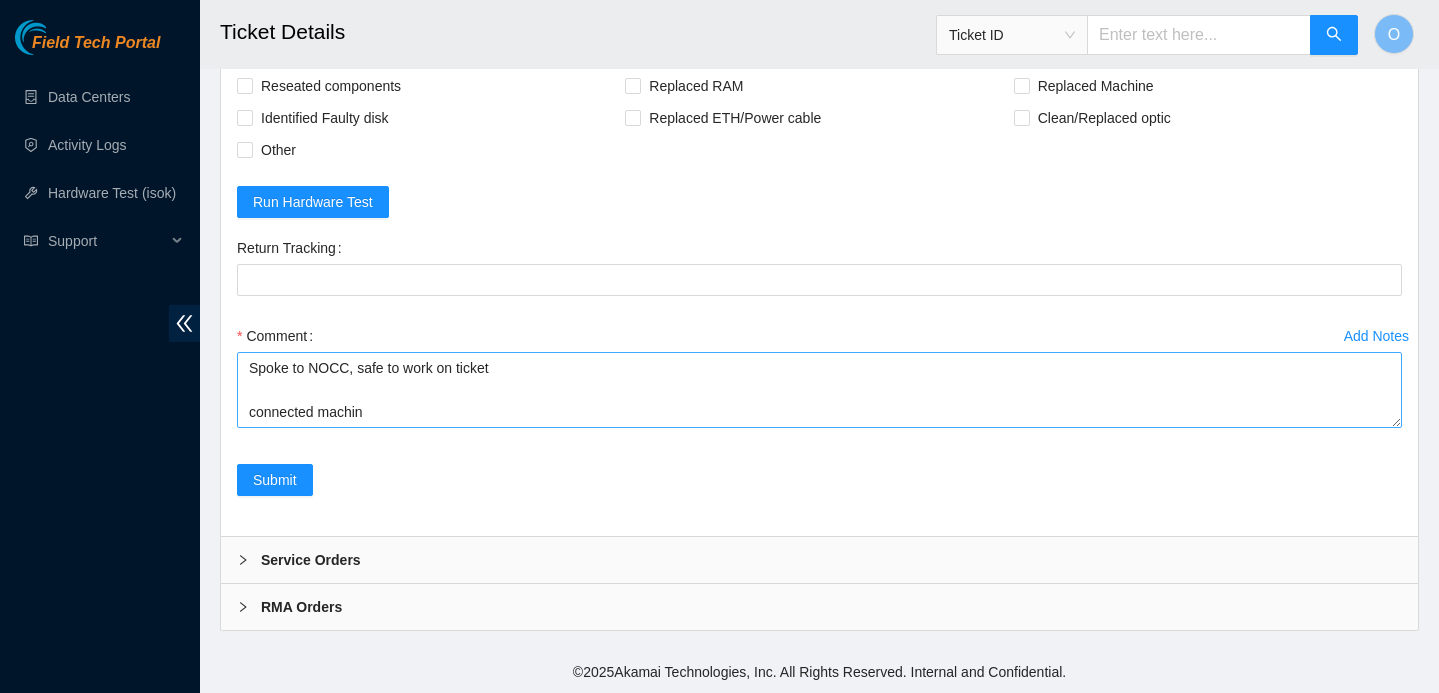 scroll, scrollTop: 4664, scrollLeft: 0, axis: vertical 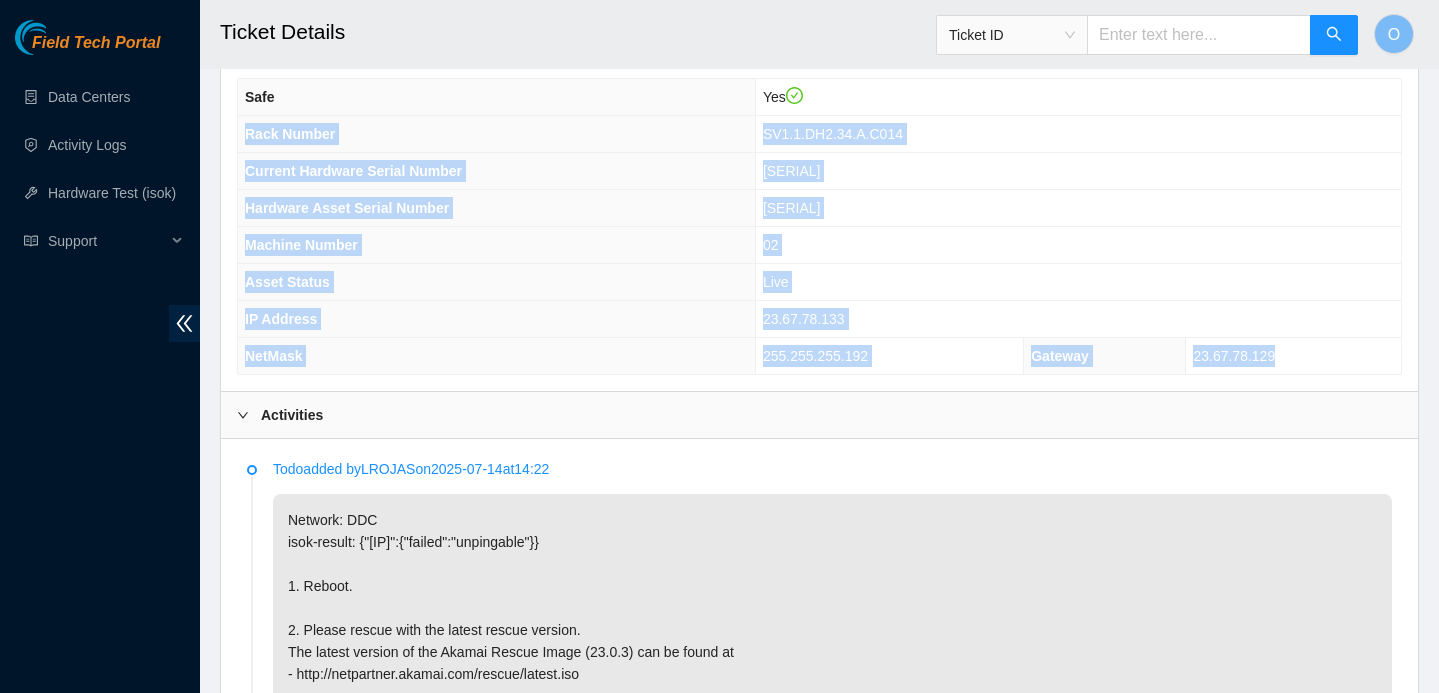 drag, startPoint x: 1280, startPoint y: 378, endPoint x: 248, endPoint y: 157, distance: 1055.3981 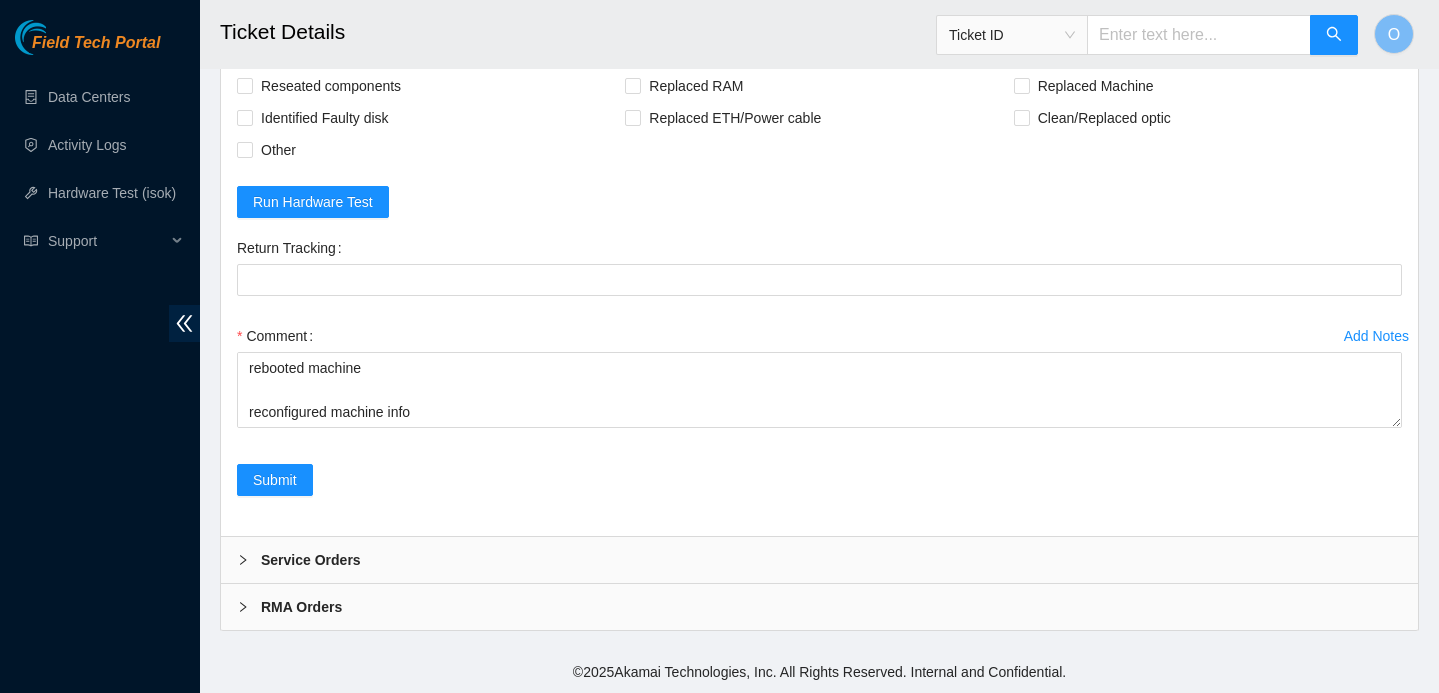 scroll, scrollTop: 4780, scrollLeft: 0, axis: vertical 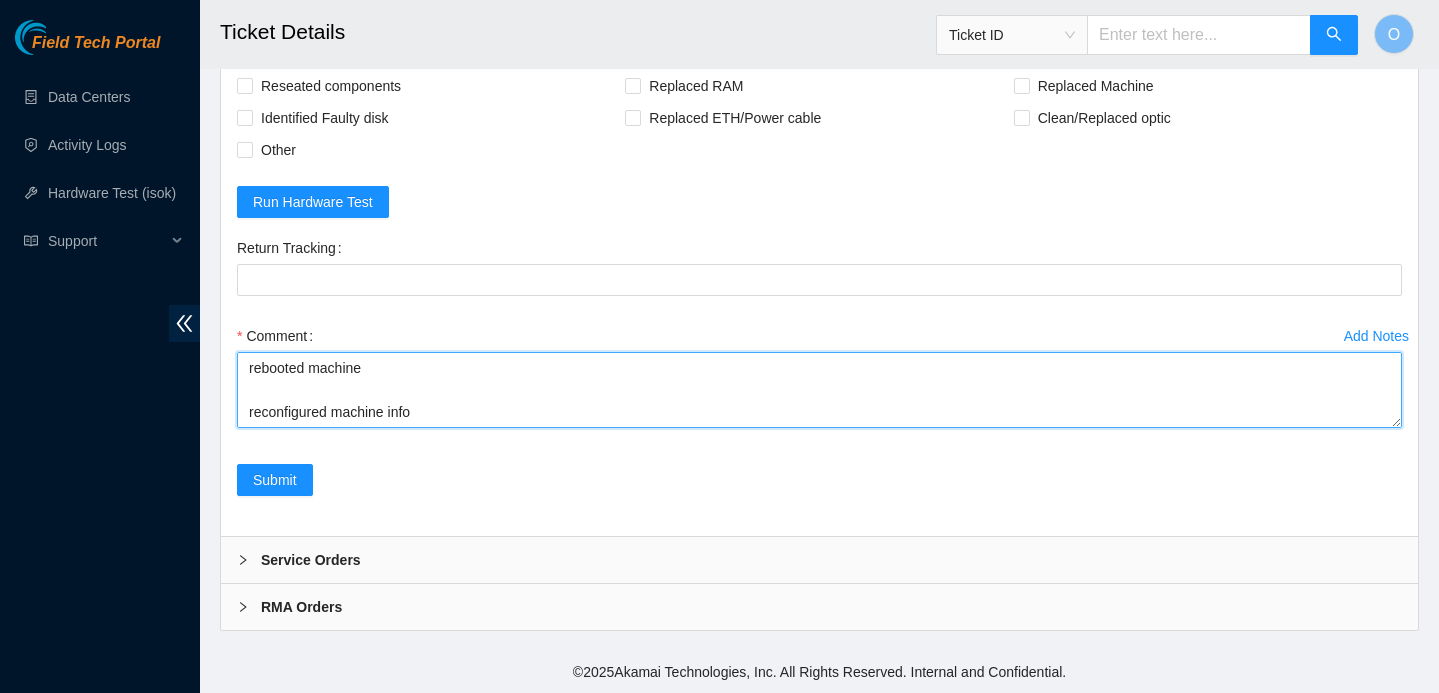 click on "Spoke to NOCC, safe to work on ticket
connected machine to monitor, screen was empty
rebooted and rescued with 23.0.3
rescue successful
rebooted machine
reconfigured machine info" at bounding box center (819, 390) 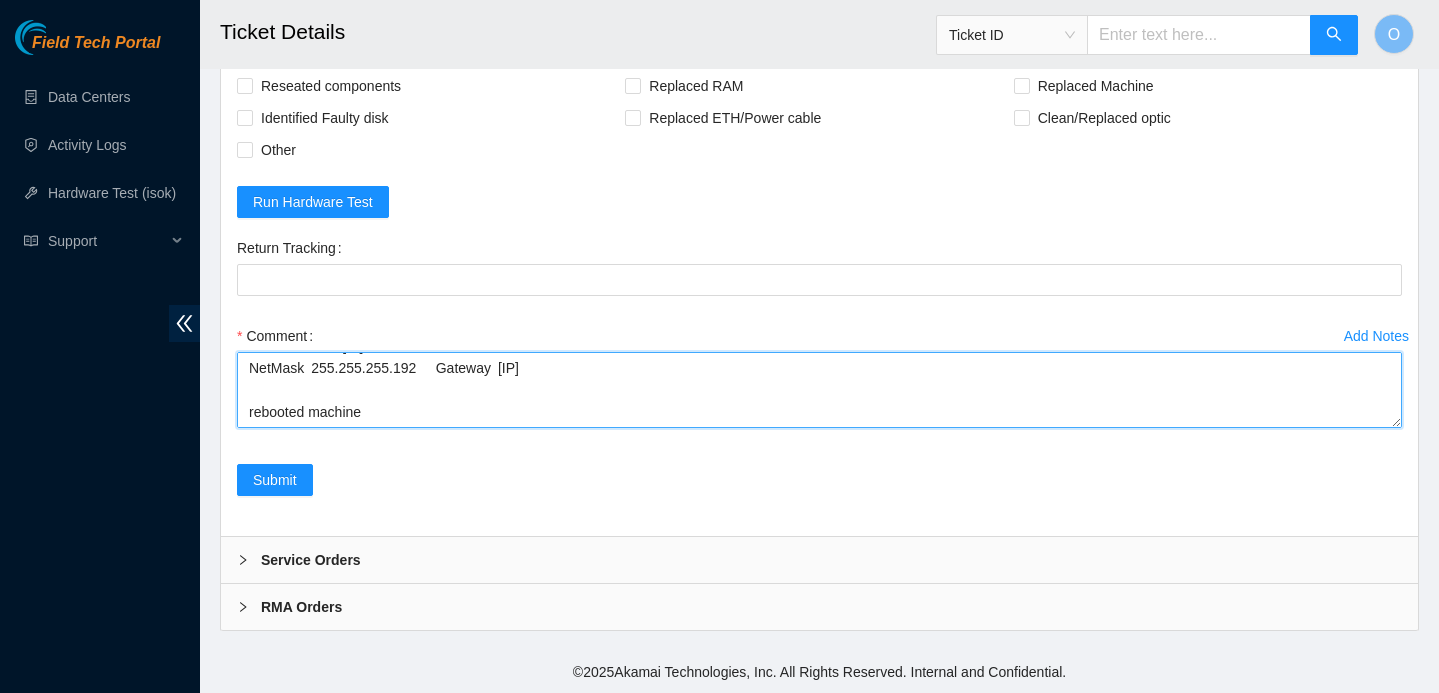 scroll, scrollTop: 389, scrollLeft: 0, axis: vertical 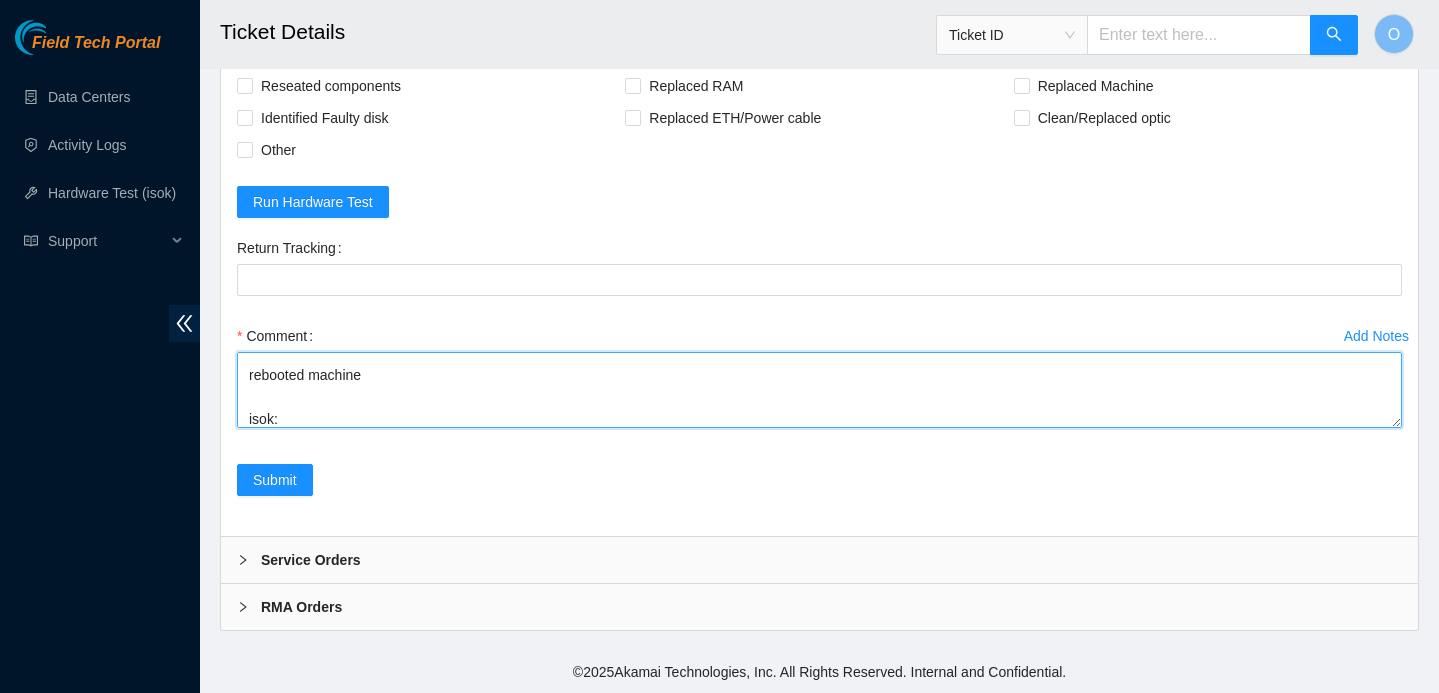 type on "Spoke to NOCC, safe to work on ticket
connected machine to monitor, screen was empty
rebooted and rescued with 23.0.3
rescue successful
rebooted machine
reconfigured machine info Rack Number	SV1.1.DH2.34.A.C014
Current Hardware Serial Number	CT-4161024-00737
Hardware Asset Serial Number	CT-4161024-00737
Machine Number	02
Asset Status	Live
IP Address	23.67.78.133
NetMask	255.255.255.192	Gateway	23.67.78.129
rebooted machine
isok:" 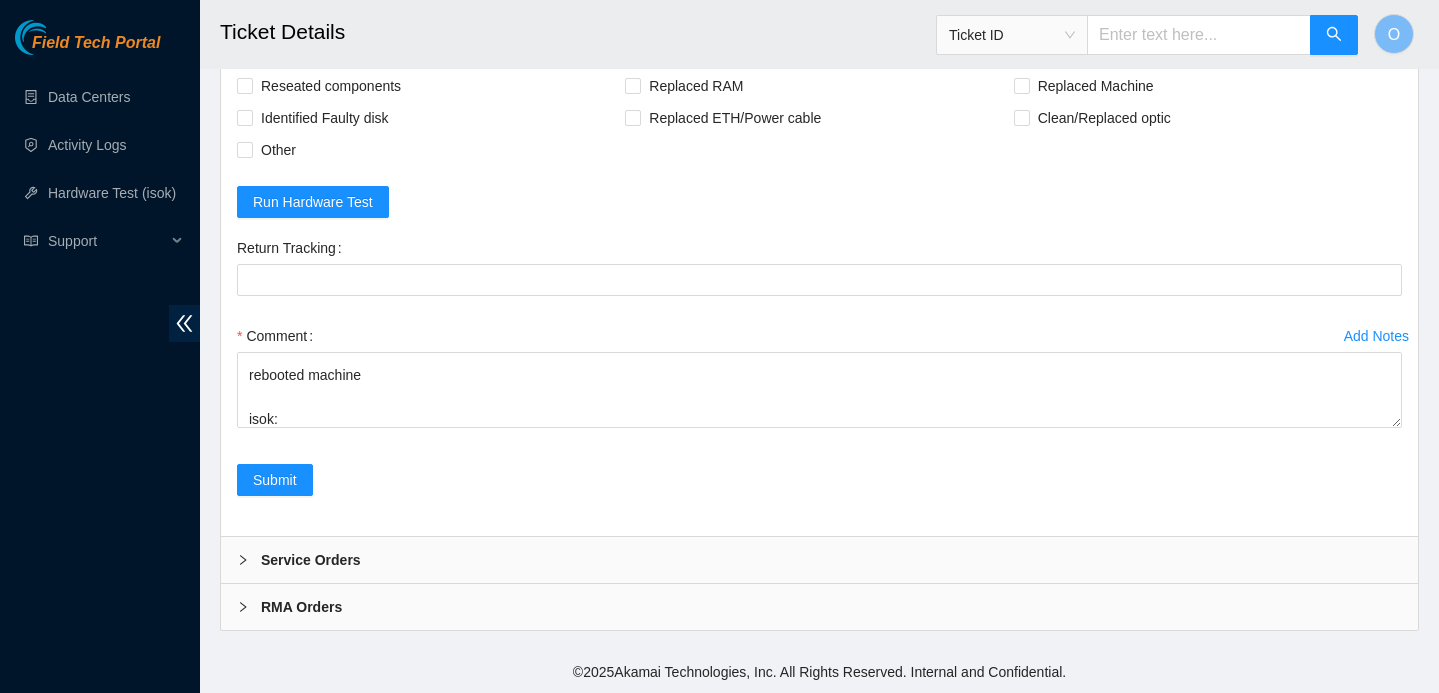 click on "Rebooted" at bounding box center (291, 54) 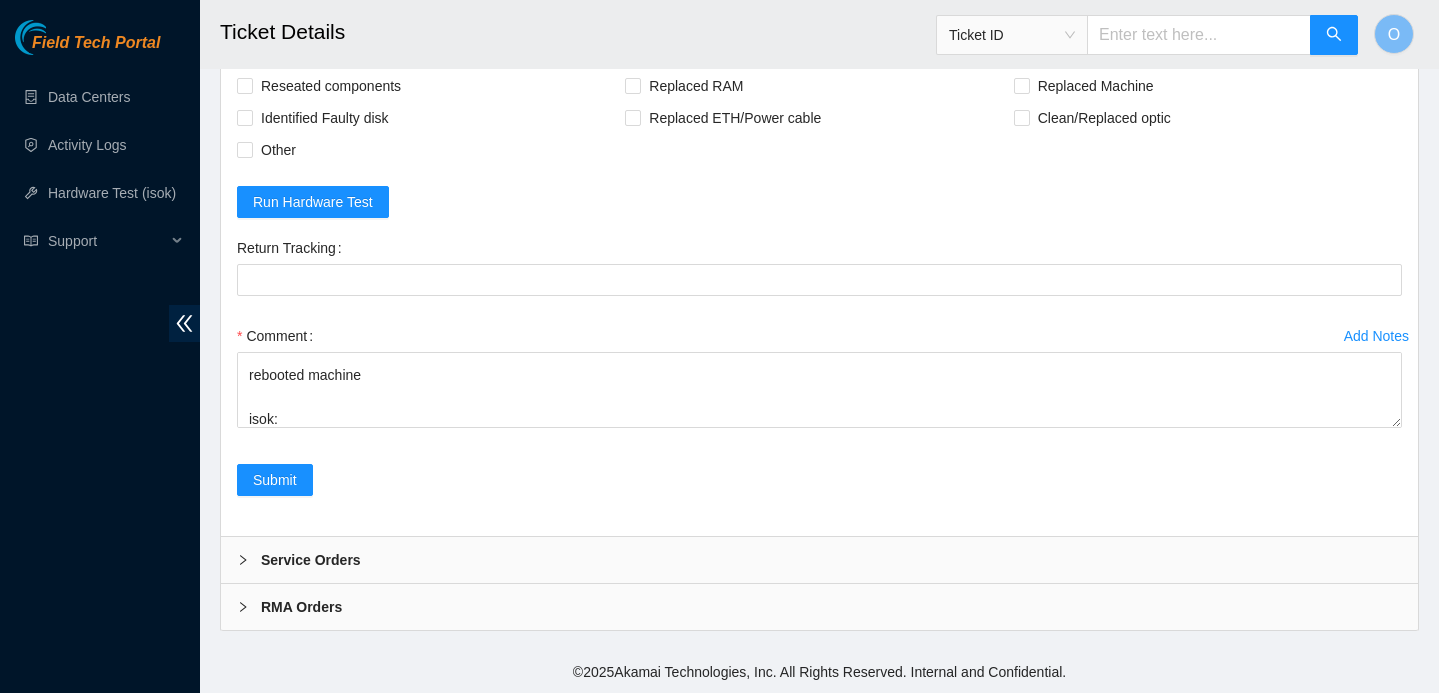 click at bounding box center (633, 54) 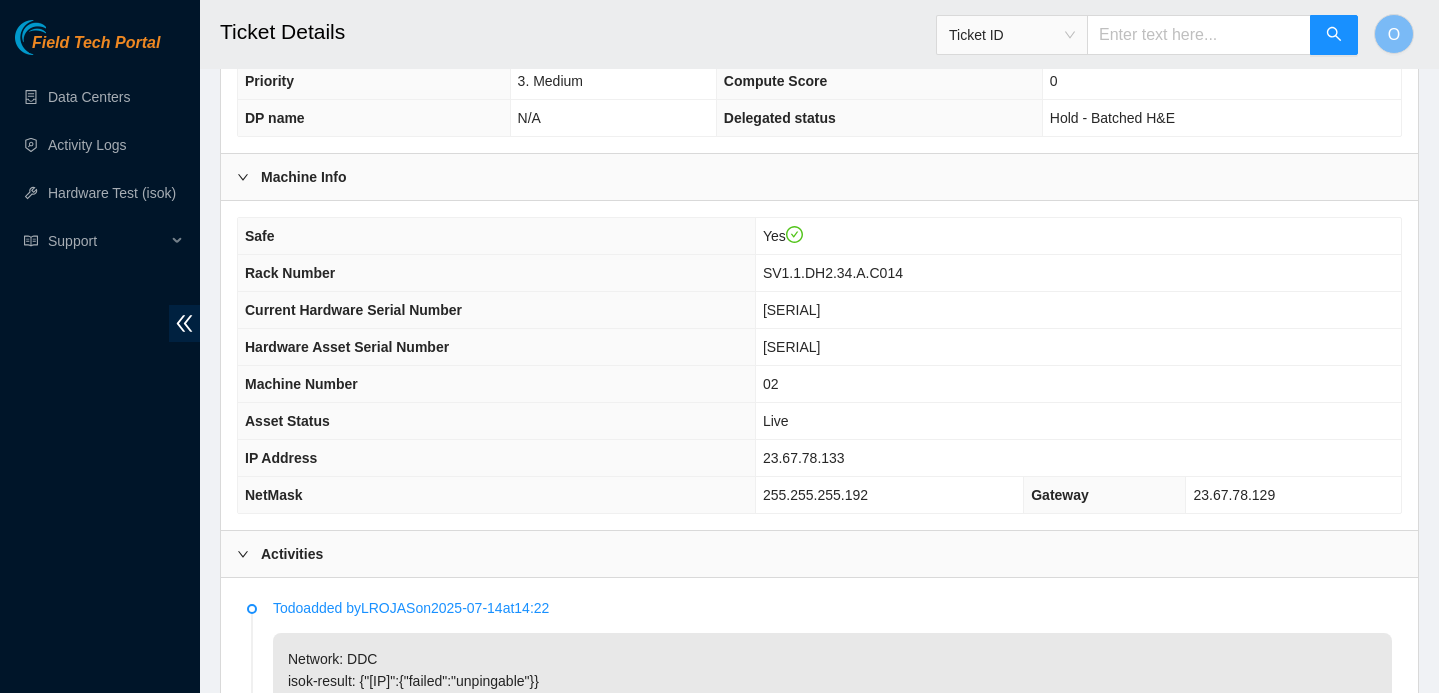 scroll, scrollTop: 516, scrollLeft: 0, axis: vertical 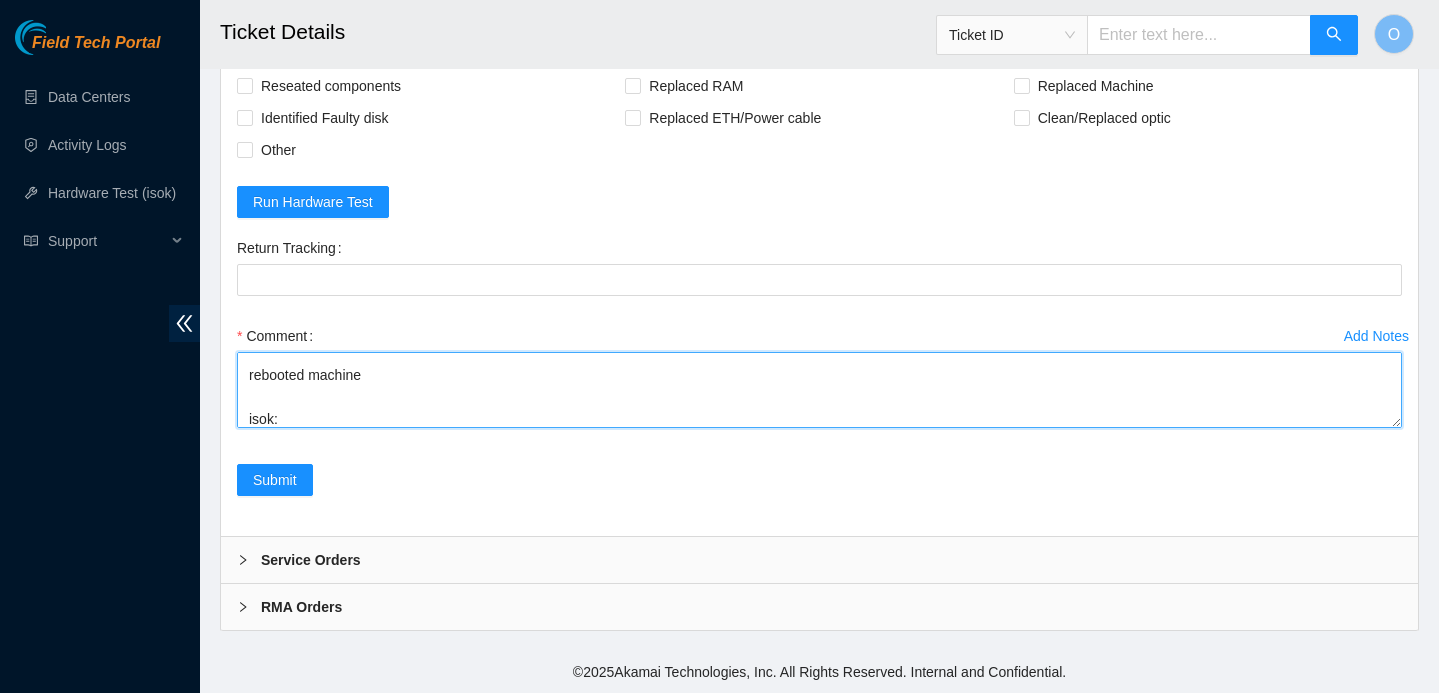 click on "Spoke to NOCC, safe to work on ticket
connected machine to monitor, screen was empty
rebooted and rescued with 23.0.3
rescue successful
rebooted machine
reconfigured machine info Rack Number	SV1.1.DH2.34.A.C014
Current Hardware Serial Number	CT-4161024-00737
Hardware Asset Serial Number	CT-4161024-00737
Machine Number	02
Asset Status	Live
IP Address	23.67.78.133
NetMask	255.255.255.192	Gateway	23.67.78.129
rebooted machine
isok:" at bounding box center (819, 390) 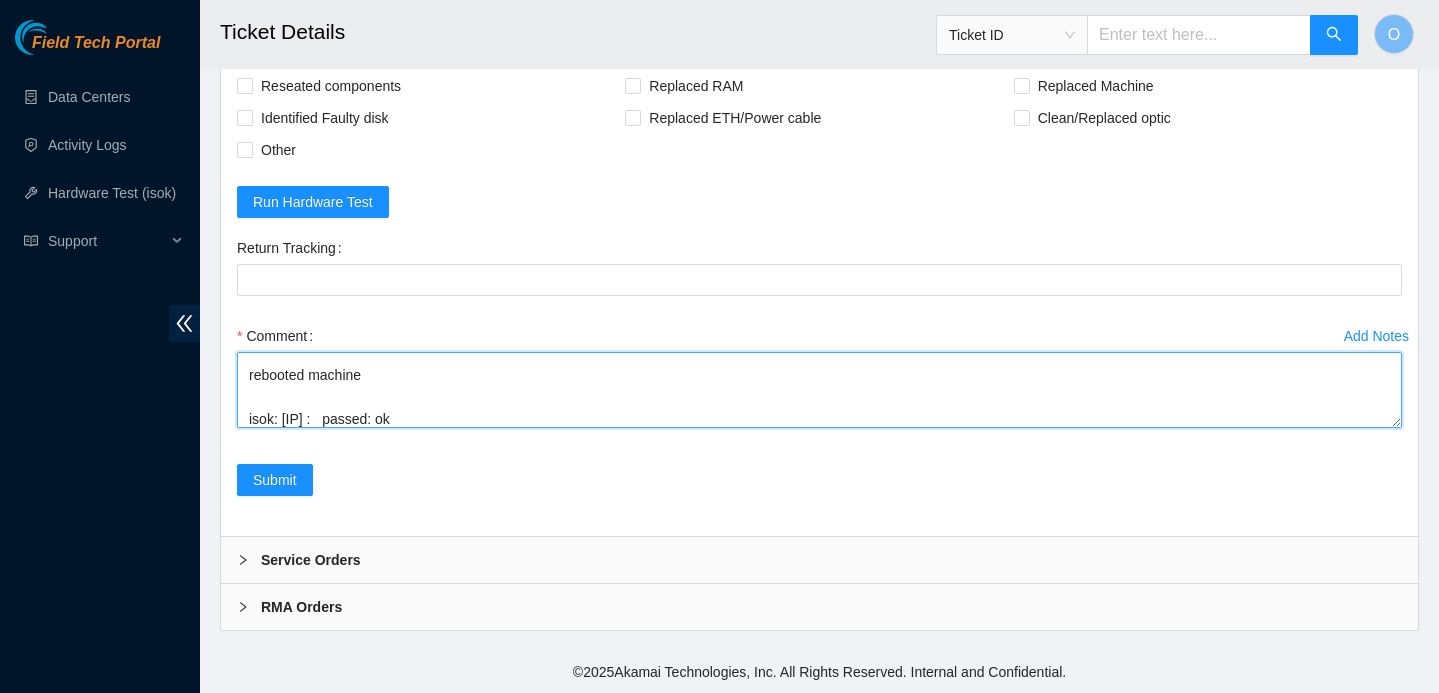 scroll, scrollTop: 411, scrollLeft: 0, axis: vertical 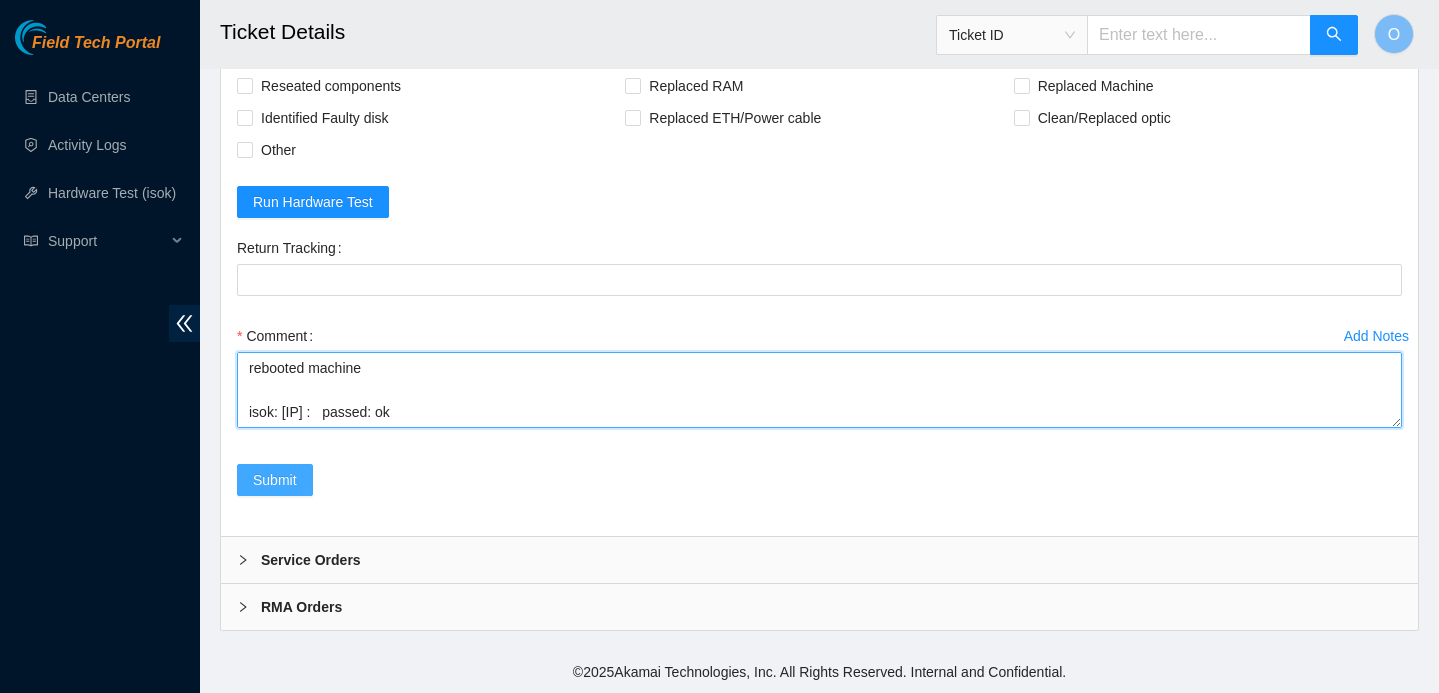 type on "Spoke to NOCC, safe to work on ticket
connected machine to monitor, screen was empty
rebooted and rescued with 23.0.3
rescue successful
rebooted machine
reconfigured machine info Rack Number	SV1.1.DH2.34.A.C014
Current Hardware Serial Number	CT-4161024-00737
Hardware Asset Serial Number	CT-4161024-00737
Machine Number	02
Asset Status	Live
IP Address	23.67.78.133
NetMask	255.255.255.192	Gateway	23.67.78.129
rebooted machine
isok: 23.67.78.133 :   passed: ok" 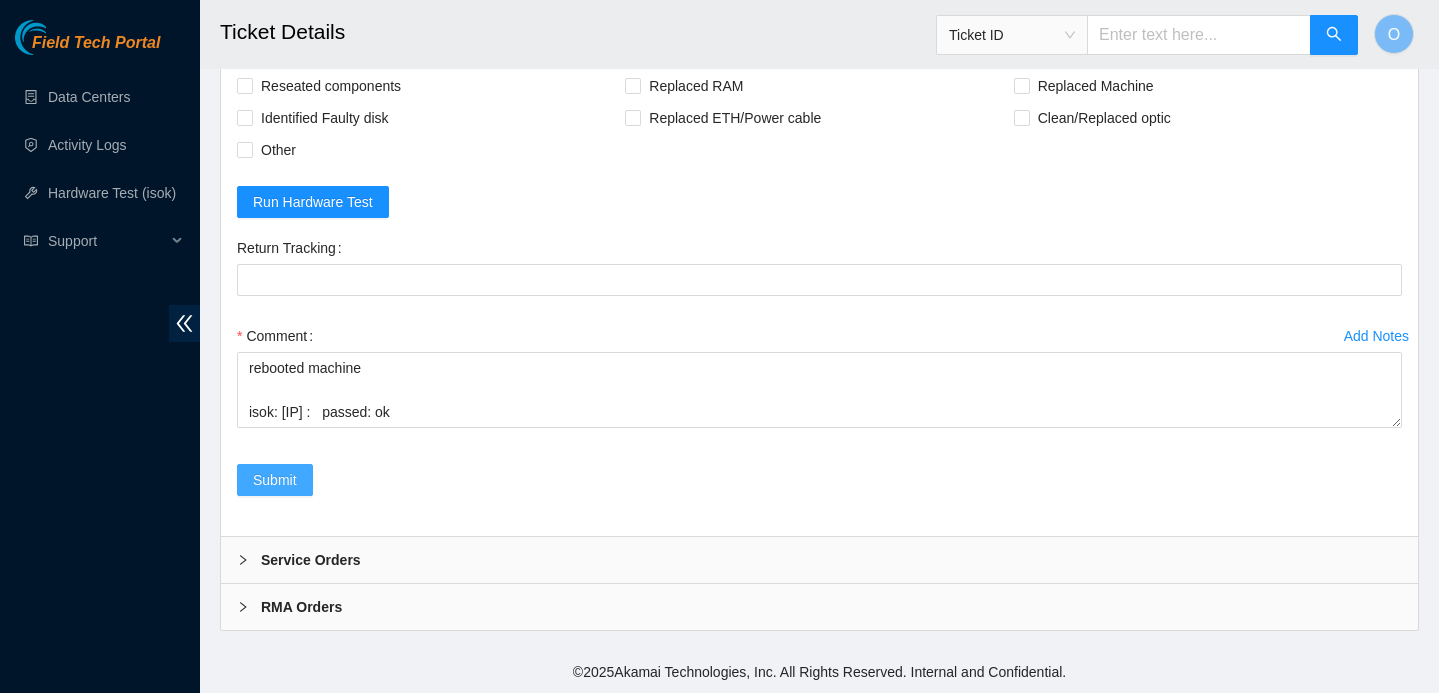 click on "Submit" at bounding box center (275, 480) 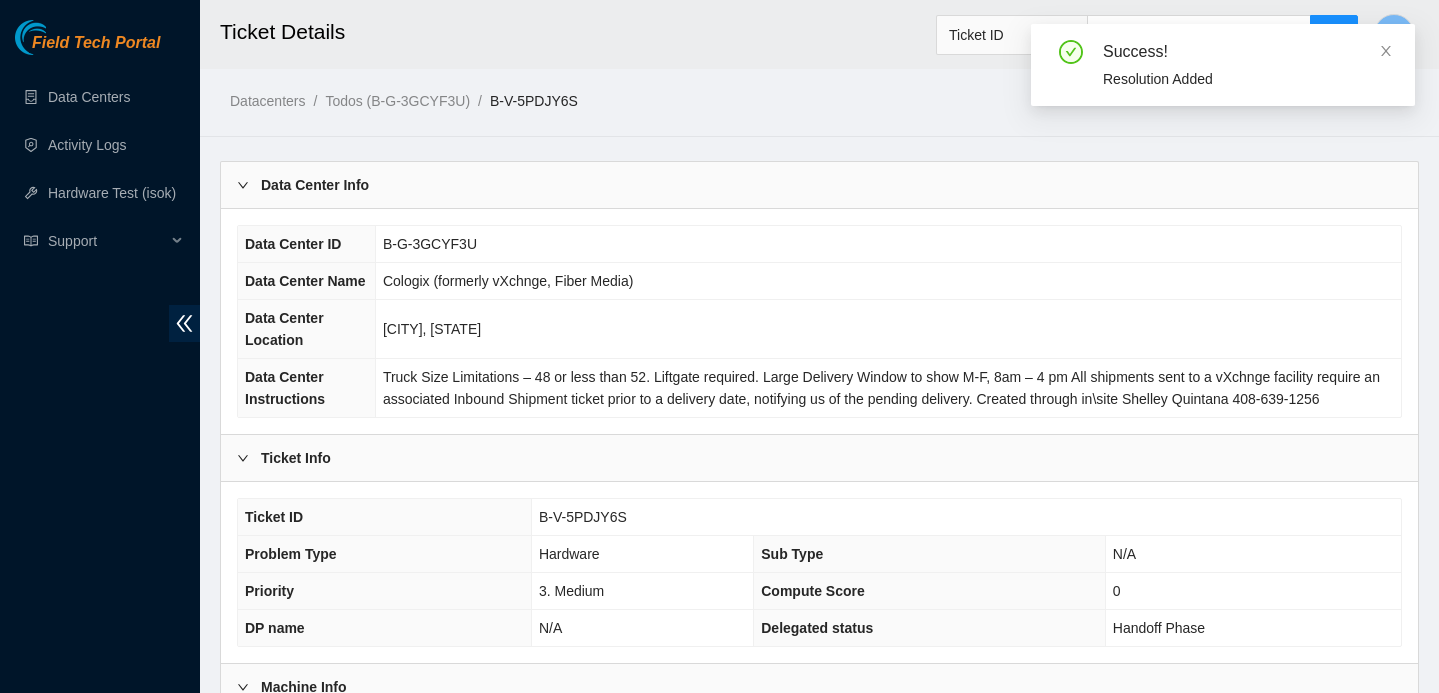 scroll, scrollTop: 620, scrollLeft: 0, axis: vertical 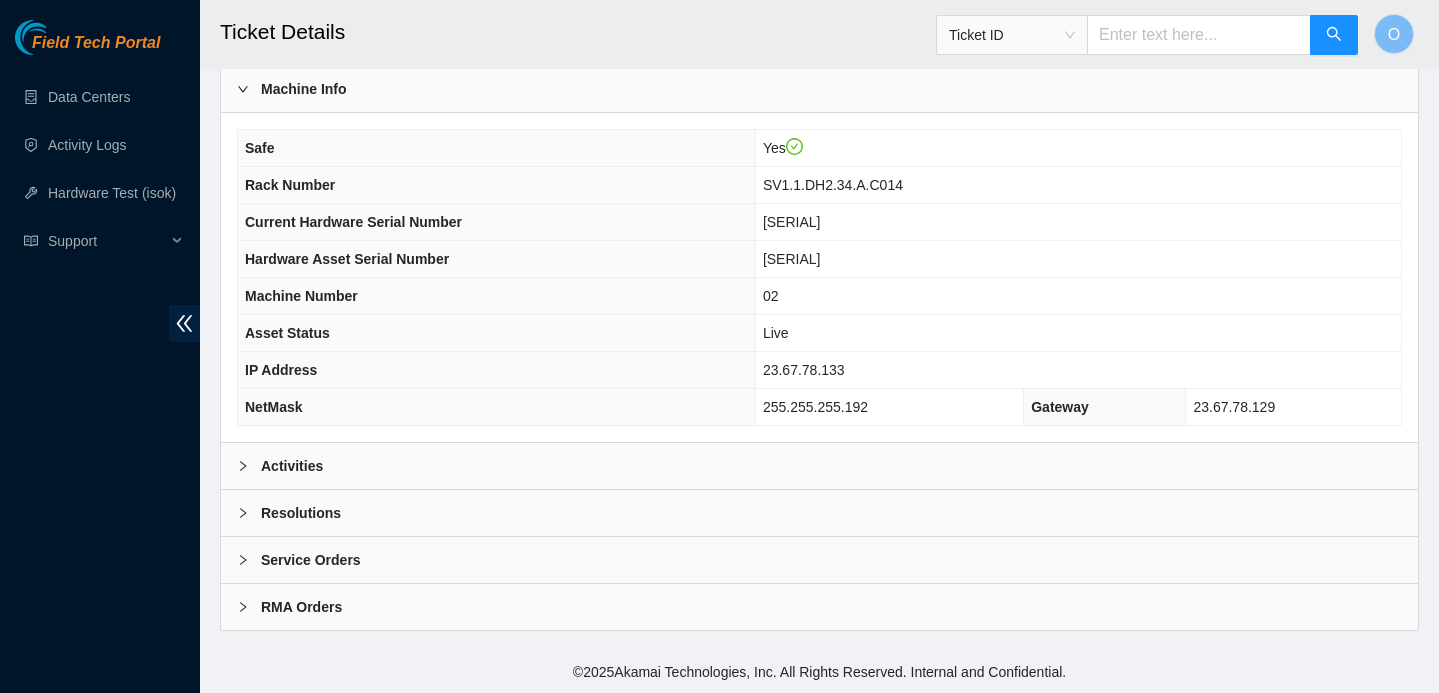 click on "Activities" at bounding box center [292, 466] 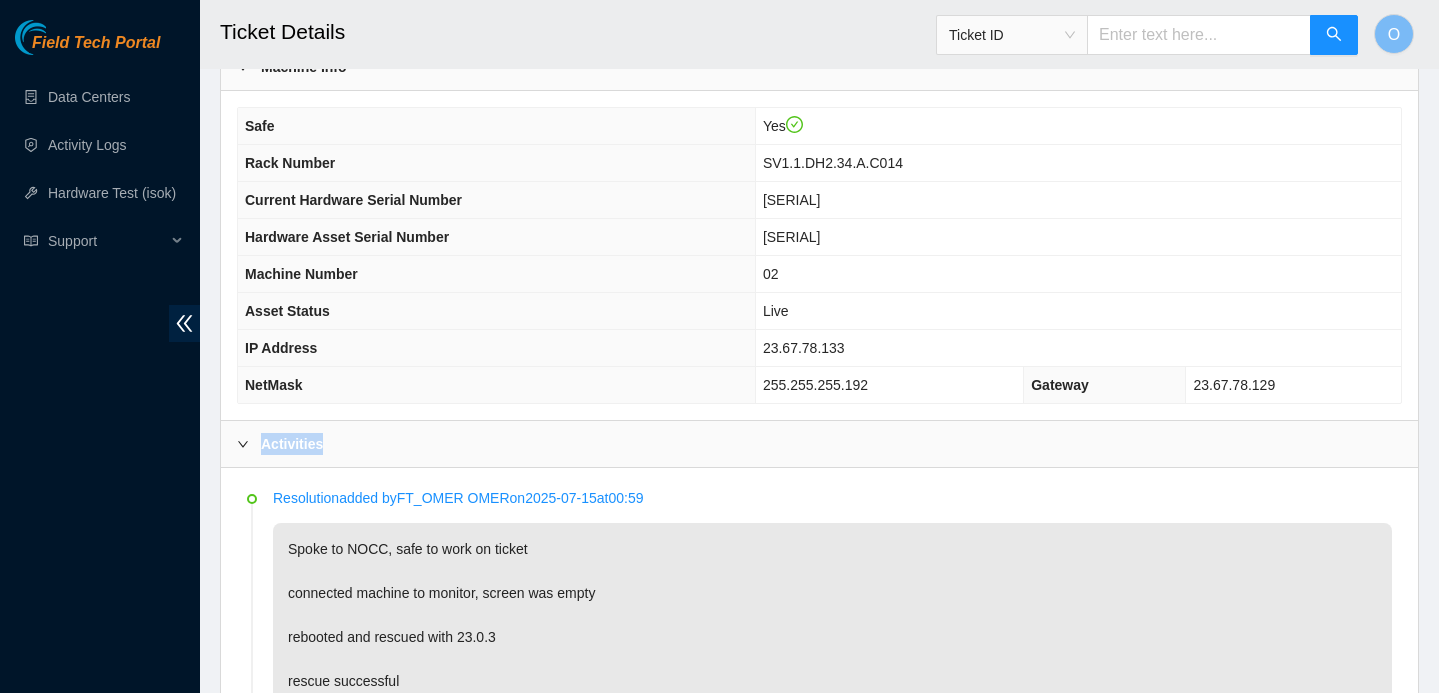 click on "Activities" at bounding box center (292, 444) 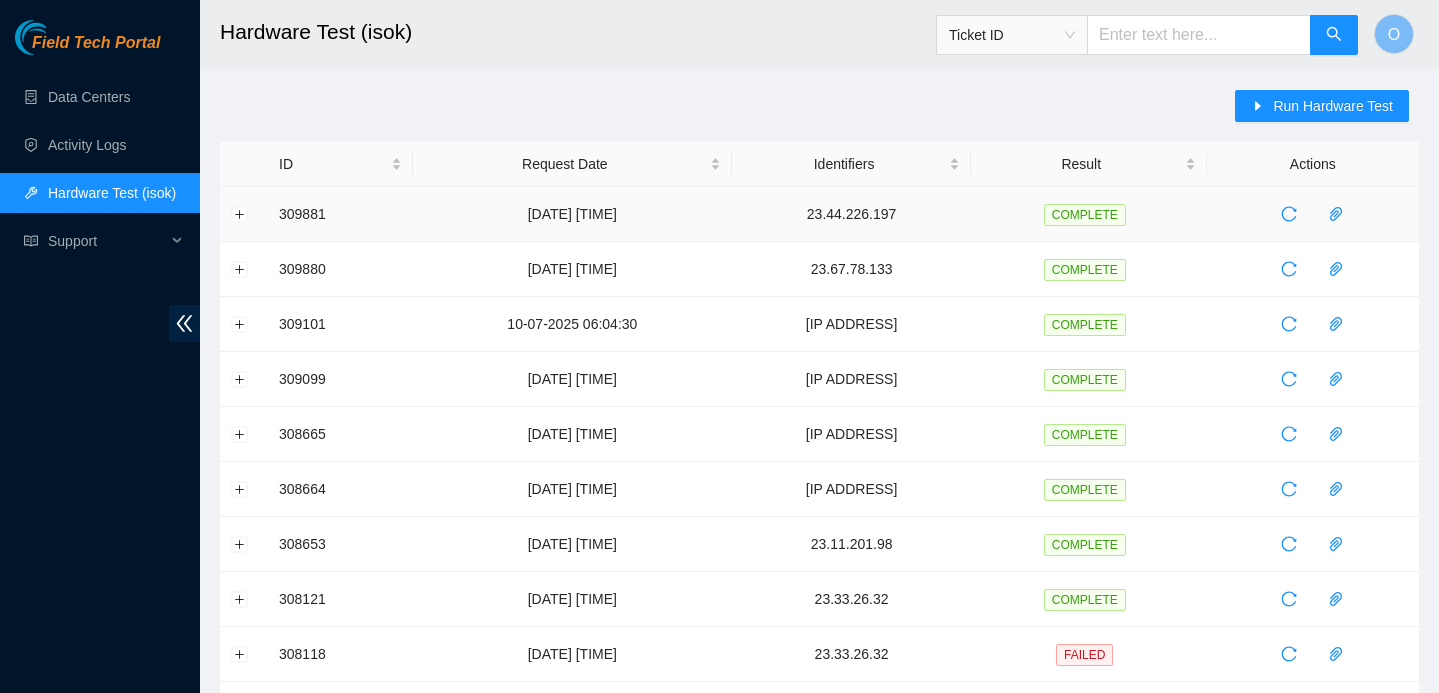 scroll, scrollTop: 0, scrollLeft: 0, axis: both 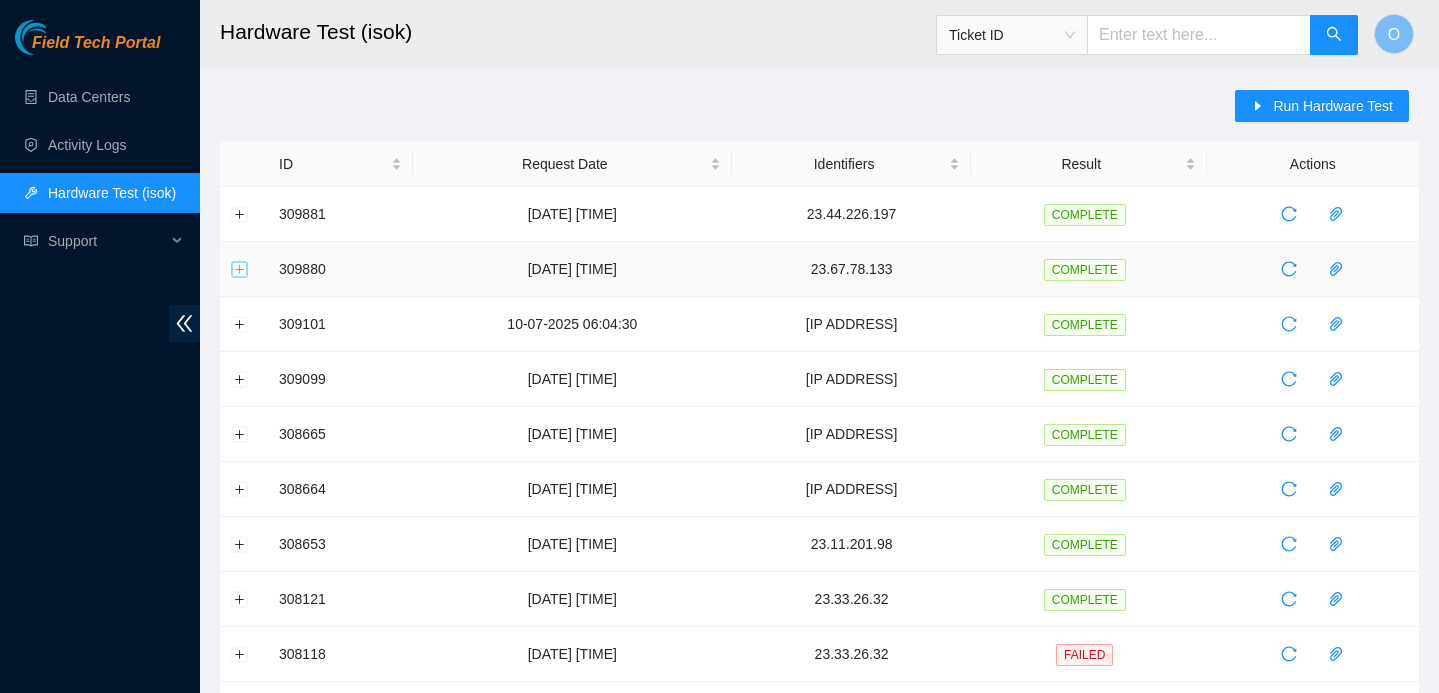 click at bounding box center [240, 269] 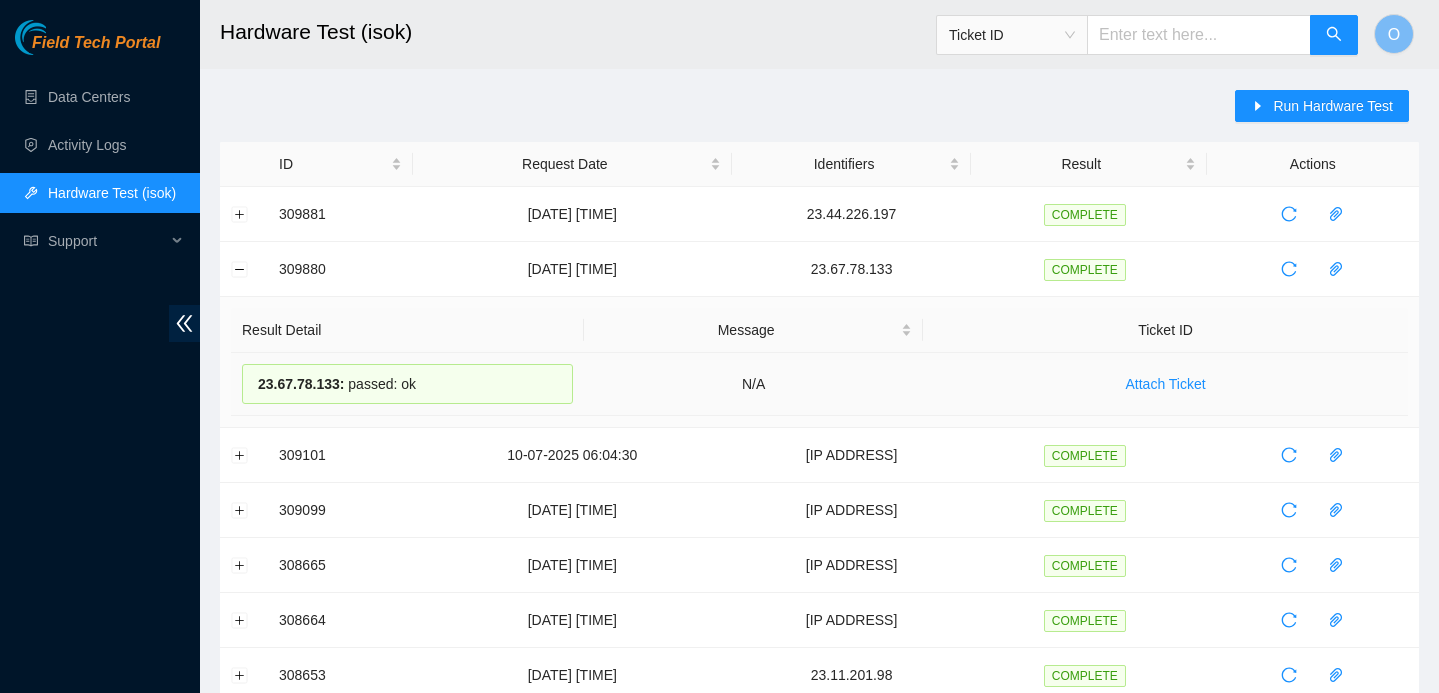 click on "23.67.78.133  :" at bounding box center [301, 384] 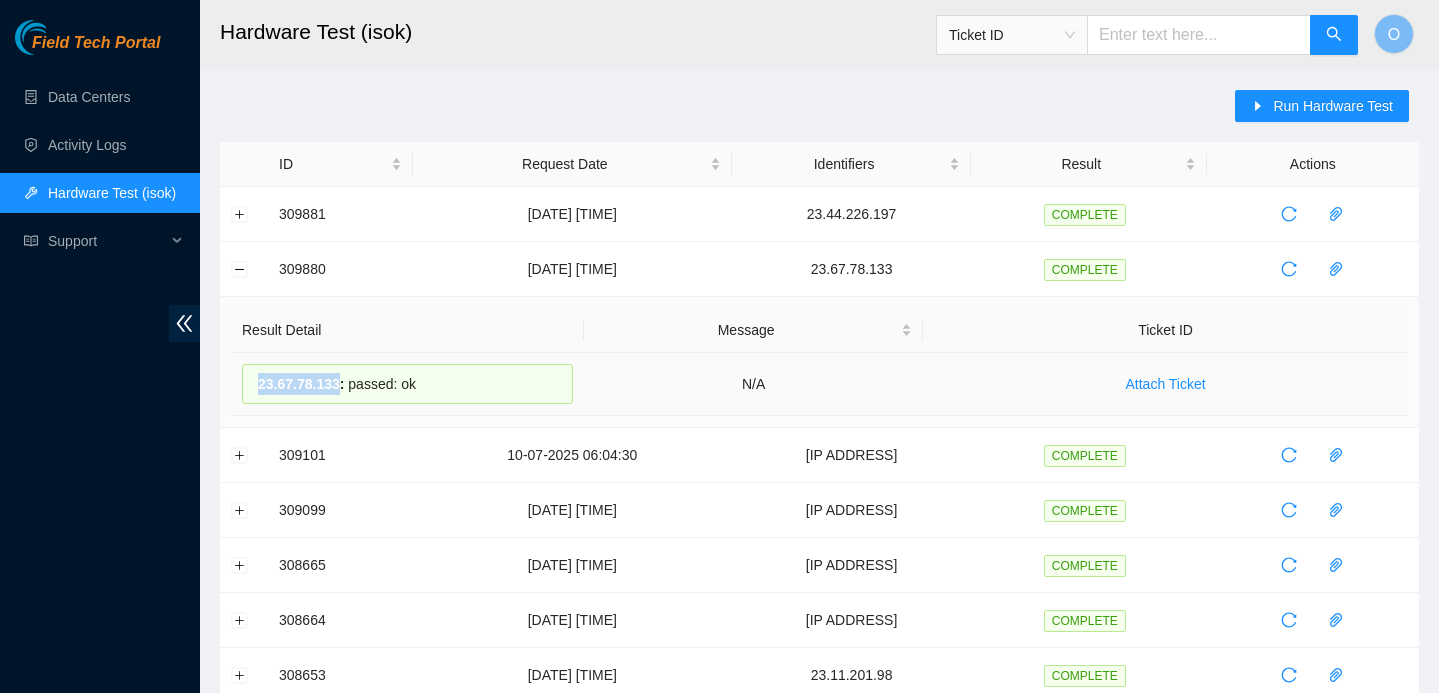 click on "23.67.78.133  :" at bounding box center [301, 384] 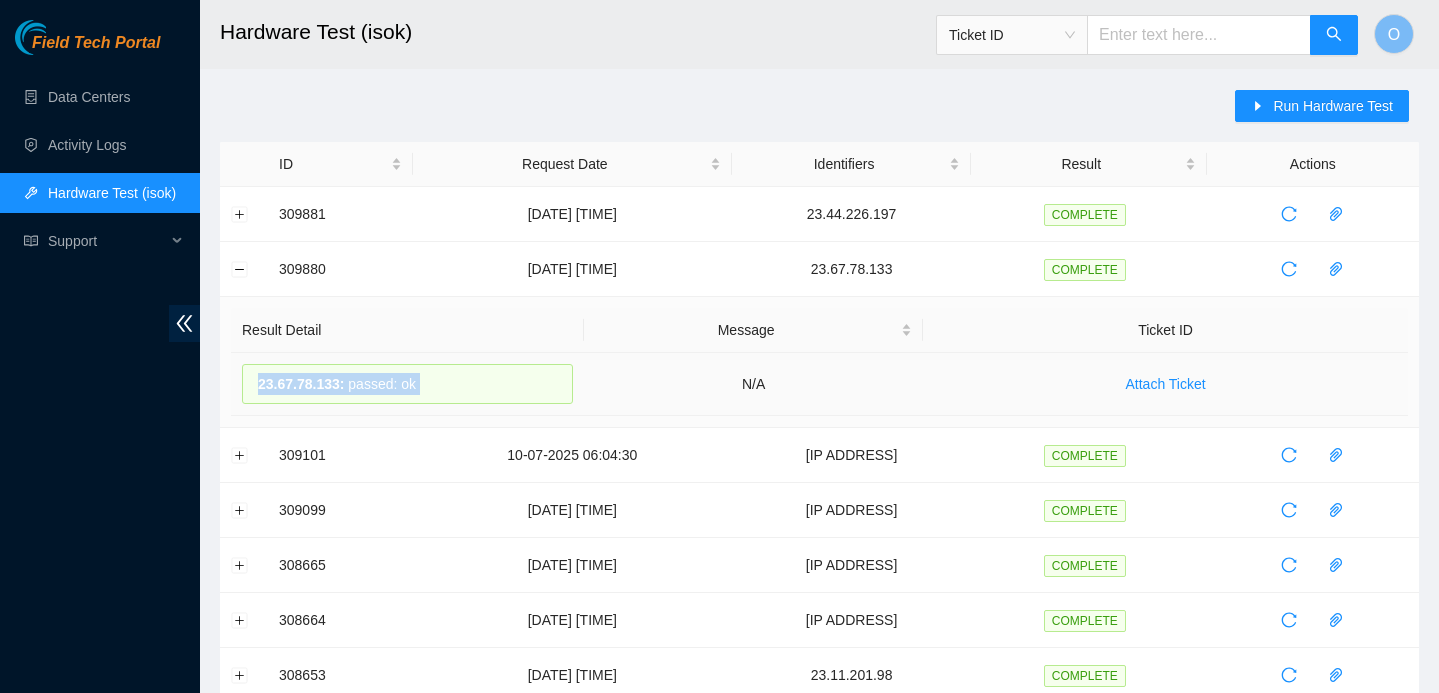 click on "23.67.78.133  :" at bounding box center (301, 384) 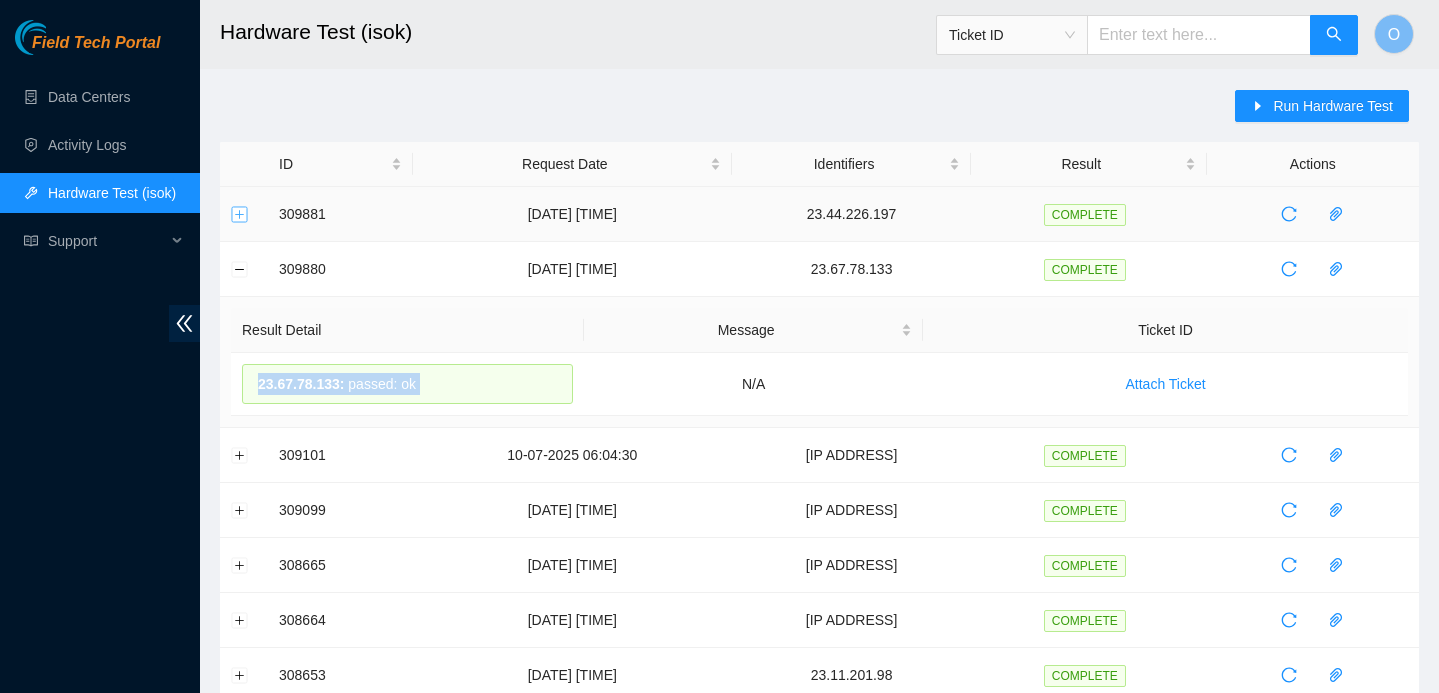 click at bounding box center (240, 214) 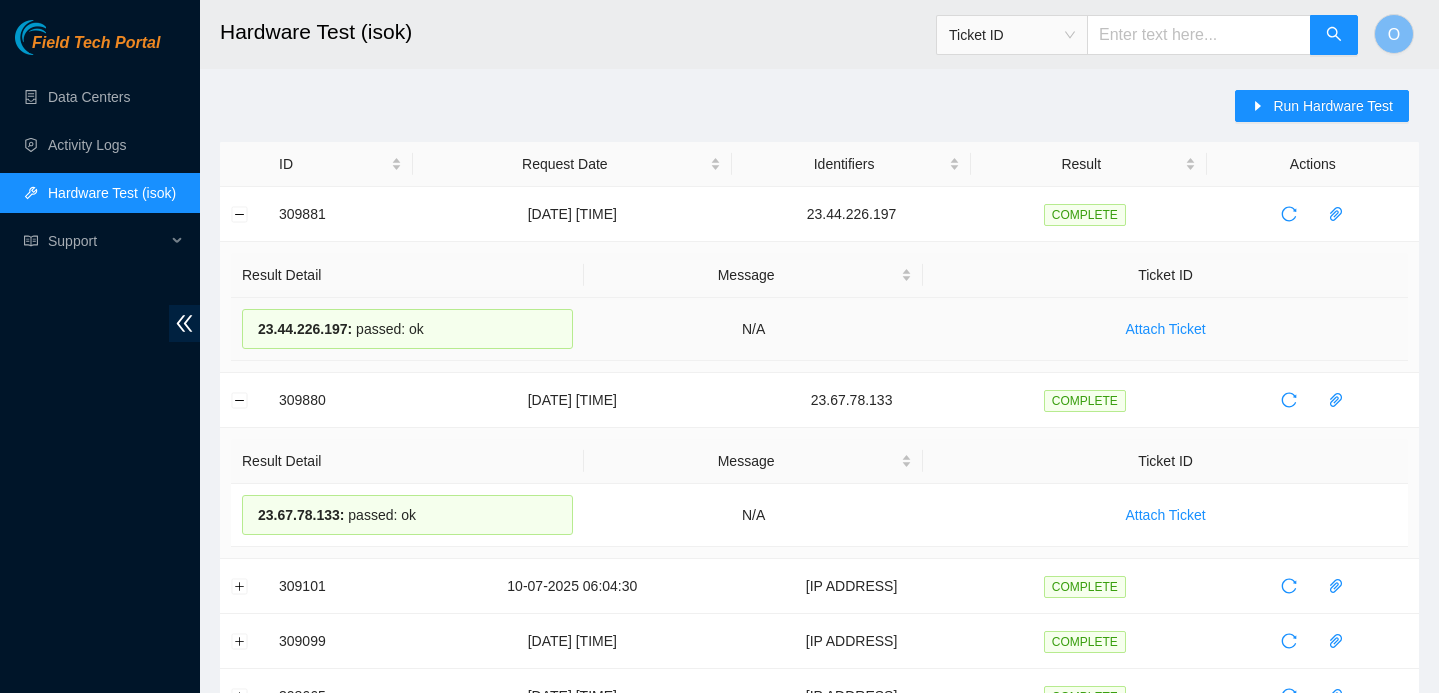 click on "23.44.226.197  :" at bounding box center (305, 329) 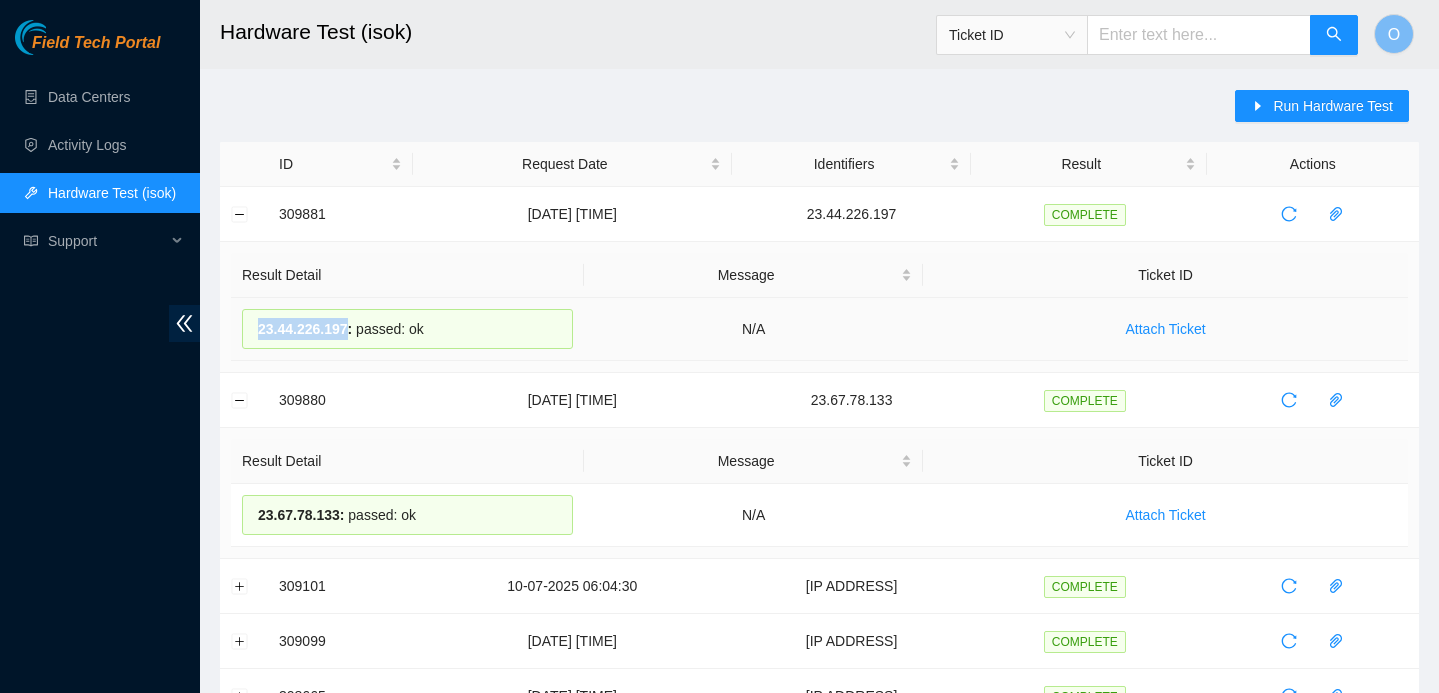 click on "23.44.226.197  :" at bounding box center [305, 329] 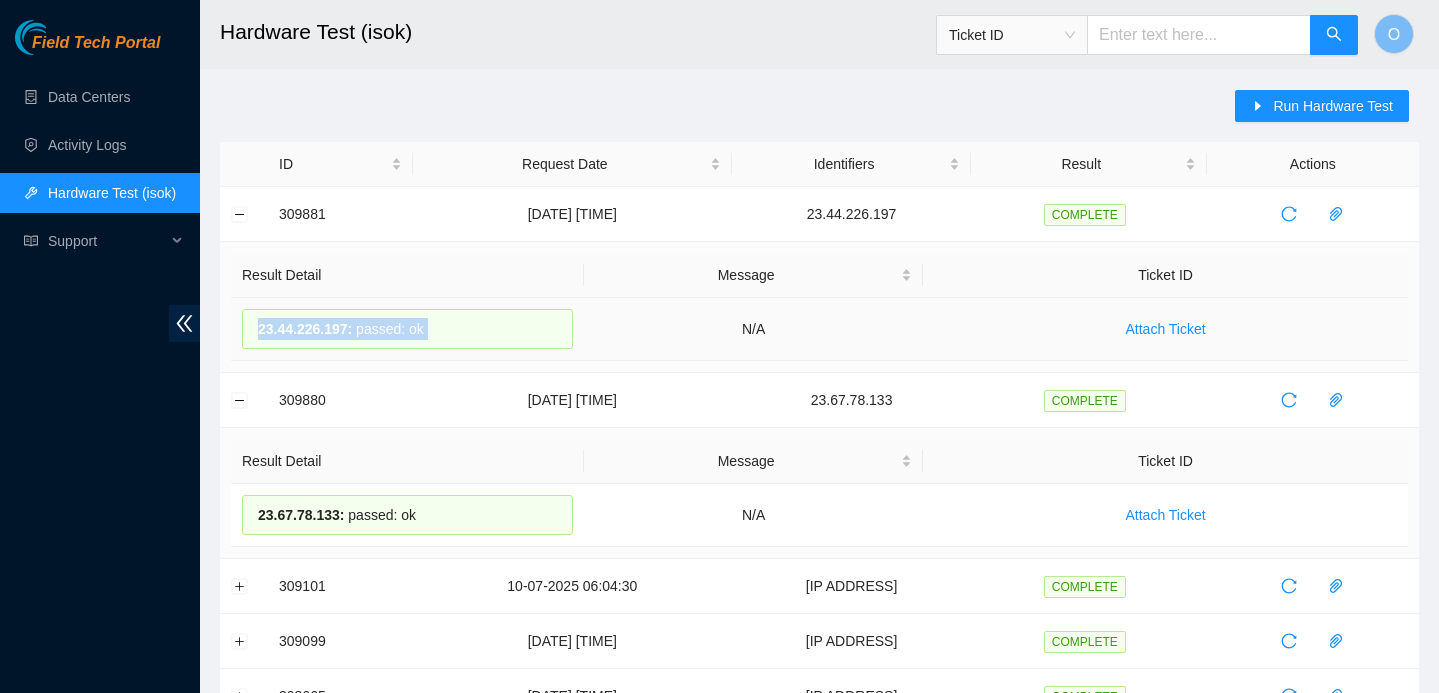 click on "23.44.226.197  :" at bounding box center [305, 329] 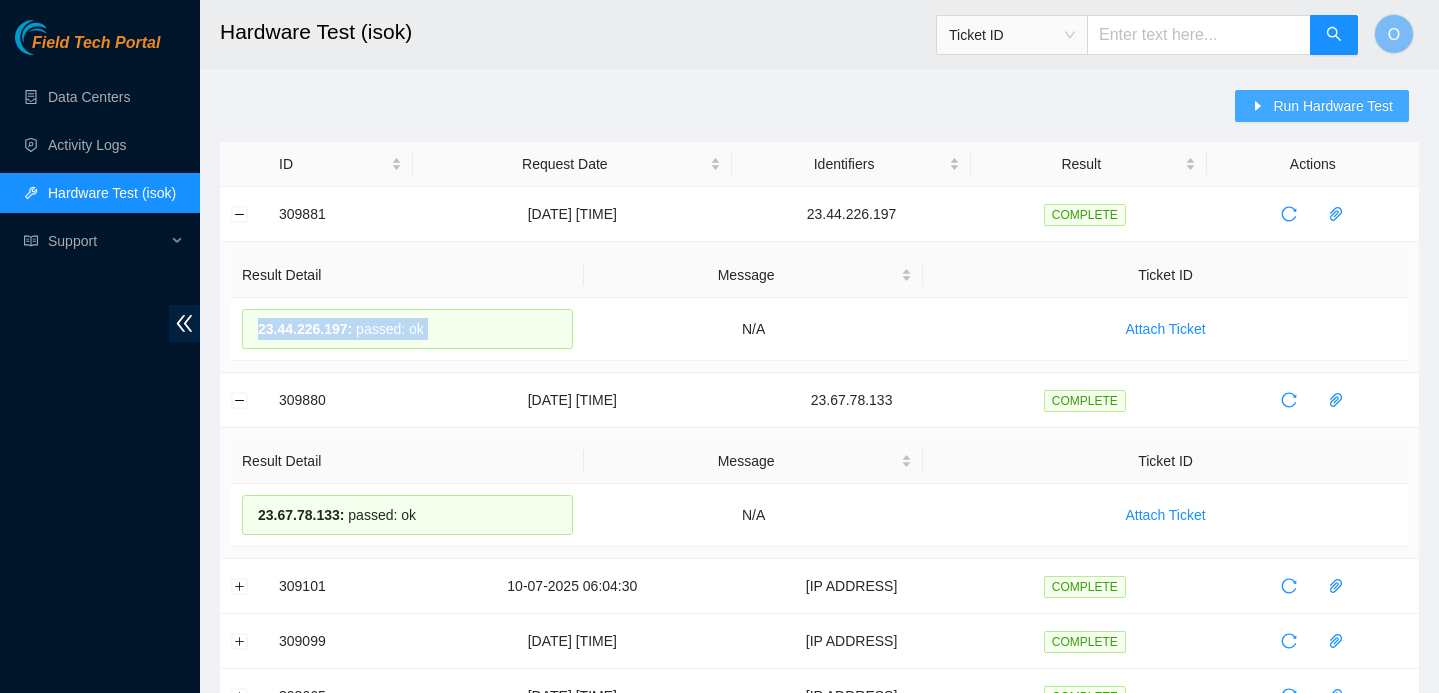 click 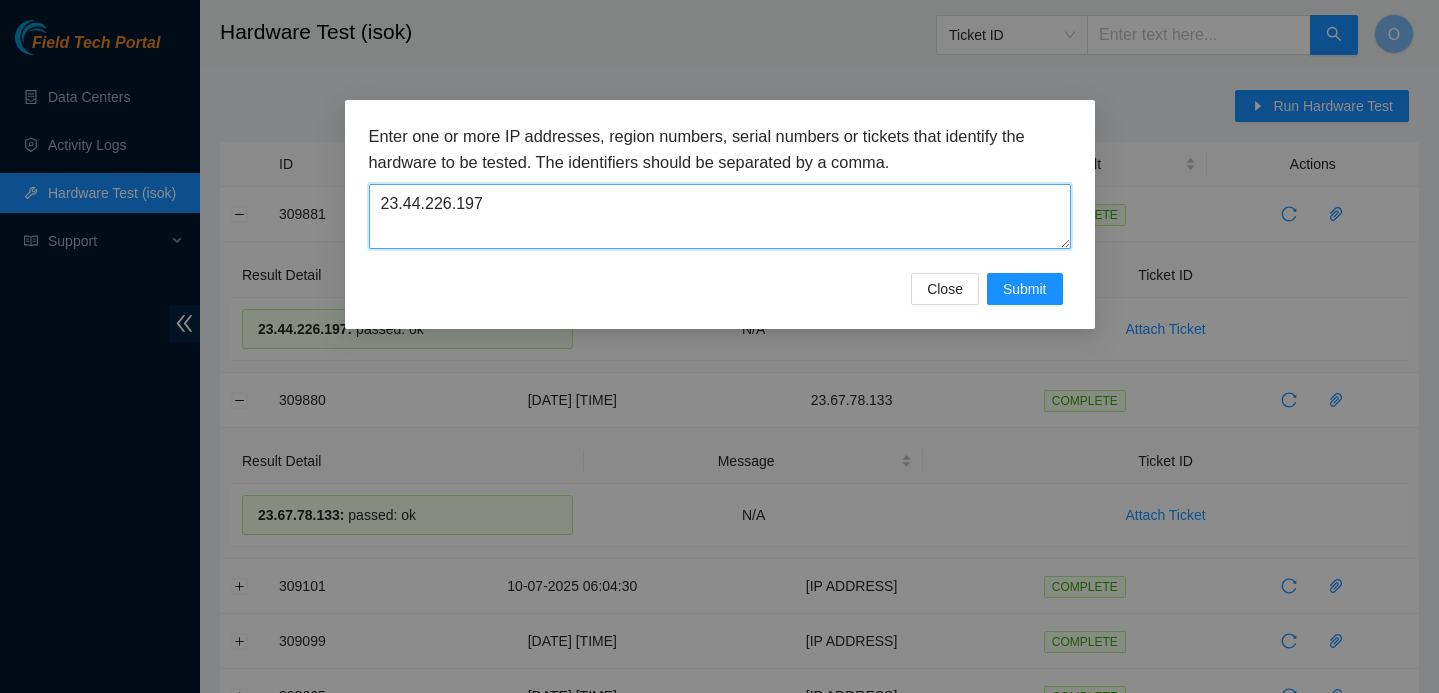 click on "23.44.226.197" at bounding box center [720, 216] 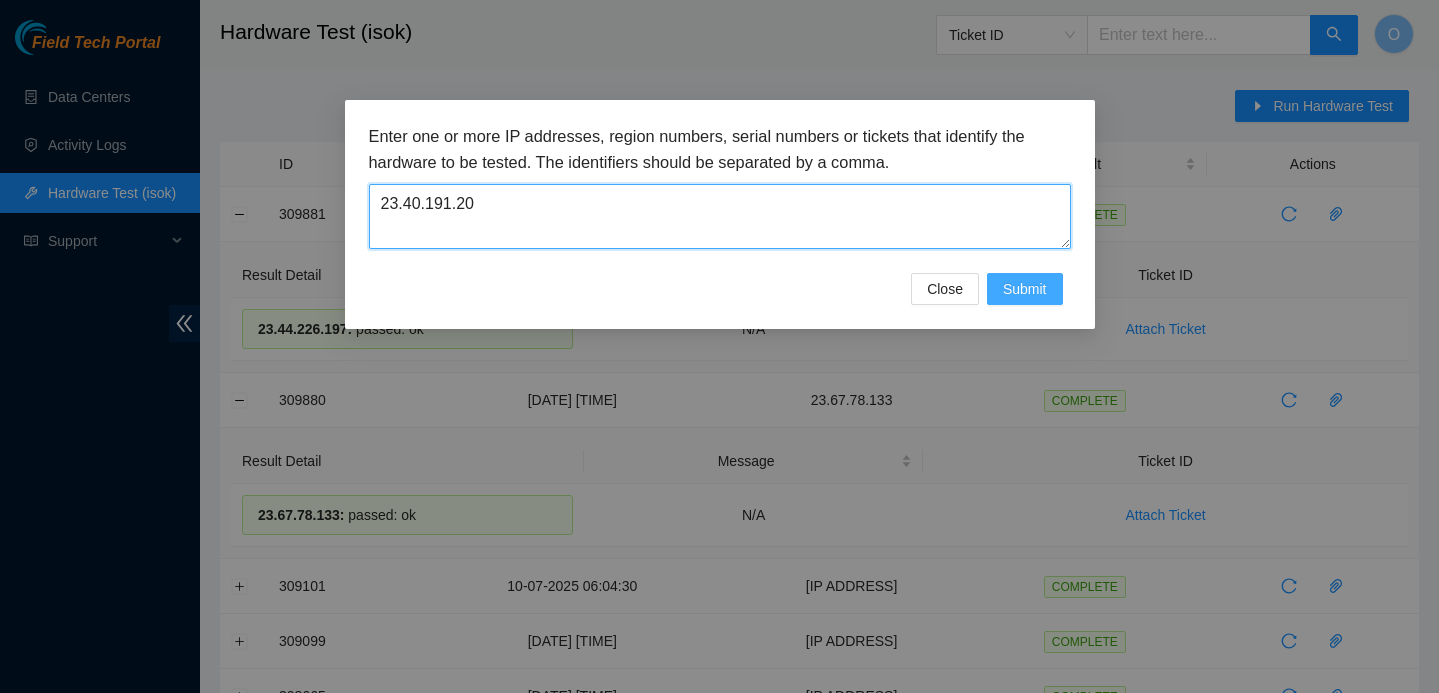type on "23.40.191.20" 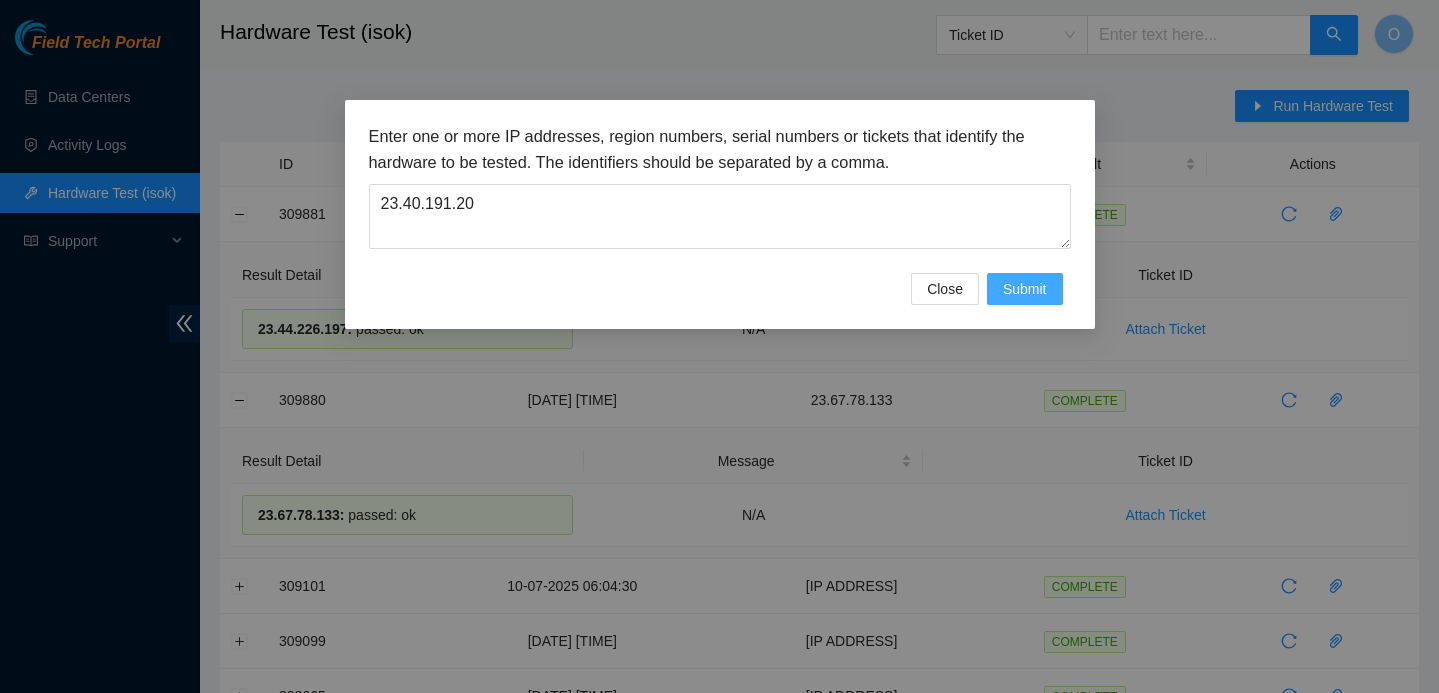click on "Submit" at bounding box center [1025, 289] 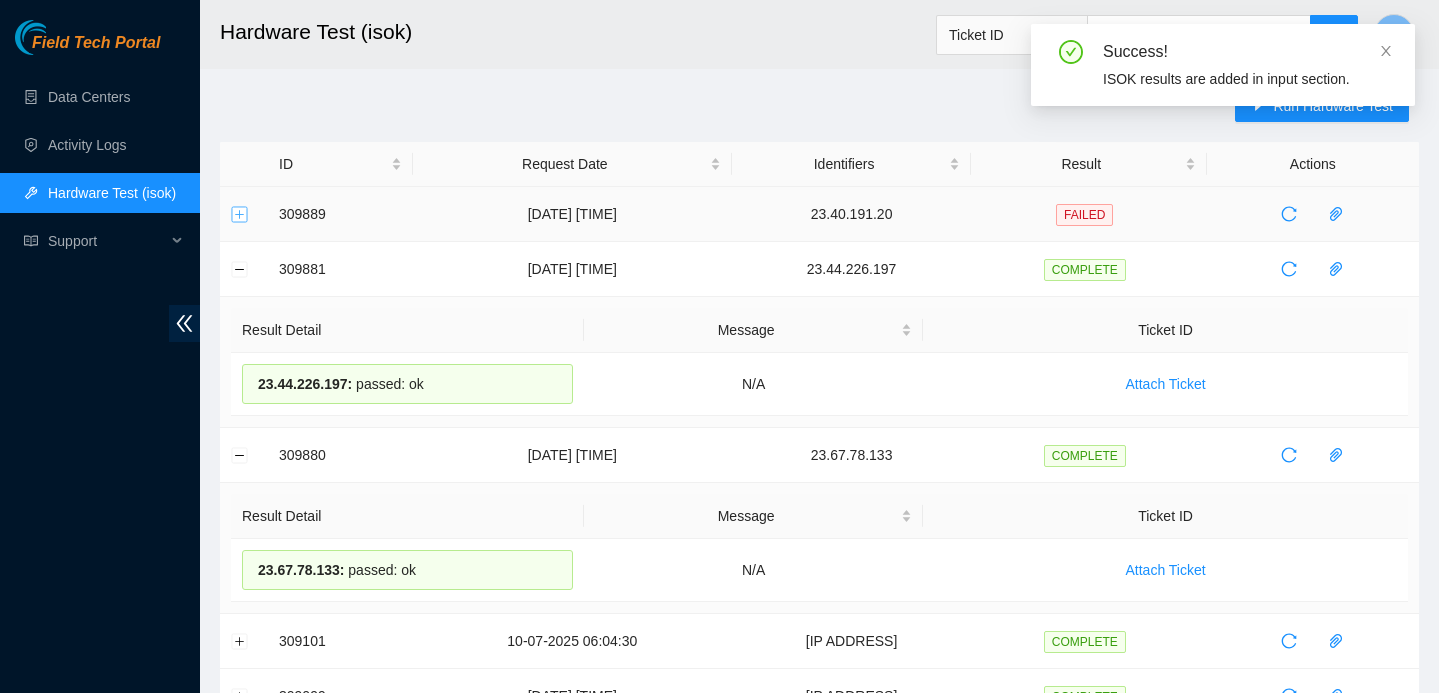 click at bounding box center (240, 214) 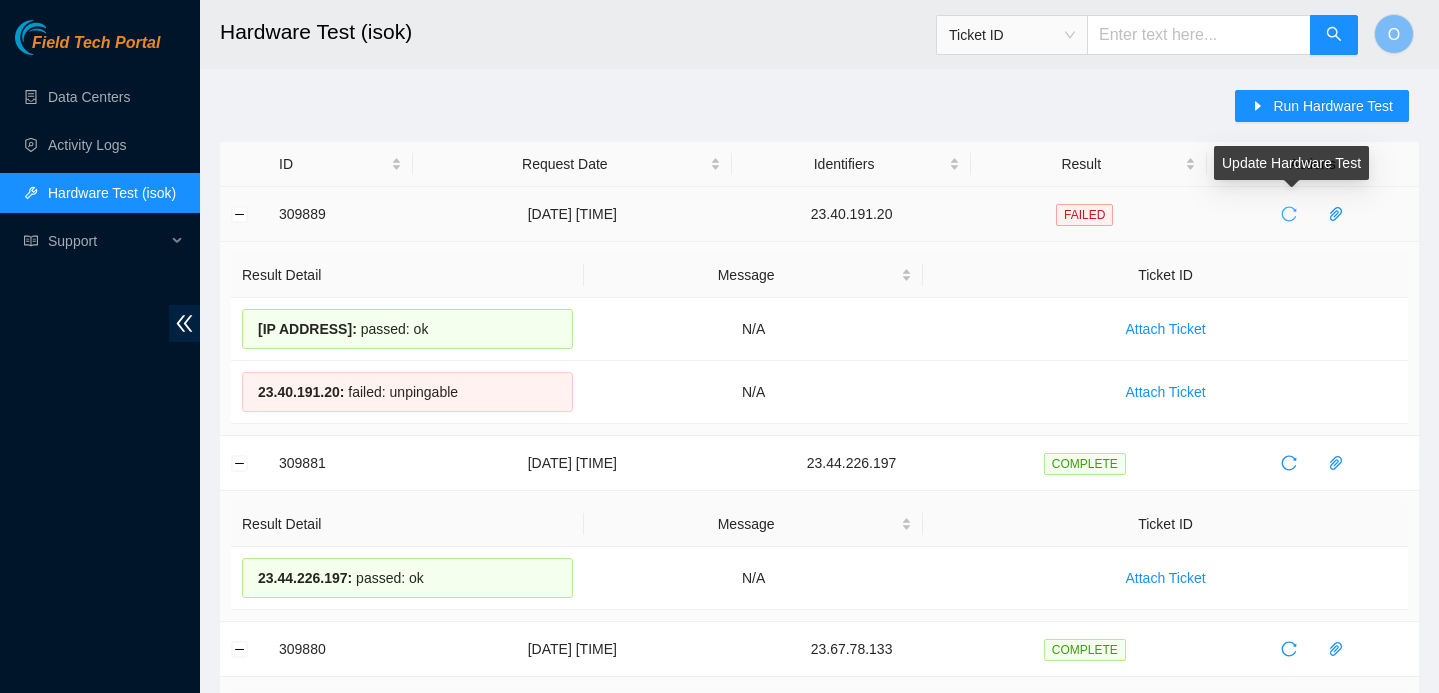 click 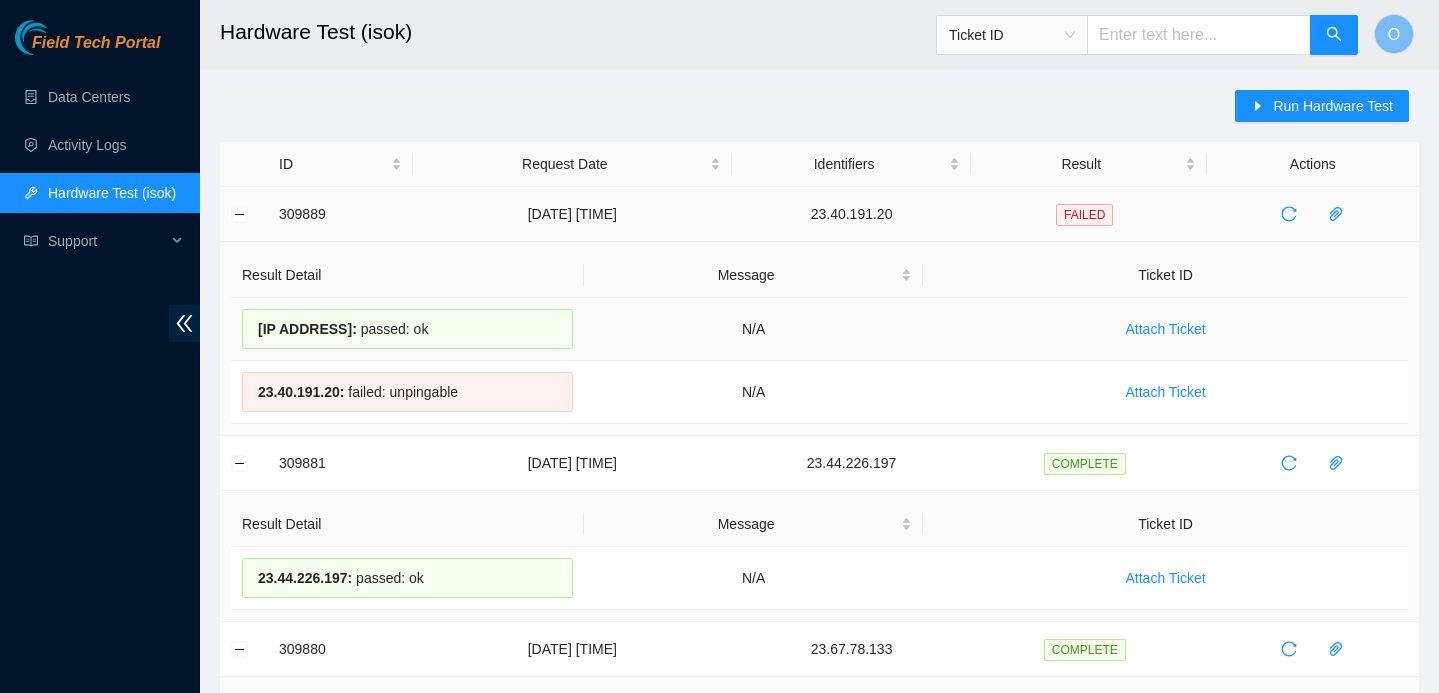 drag, startPoint x: 487, startPoint y: 391, endPoint x: 259, endPoint y: 324, distance: 237.64049 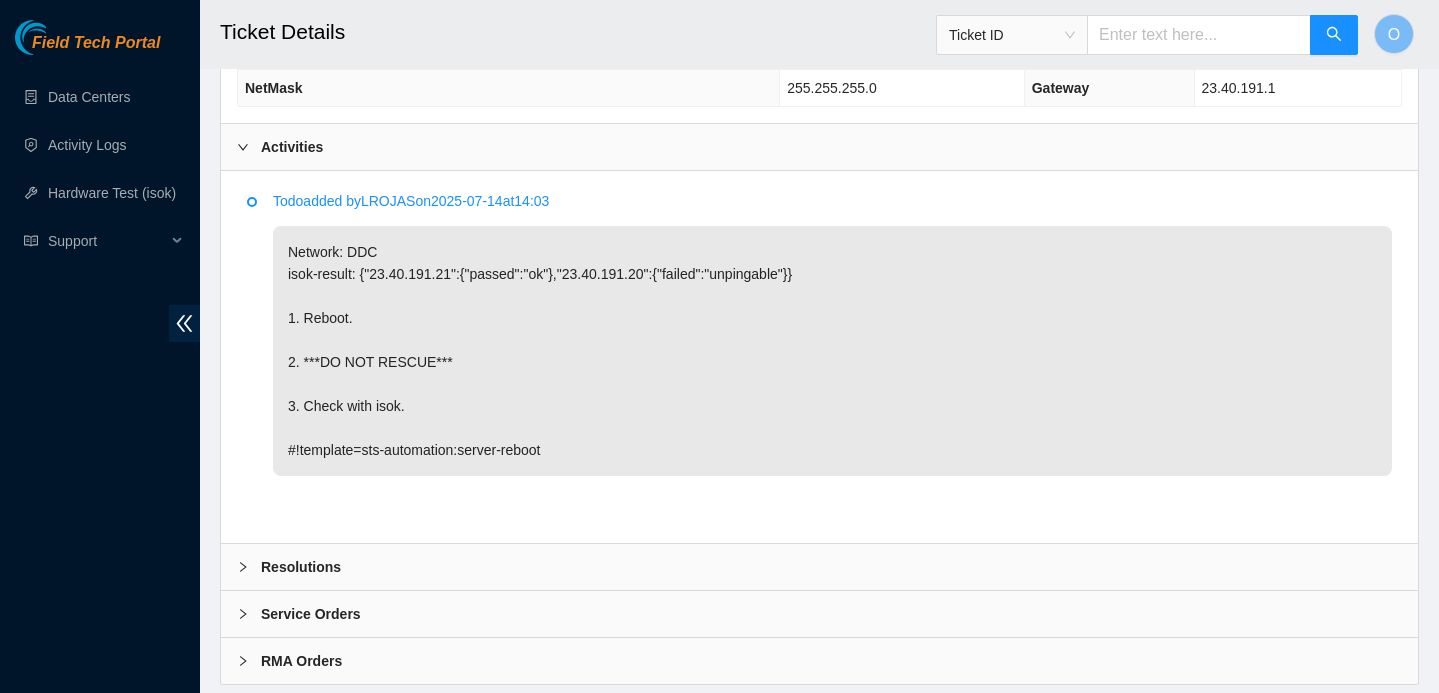 scroll, scrollTop: 993, scrollLeft: 0, axis: vertical 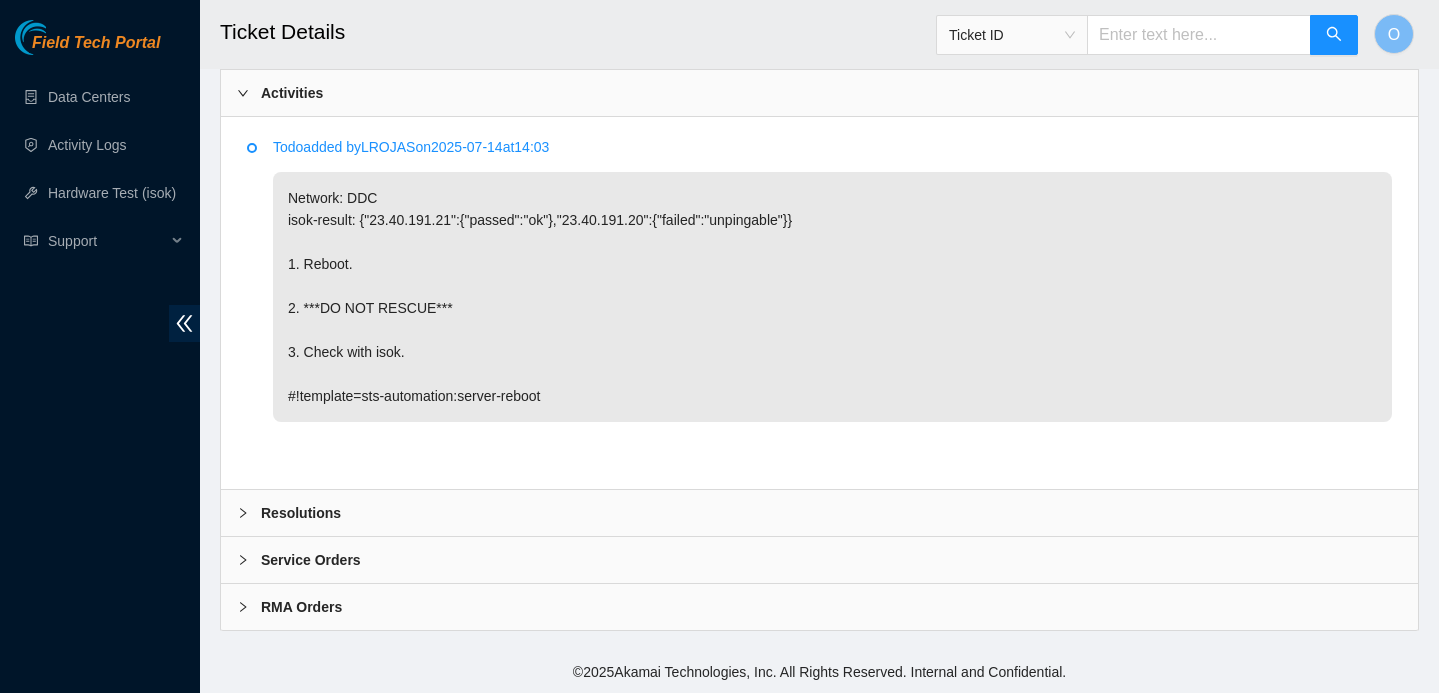 click on "Resolutions" at bounding box center [819, 513] 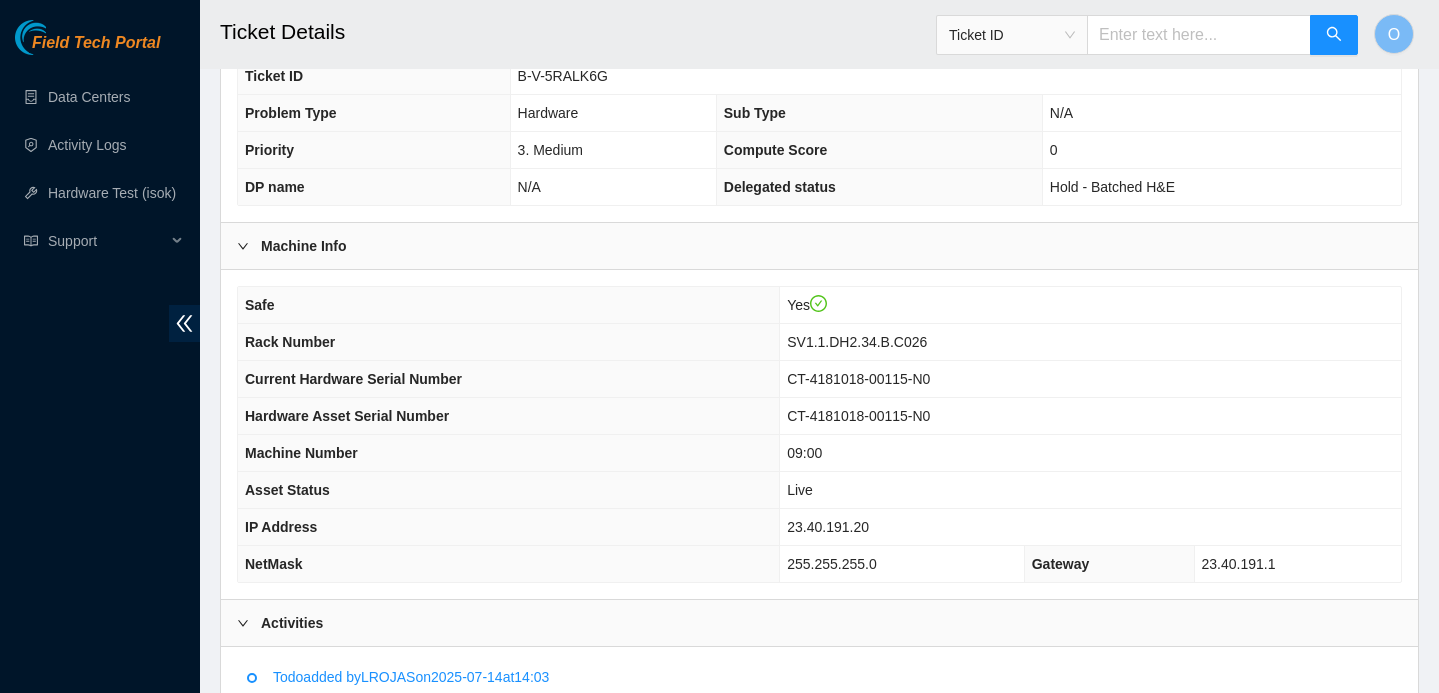 scroll, scrollTop: 442, scrollLeft: 0, axis: vertical 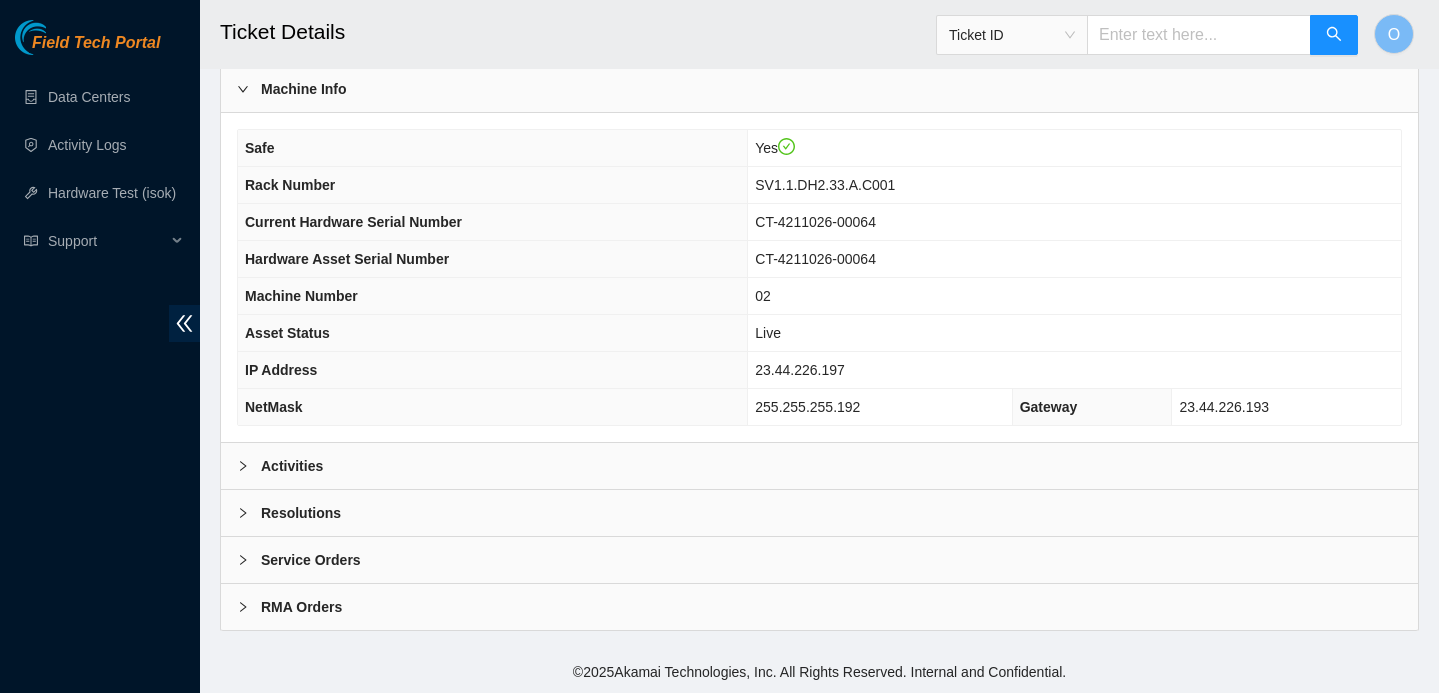 click 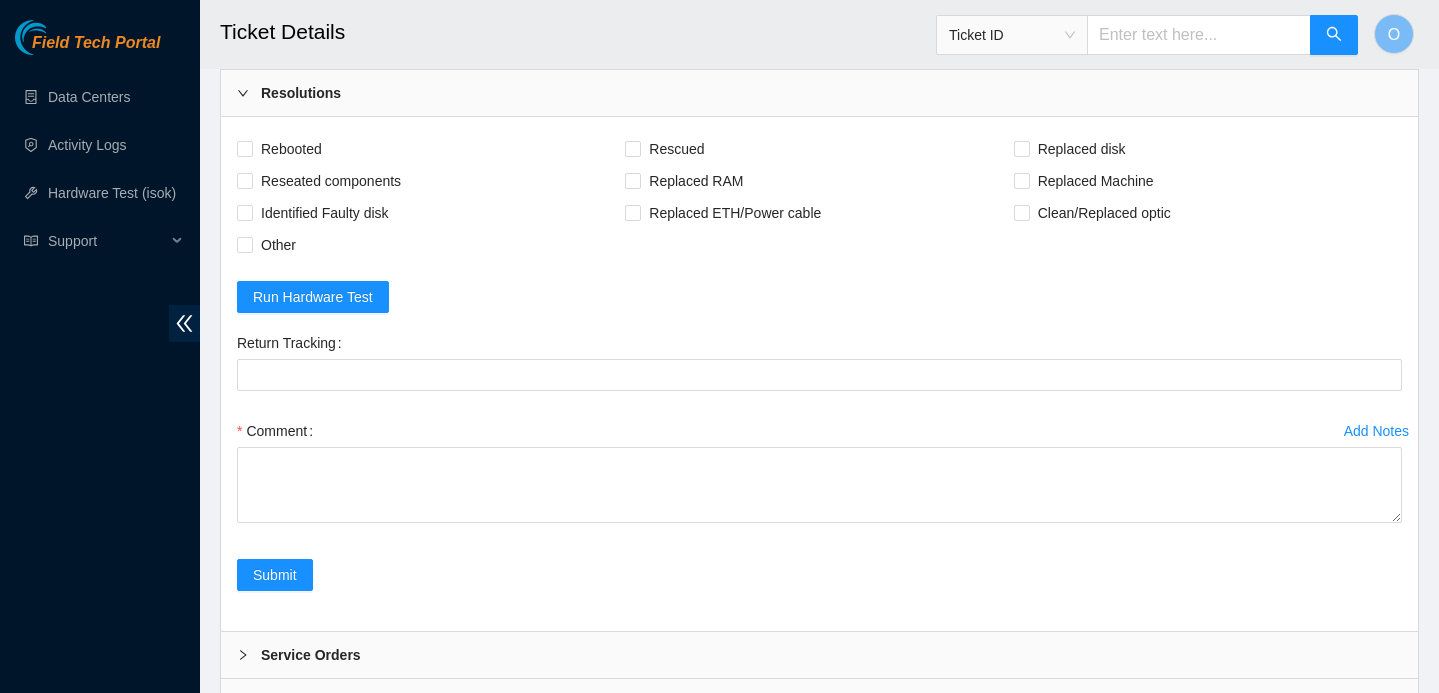 scroll, scrollTop: 1048, scrollLeft: 0, axis: vertical 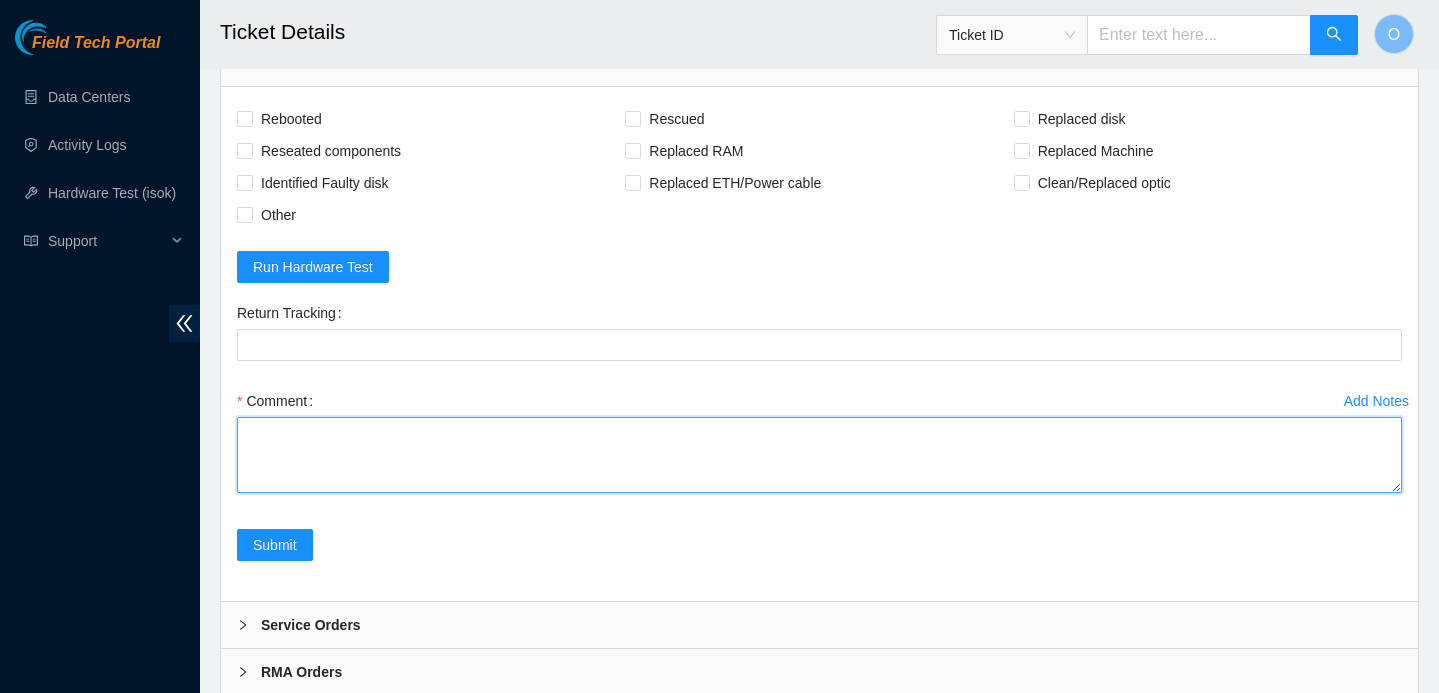 click on "Comment" at bounding box center (819, 455) 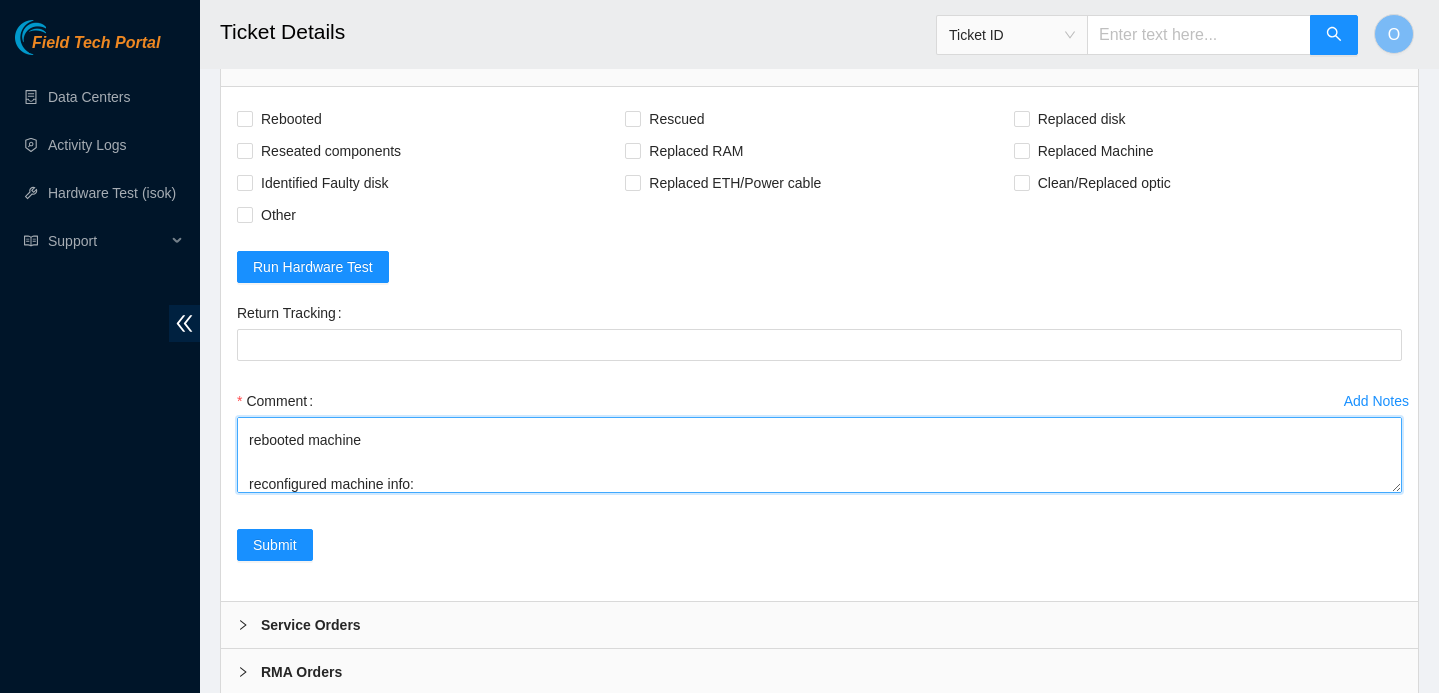scroll, scrollTop: 191, scrollLeft: 0, axis: vertical 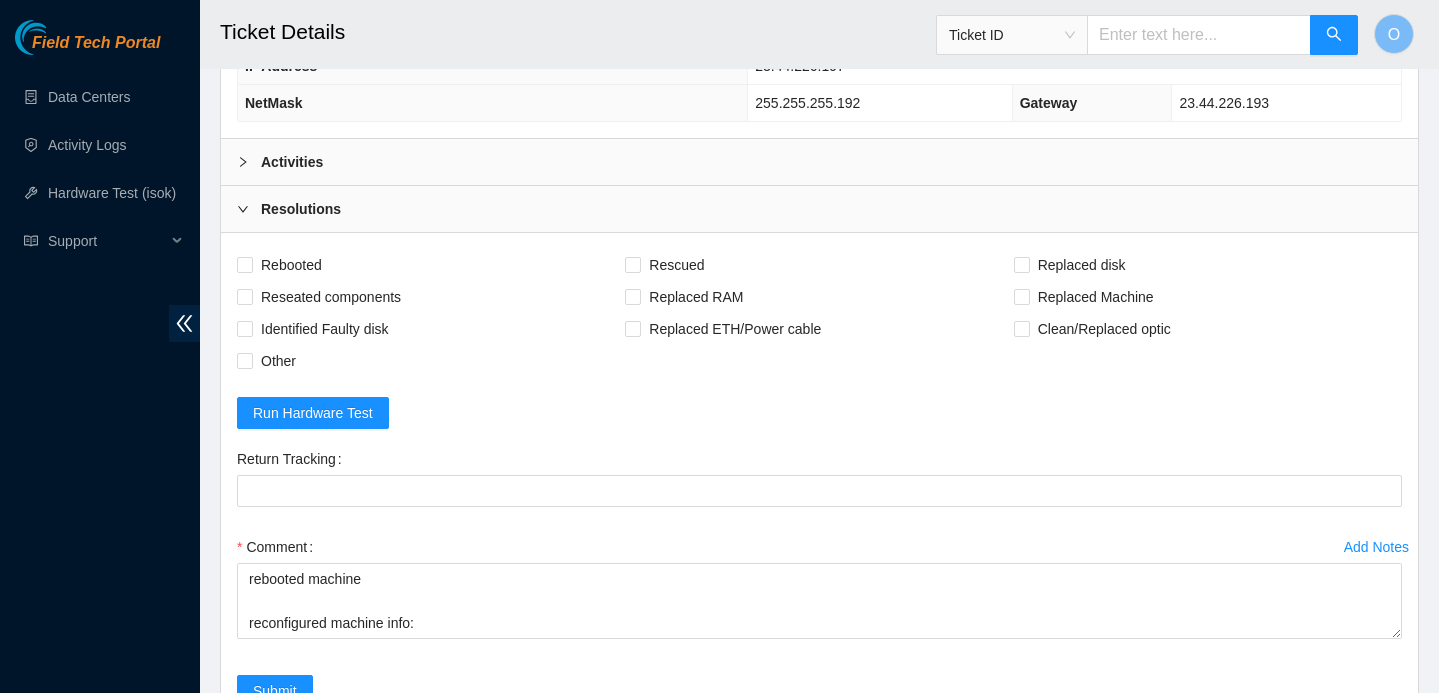 click on "Activities" at bounding box center (819, 162) 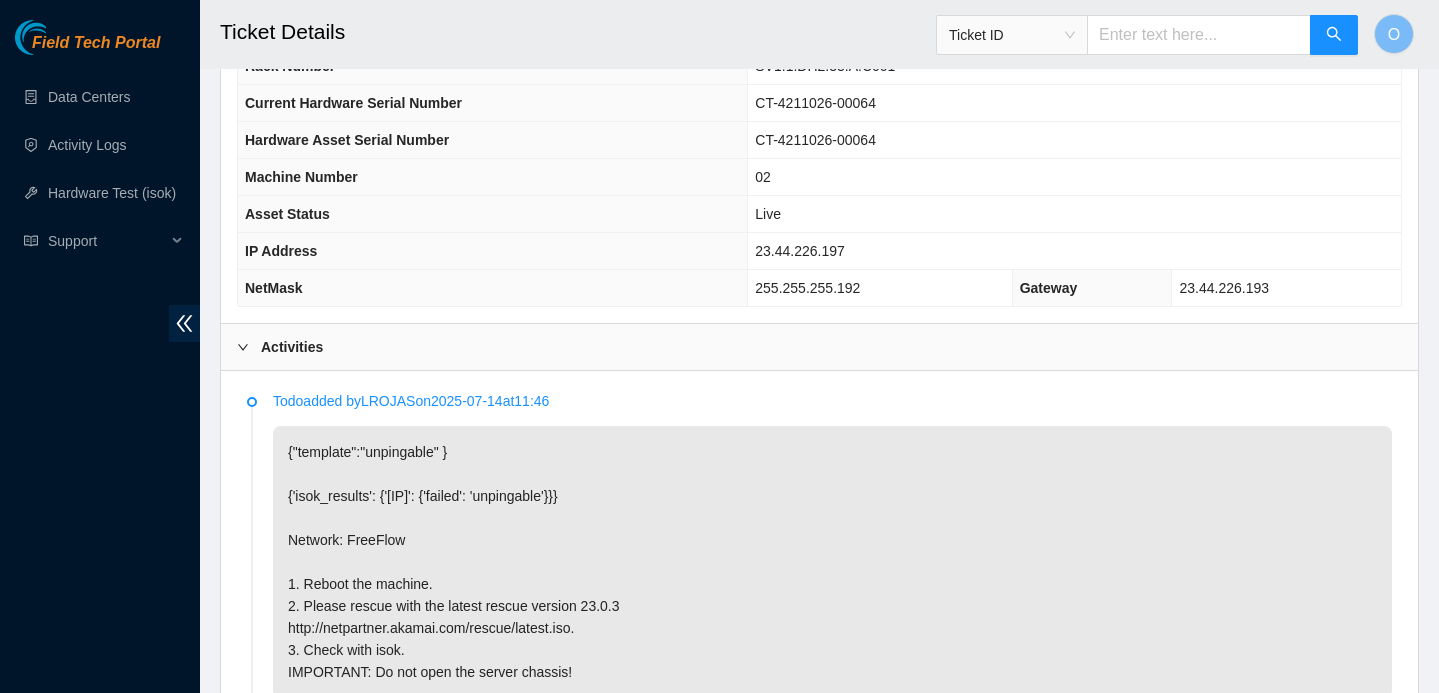 scroll, scrollTop: 702, scrollLeft: 0, axis: vertical 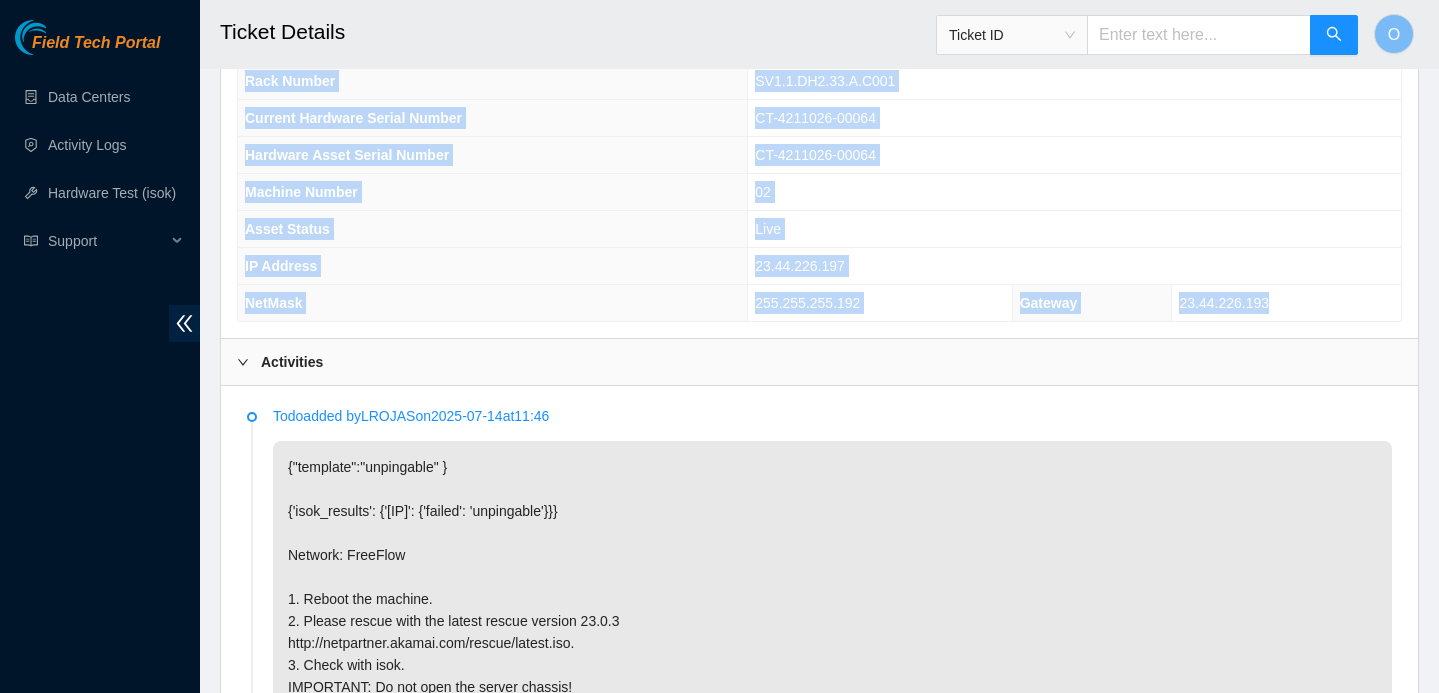 drag, startPoint x: 1290, startPoint y: 327, endPoint x: 249, endPoint y: 103, distance: 1064.8273 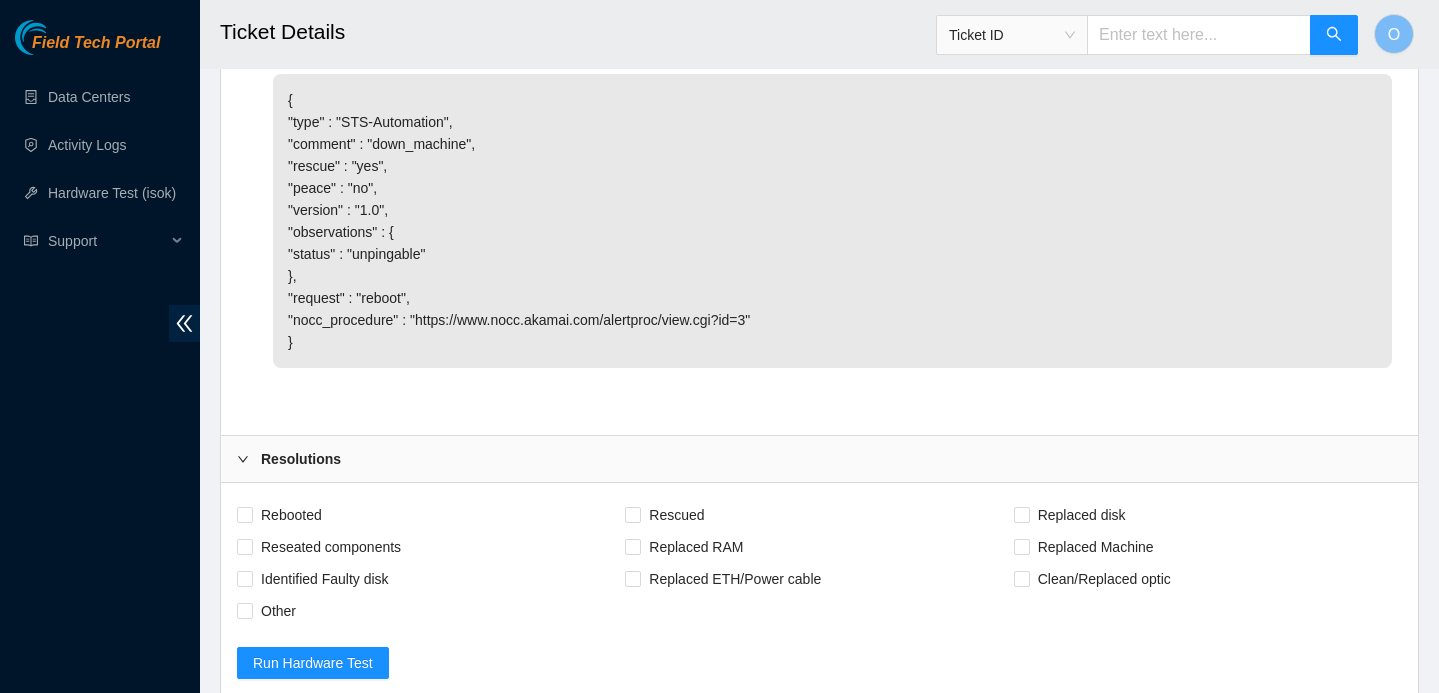 scroll, scrollTop: 1938, scrollLeft: 0, axis: vertical 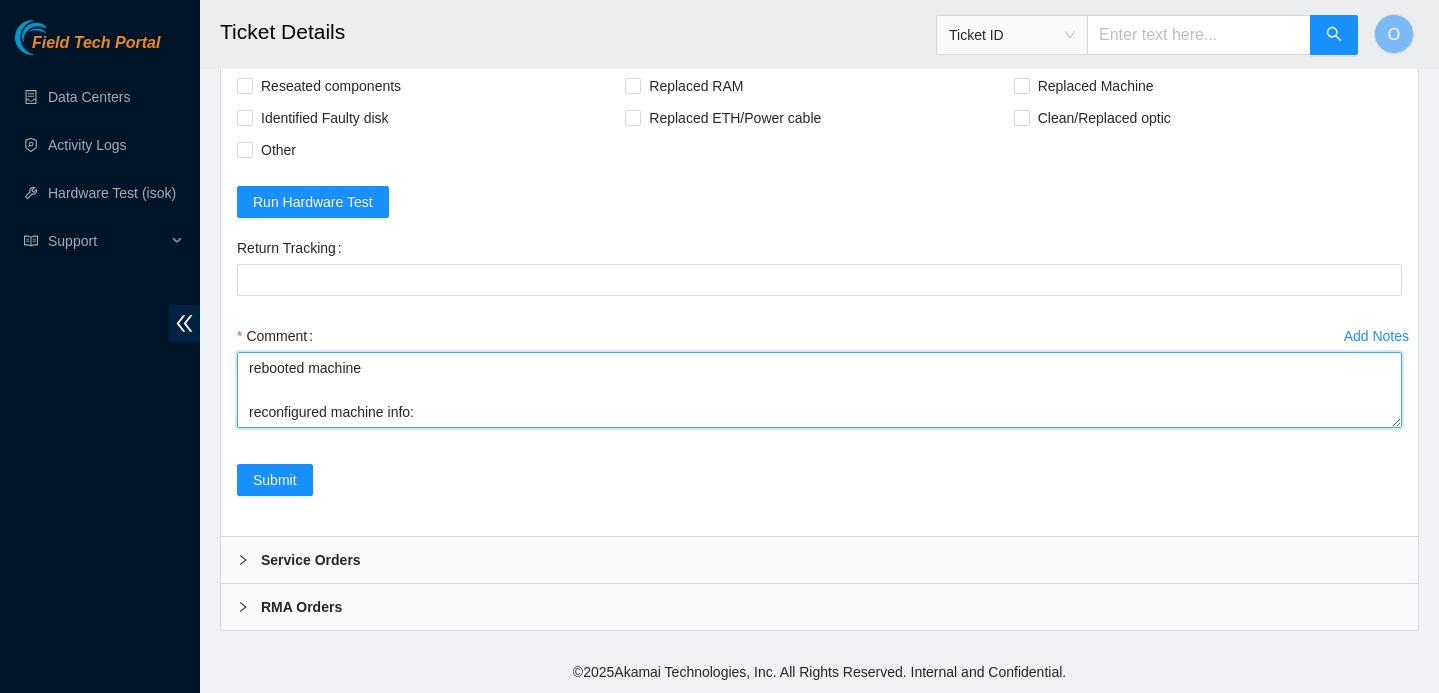 click on "Spoke to nocc, safe to work on ticket
connected machine to monitor, no errors
rebooted and rescued with 23.0.3
rescue successful
rebooted machine
reconfigured machine info:" at bounding box center (819, 390) 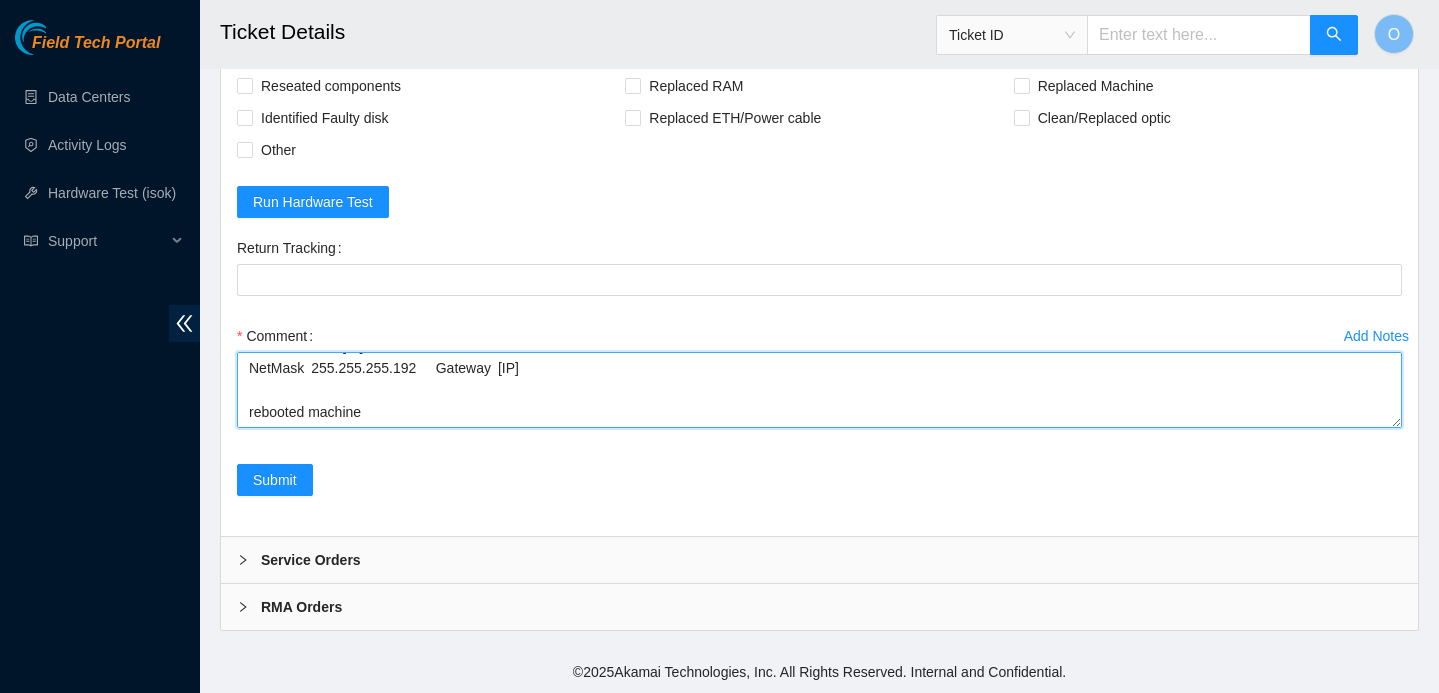 scroll, scrollTop: 389, scrollLeft: 0, axis: vertical 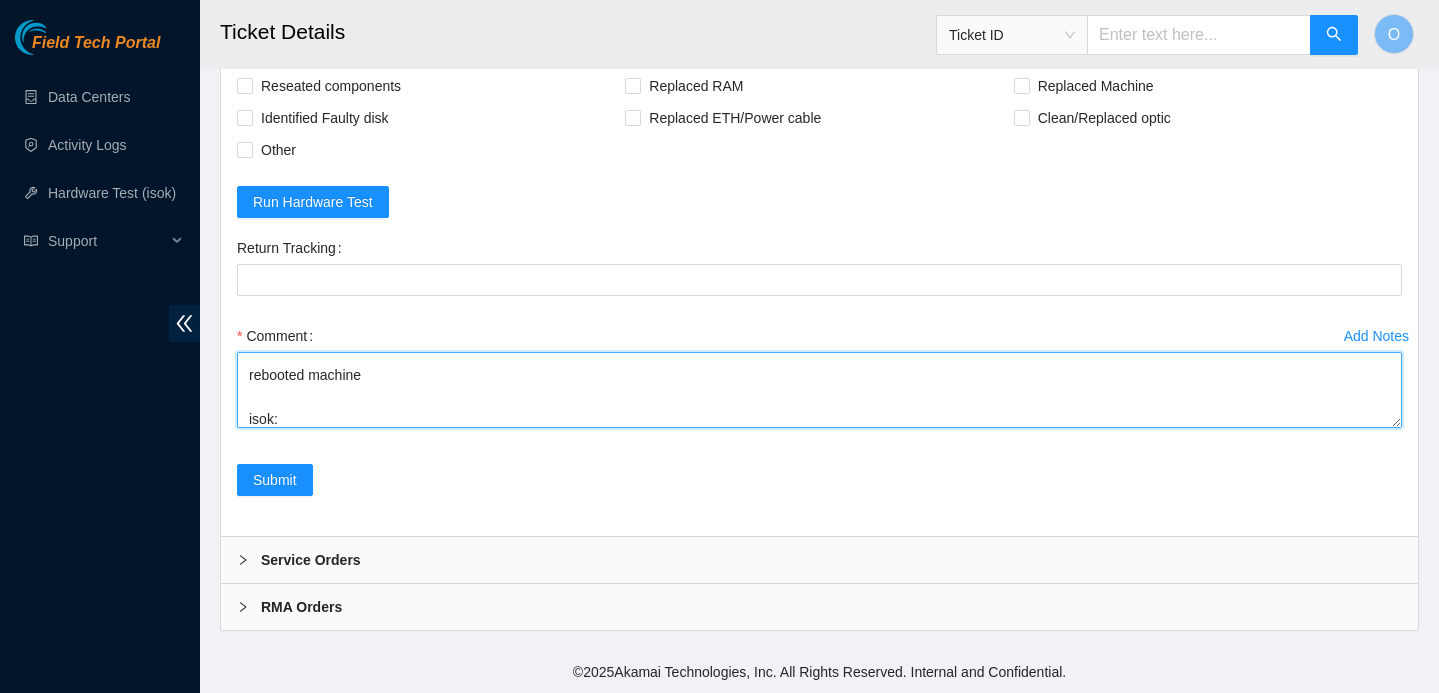 paste on "23.44.226.197 :   passed: ok" 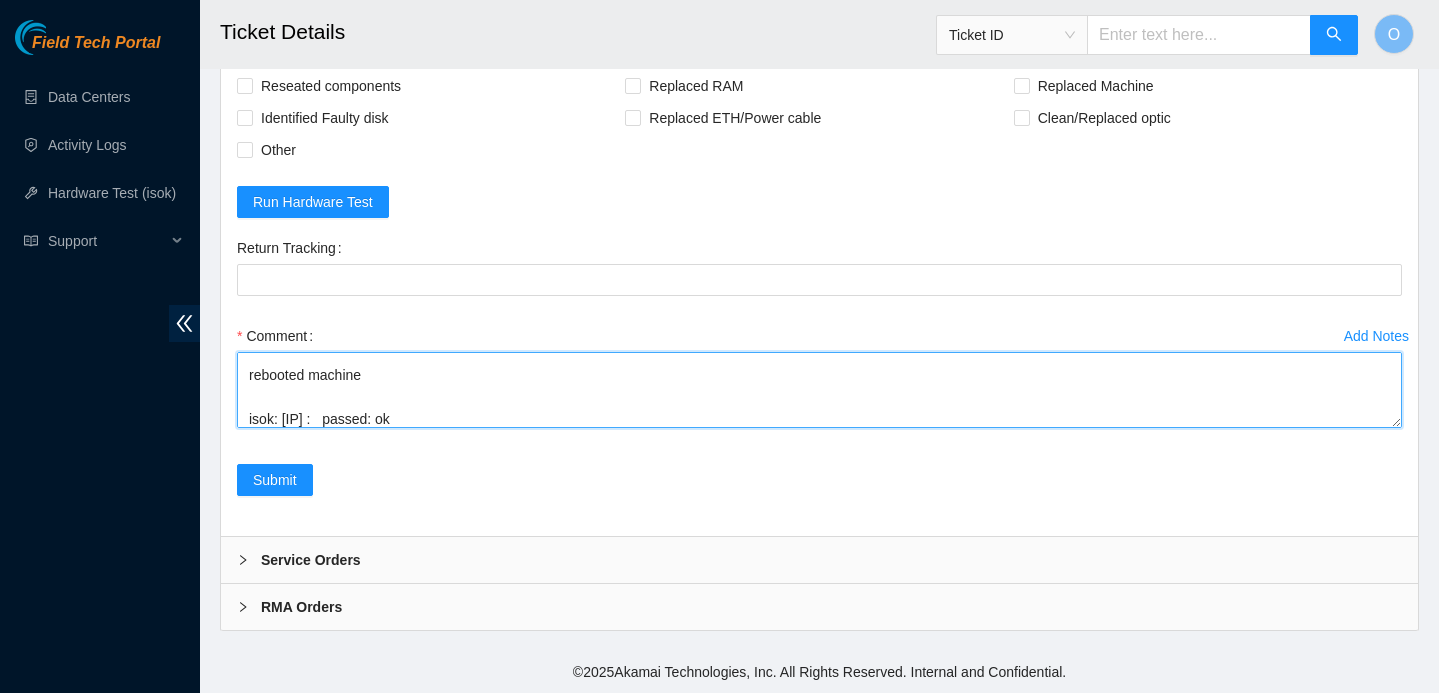 scroll, scrollTop: 411, scrollLeft: 0, axis: vertical 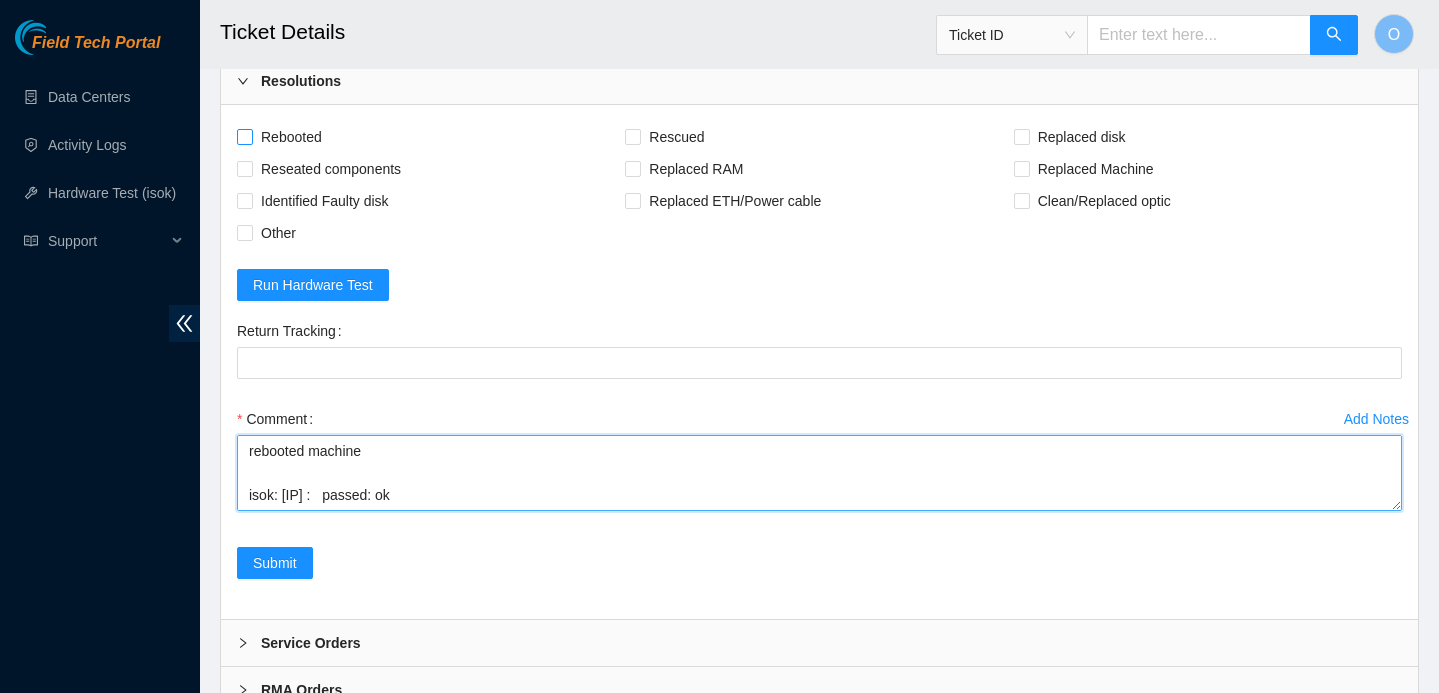 type on "Spoke to nocc, safe to work on ticket
connected machine to monitor, no errors
rebooted and rescued with 23.0.3
rescue successful
rebooted machine
reconfigured machine info:Rack Number	SV1.1.DH2.33.A.C001
Current Hardware Serial Number	CT-4211026-00064
Hardware Asset Serial Number	CT-4211026-00064
Machine Number	02
Asset Status	Live
IP Address	23.44.226.197
NetMask	255.255.255.192	Gateway	23.44.226.193
rebooted machine
isok: 23.44.226.197 :   passed: ok" 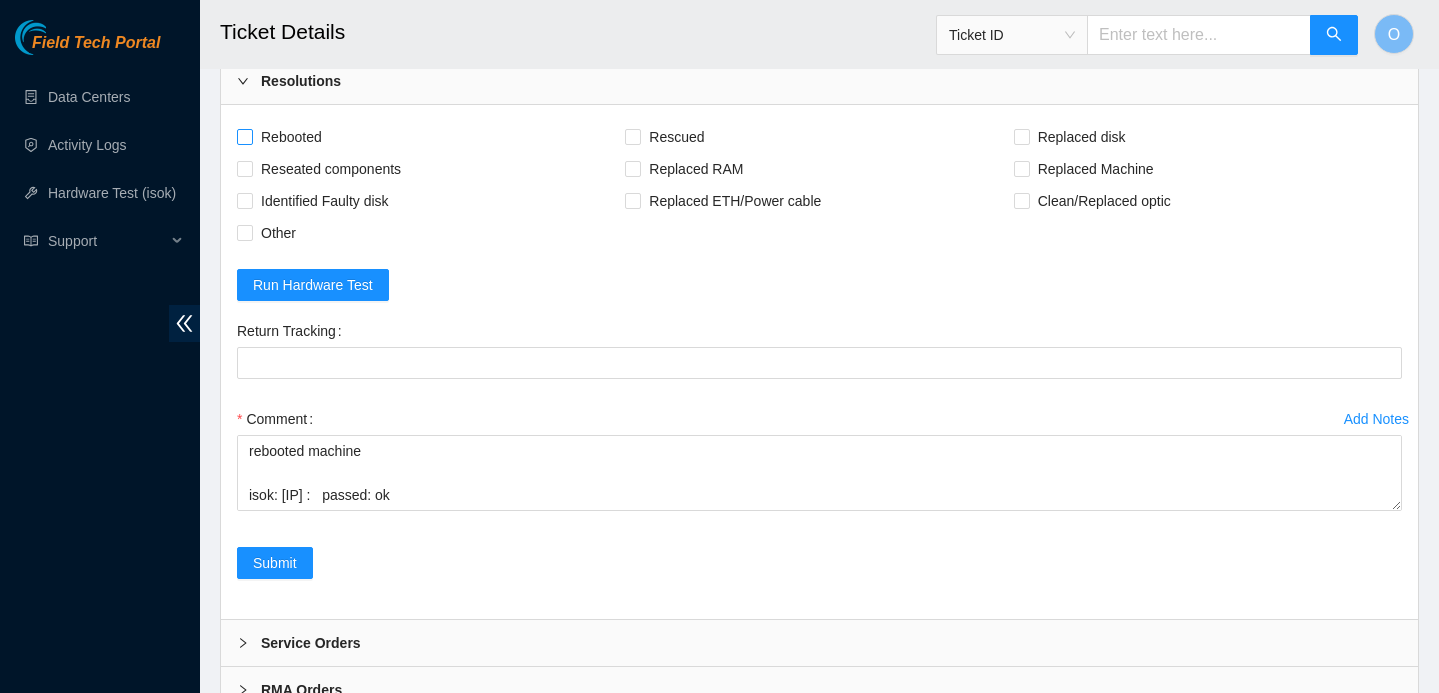 click on "Rebooted" at bounding box center (291, 137) 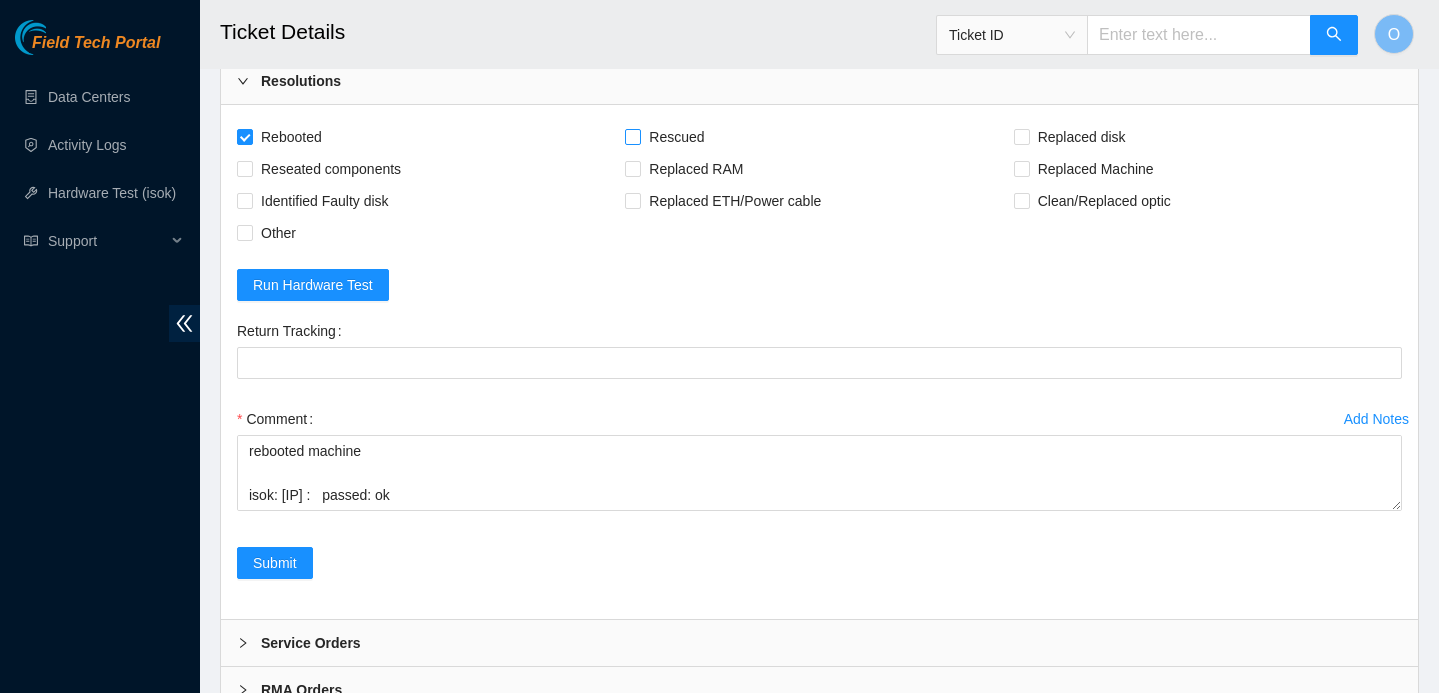 click on "Rescued" at bounding box center (676, 137) 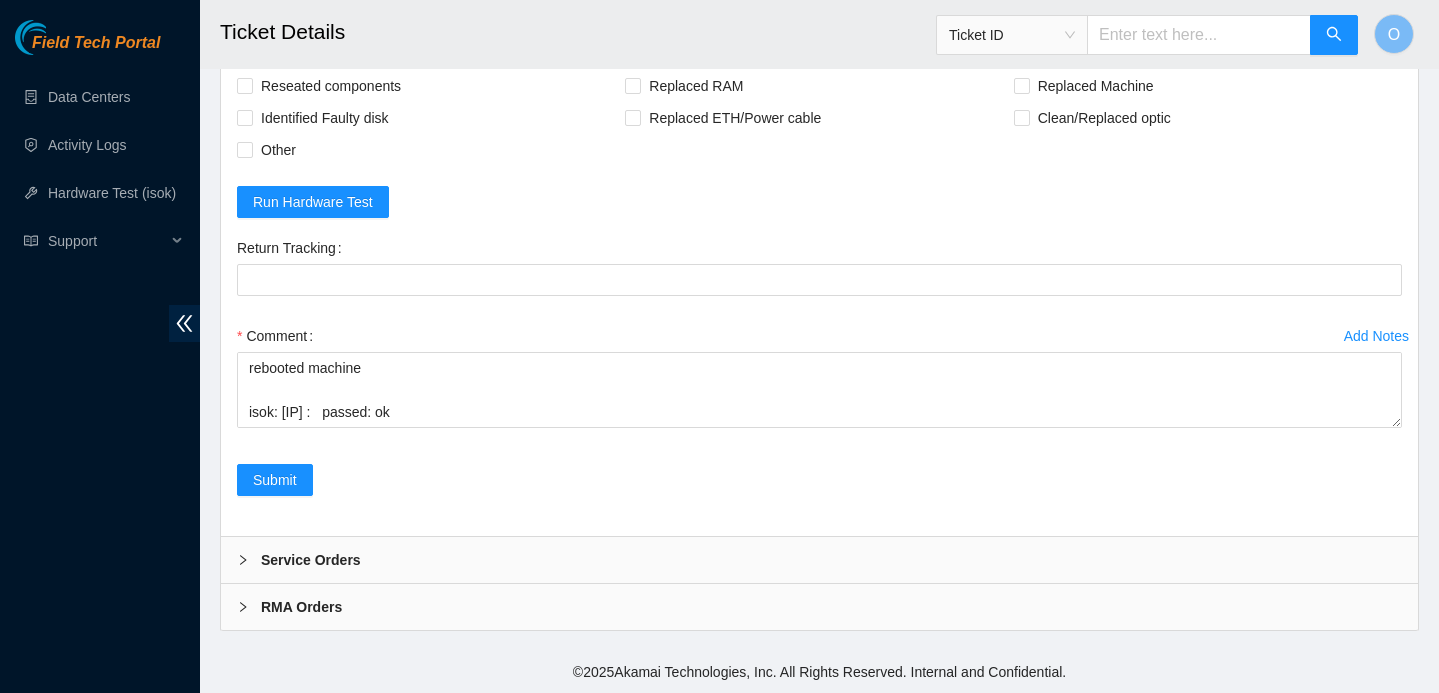 scroll, scrollTop: 1911, scrollLeft: 0, axis: vertical 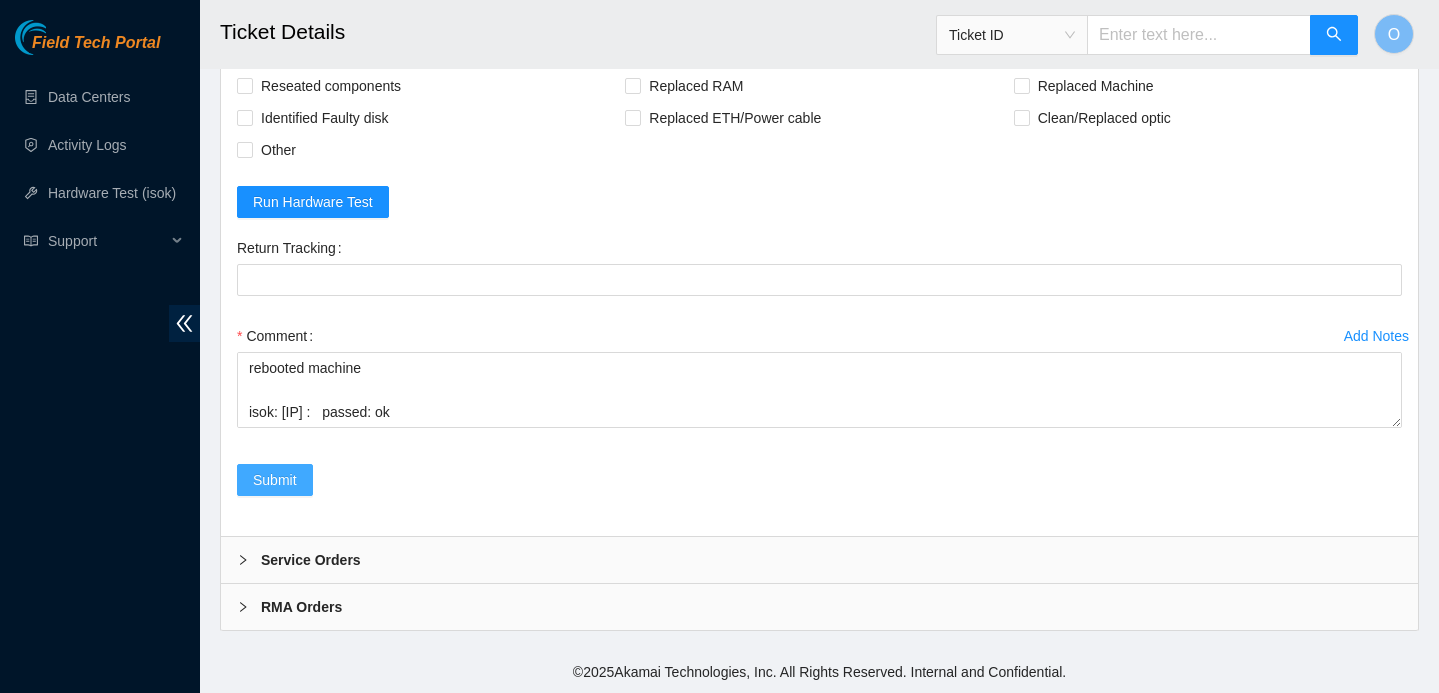 click on "Submit" at bounding box center (275, 480) 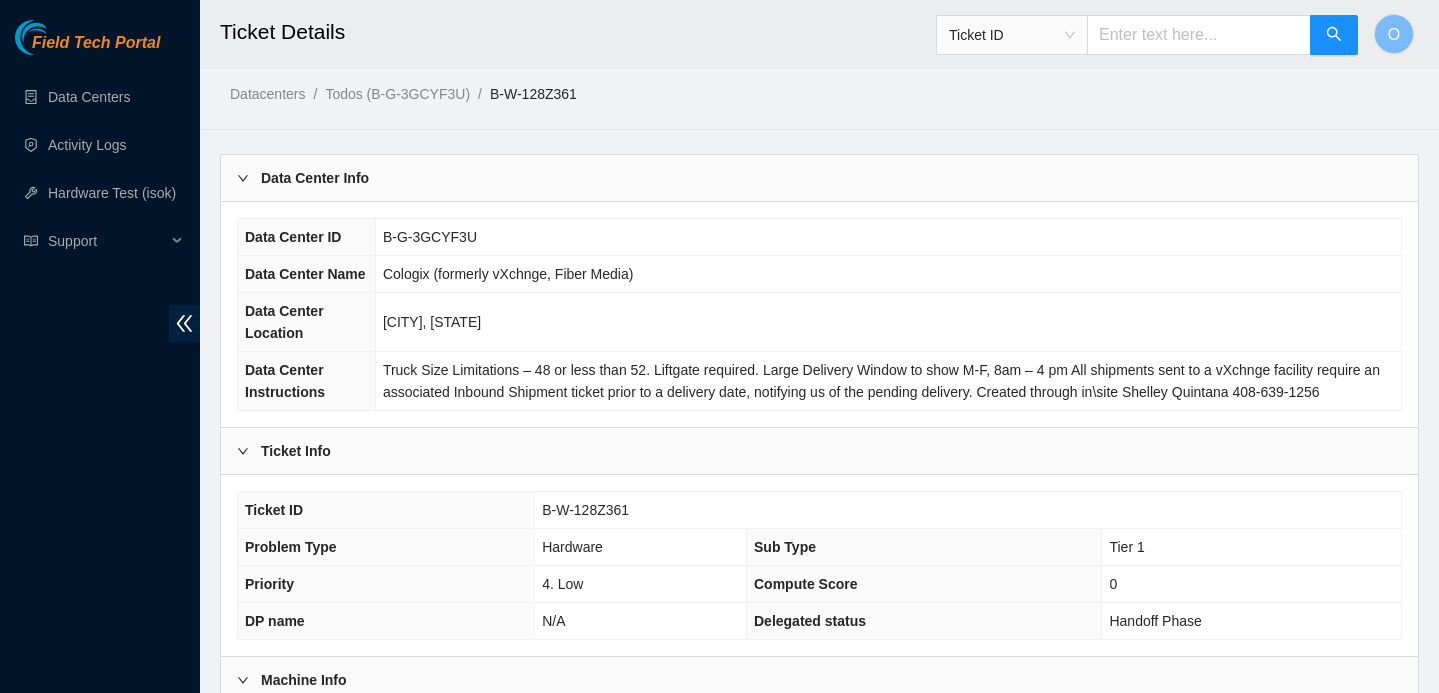 scroll, scrollTop: 620, scrollLeft: 0, axis: vertical 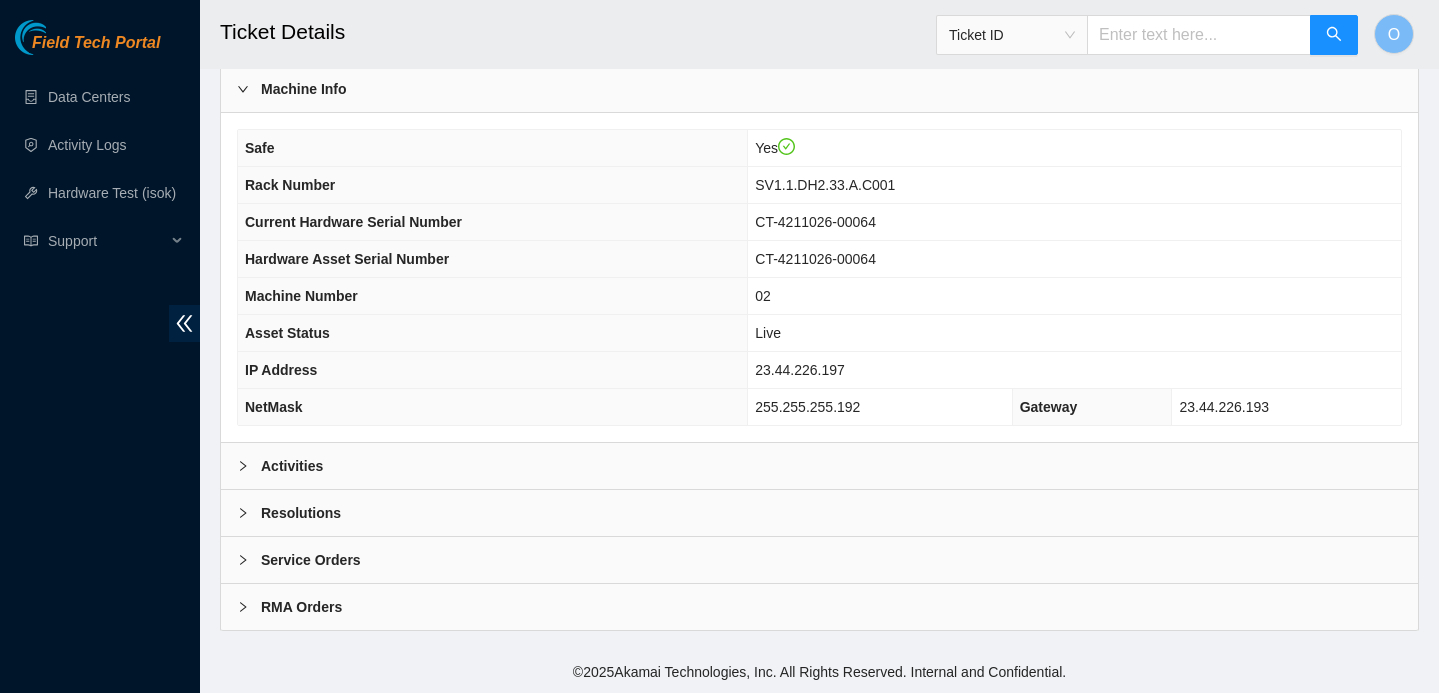 click on "Activities" at bounding box center [819, 466] 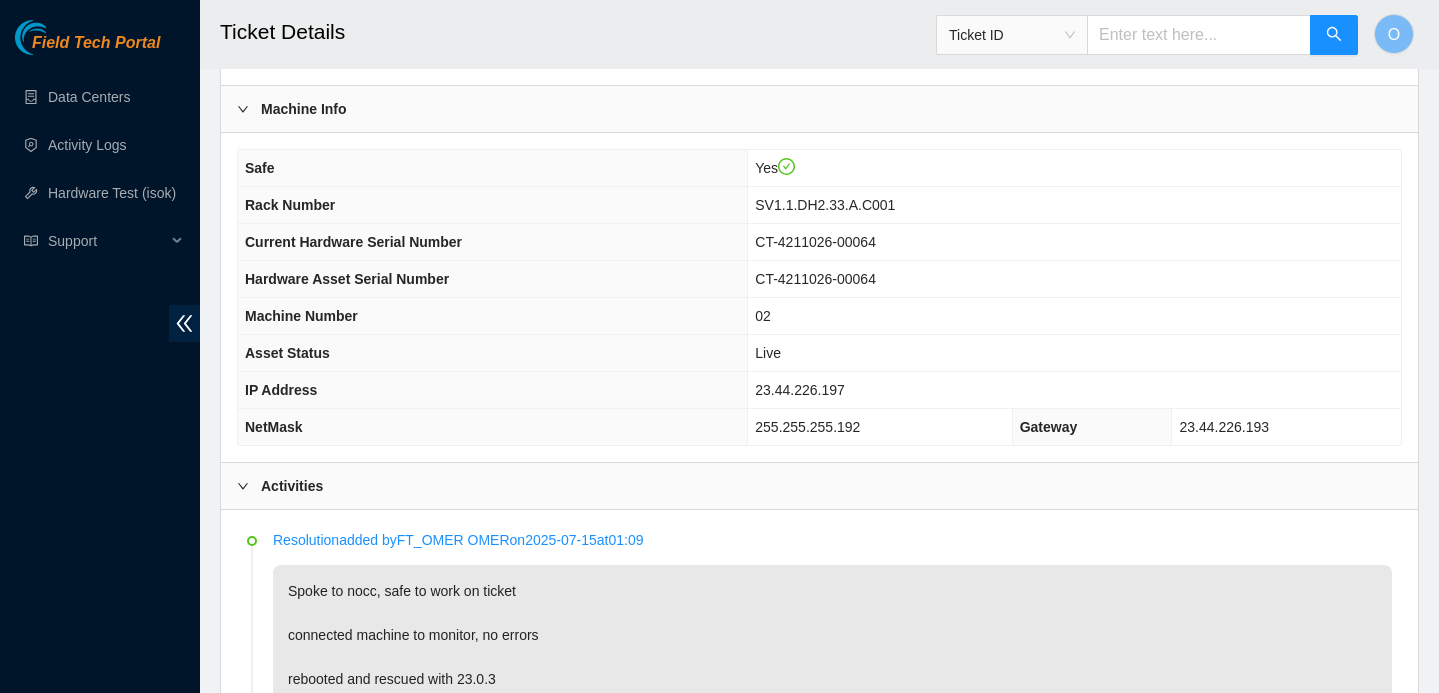 scroll, scrollTop: 572, scrollLeft: 0, axis: vertical 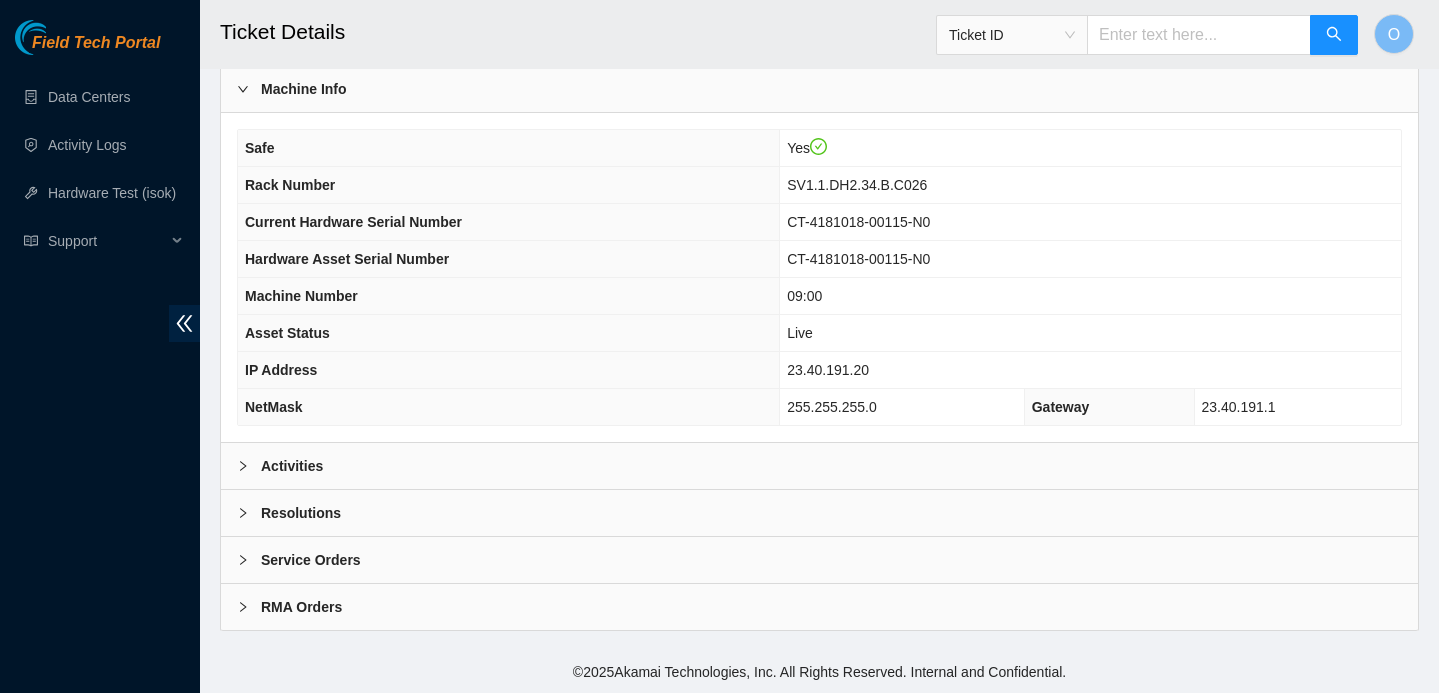 click at bounding box center [249, 513] 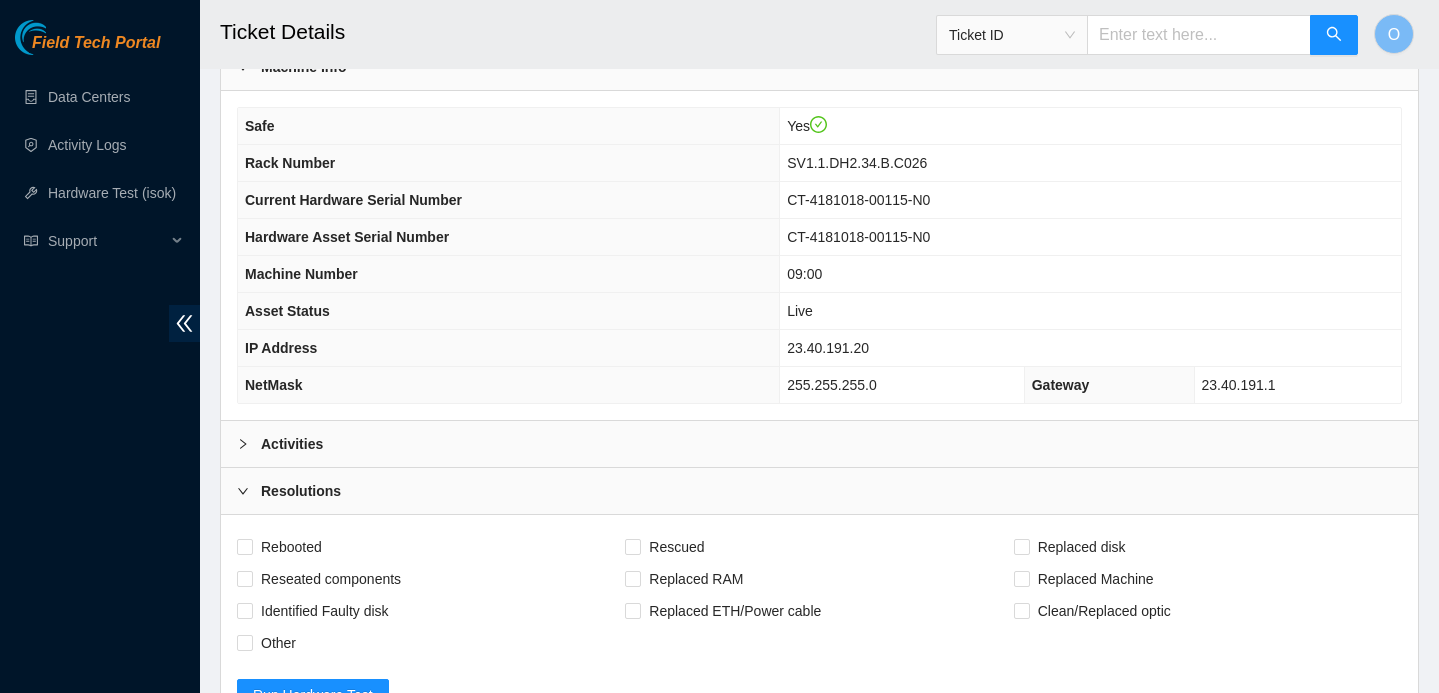 click 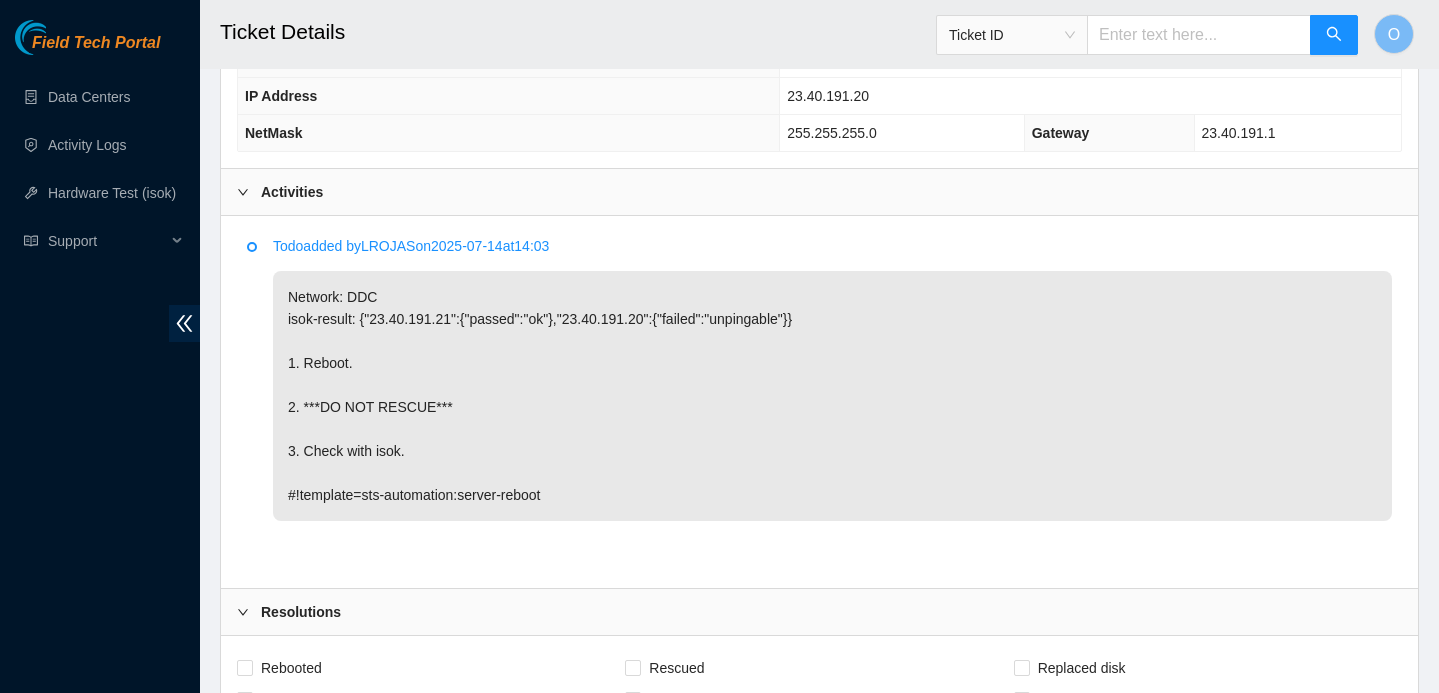 scroll, scrollTop: 1508, scrollLeft: 0, axis: vertical 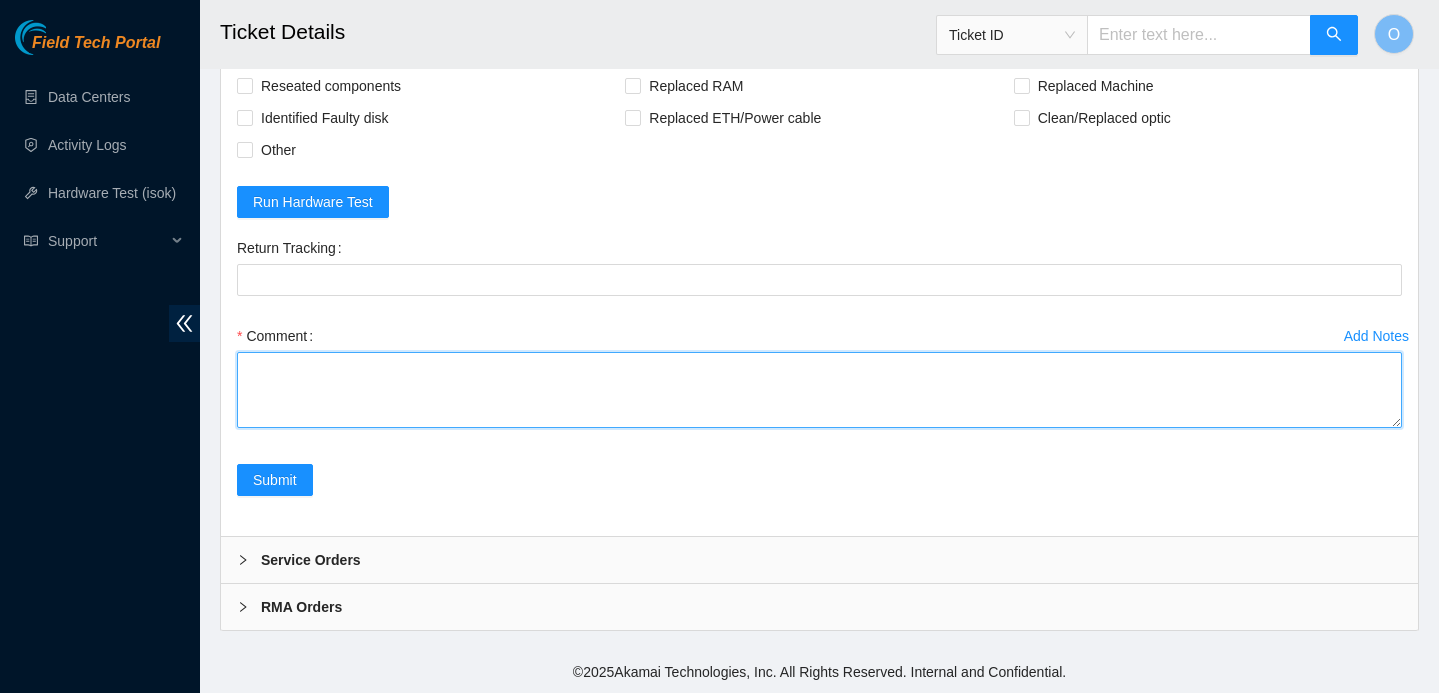 click on "Comment" at bounding box center [819, 390] 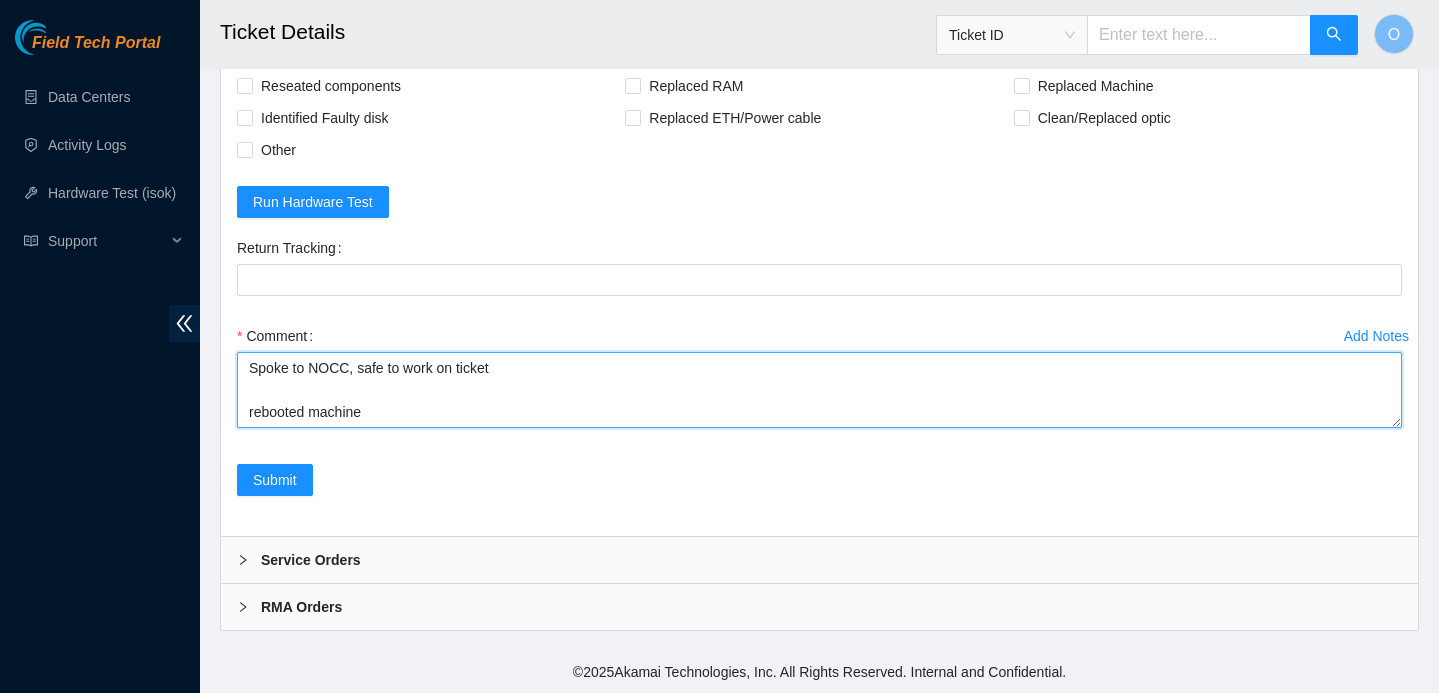 scroll, scrollTop: 37, scrollLeft: 0, axis: vertical 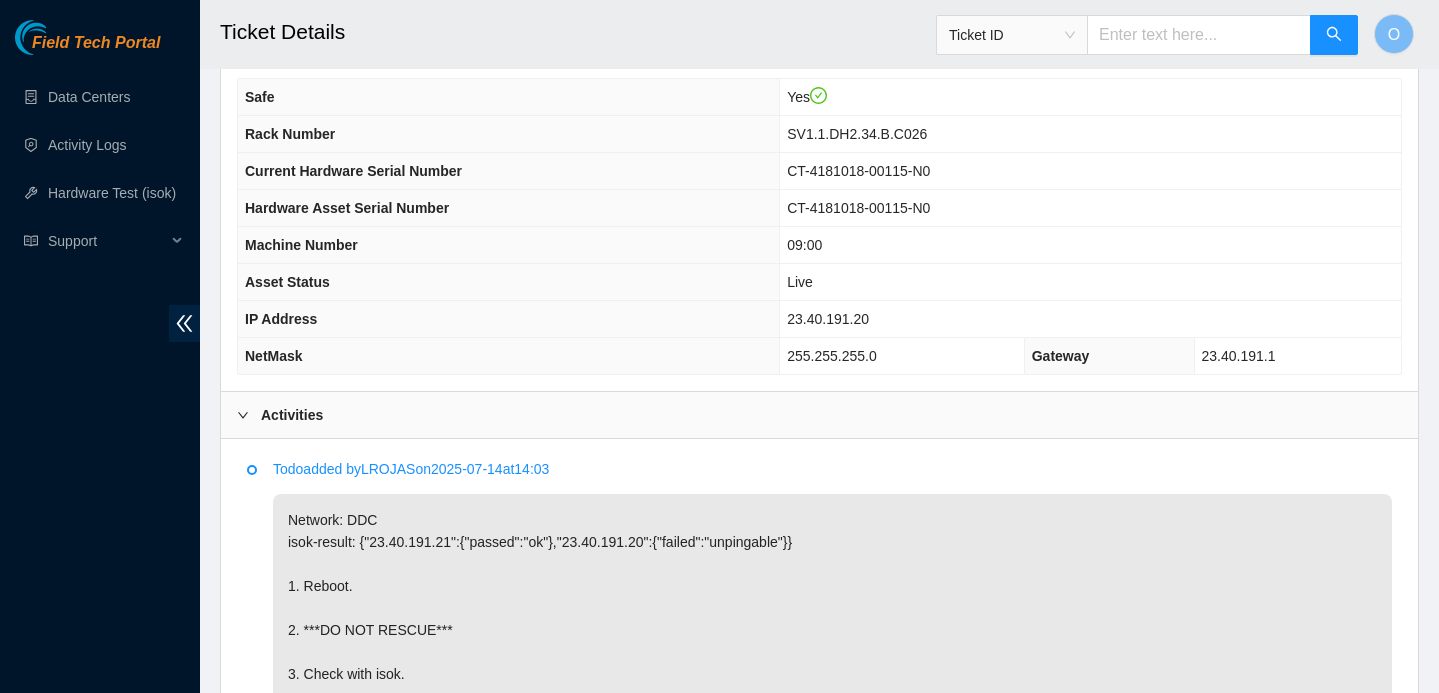click on "23.40.191.20" at bounding box center (828, 319) 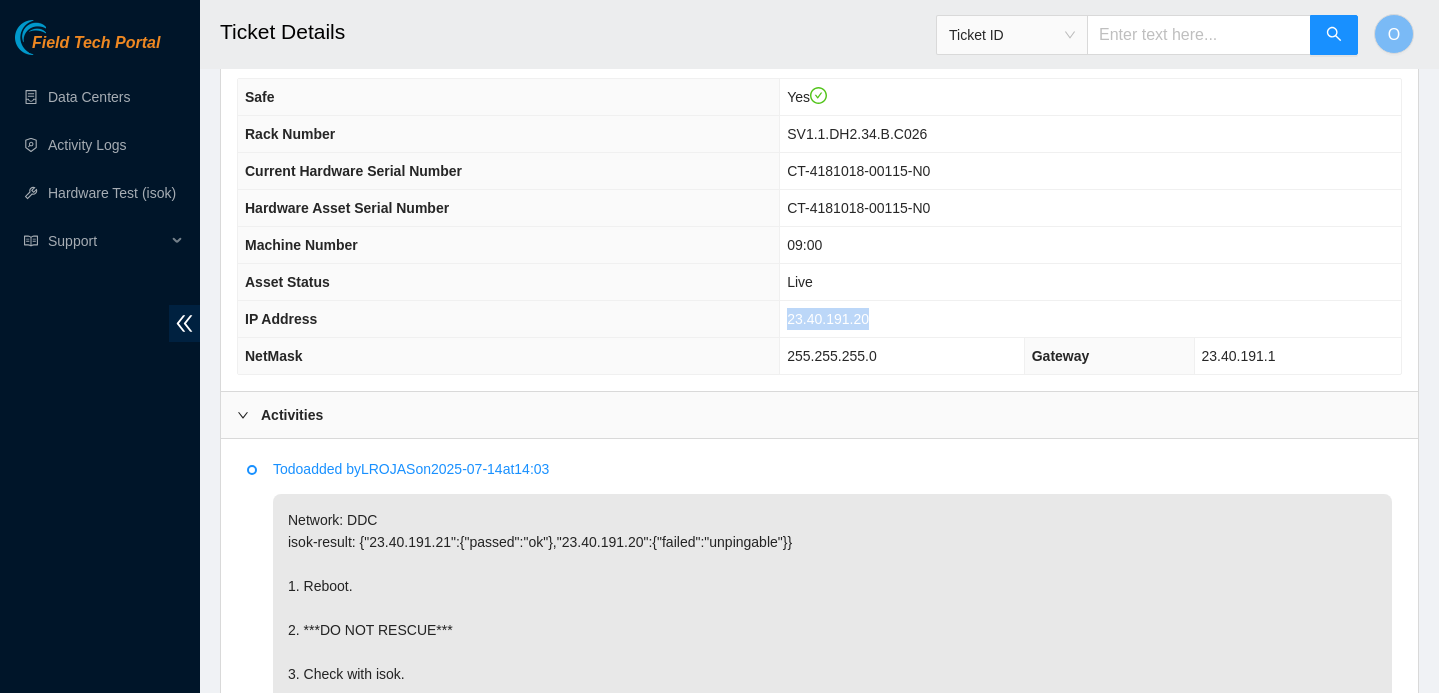 click on "23.40.191.20" at bounding box center [828, 319] 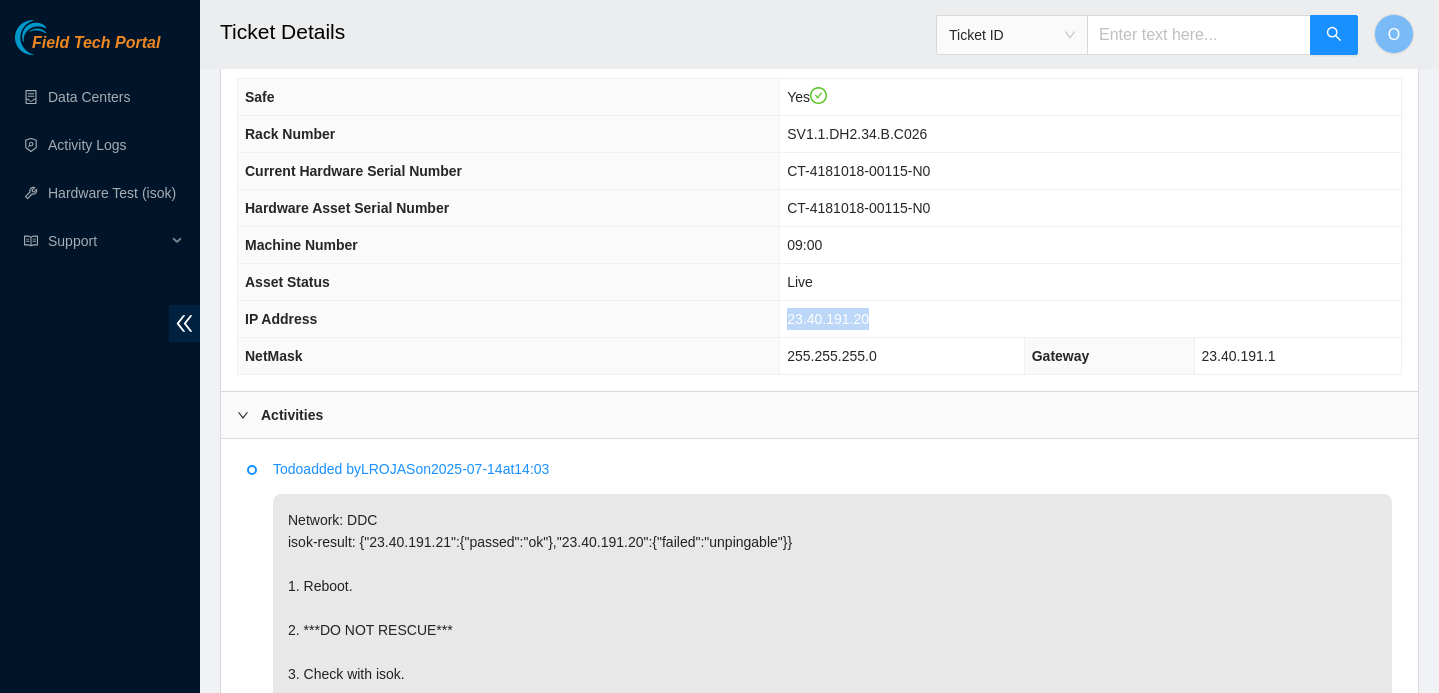 scroll, scrollTop: 1508, scrollLeft: 0, axis: vertical 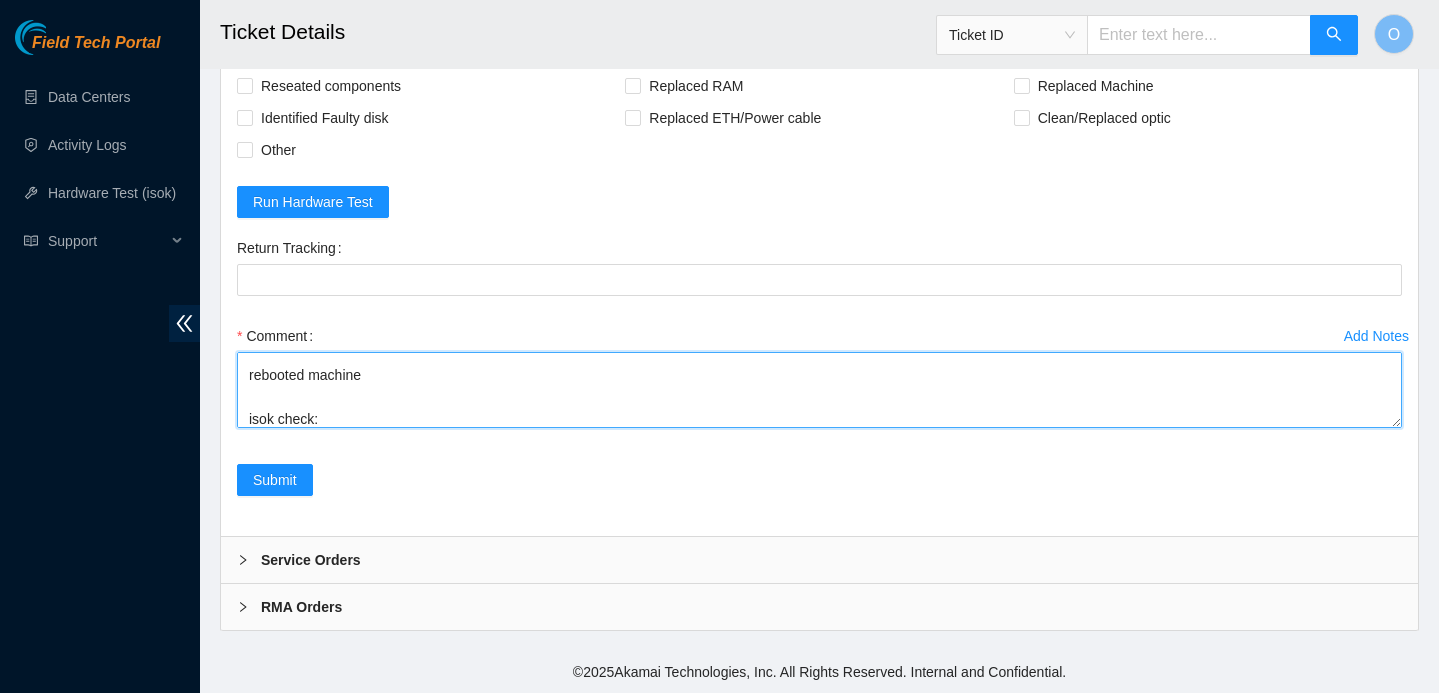 click on "Spoke to NOCC, safe to work on ticket
rebooted machine
isok check:" at bounding box center (819, 390) 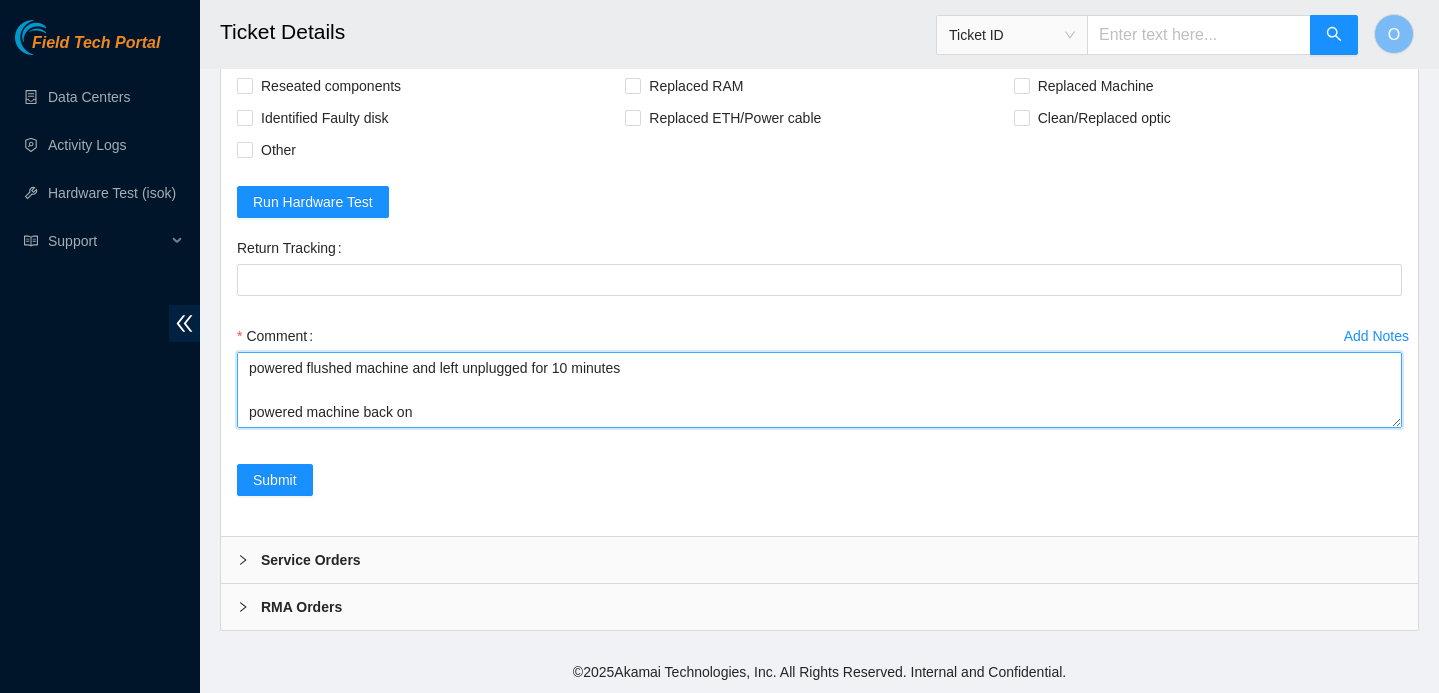 scroll, scrollTop: 169, scrollLeft: 0, axis: vertical 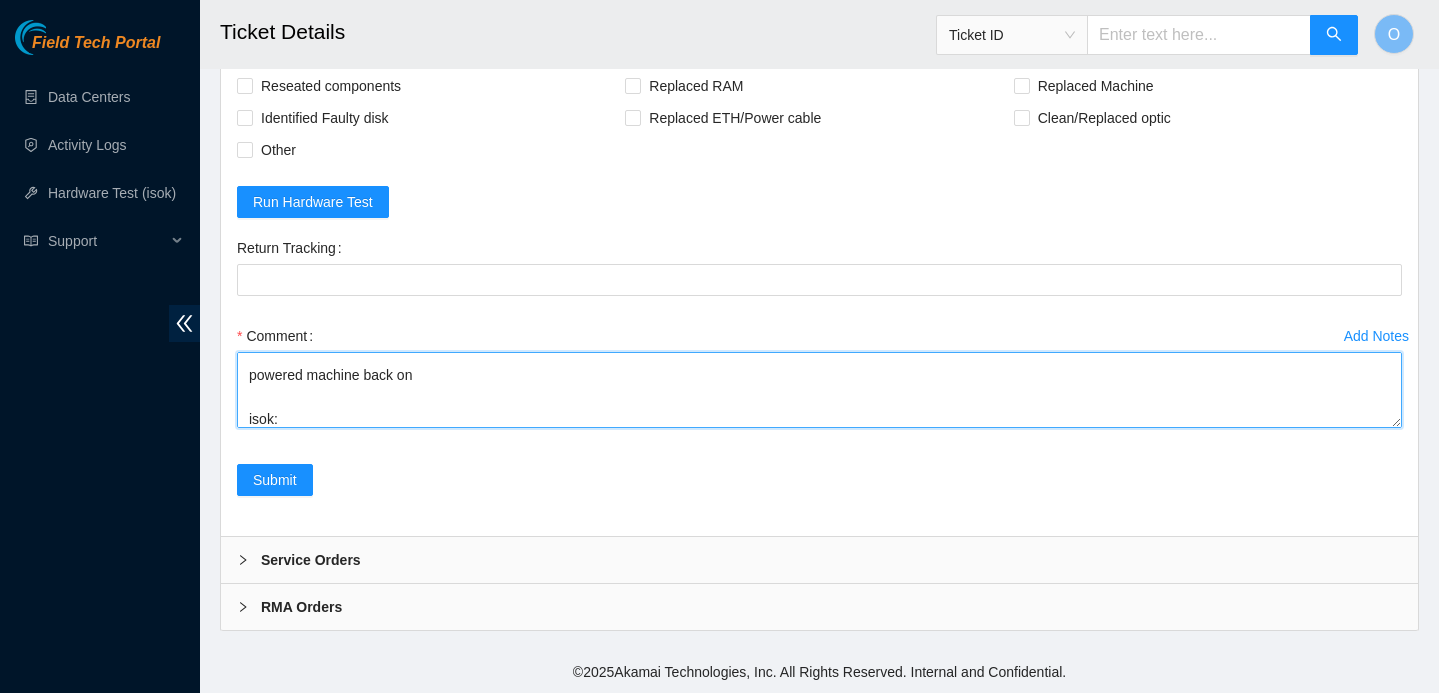 paste on "[IP] :   passed: ok
N/A
[IP] :   failed: unpingable" 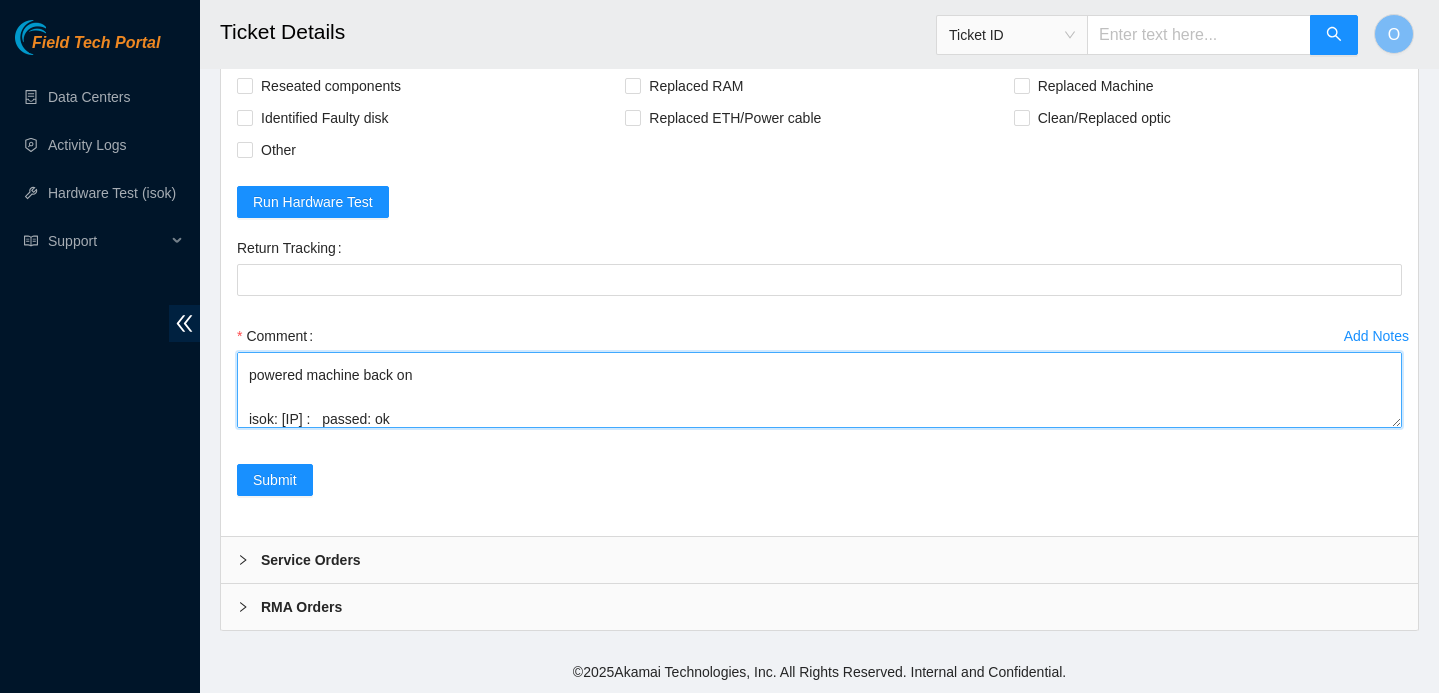 scroll, scrollTop: 213, scrollLeft: 0, axis: vertical 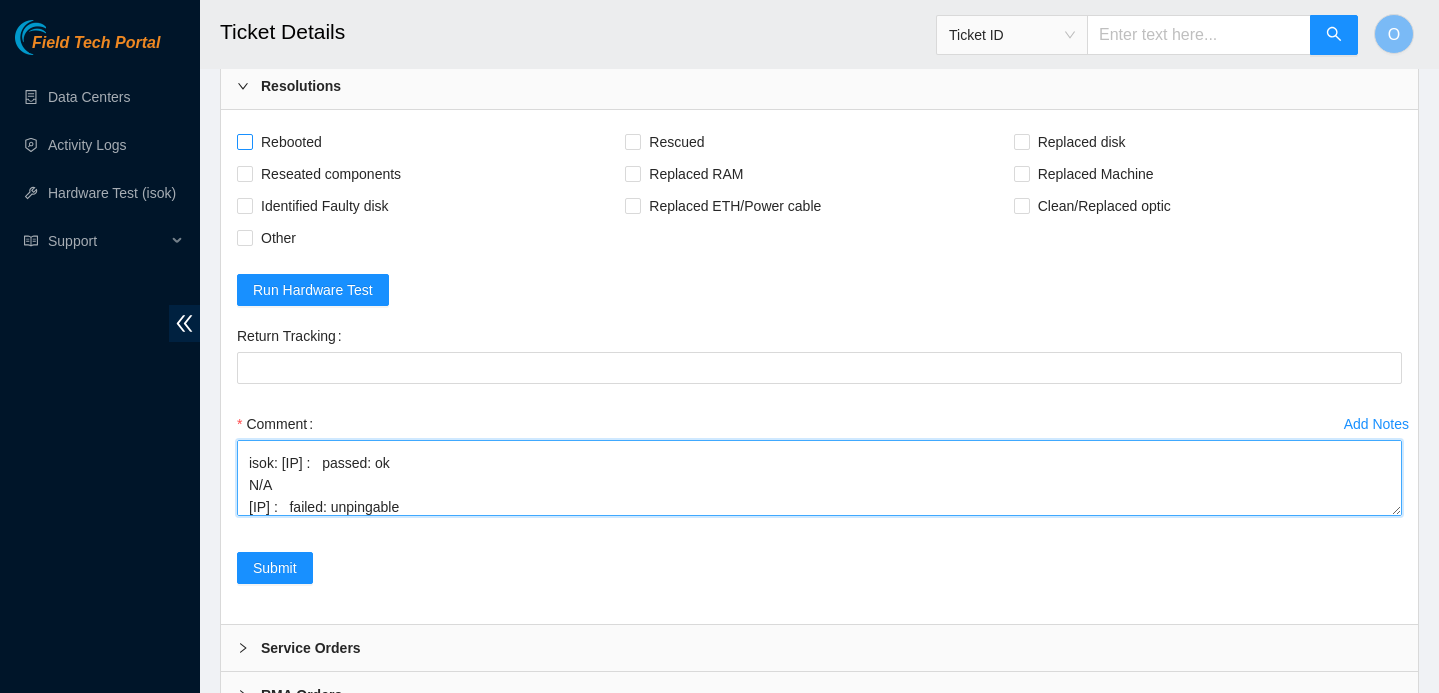 type on "Spoke to NOCC, safe to work on ticket
rebooted machine
isok check failed
powered flushed machine and left unplugged for 10 minutes
powered machine back on
isok: [IP] :   passed: ok
N/A
[IP] :   failed: unpingable" 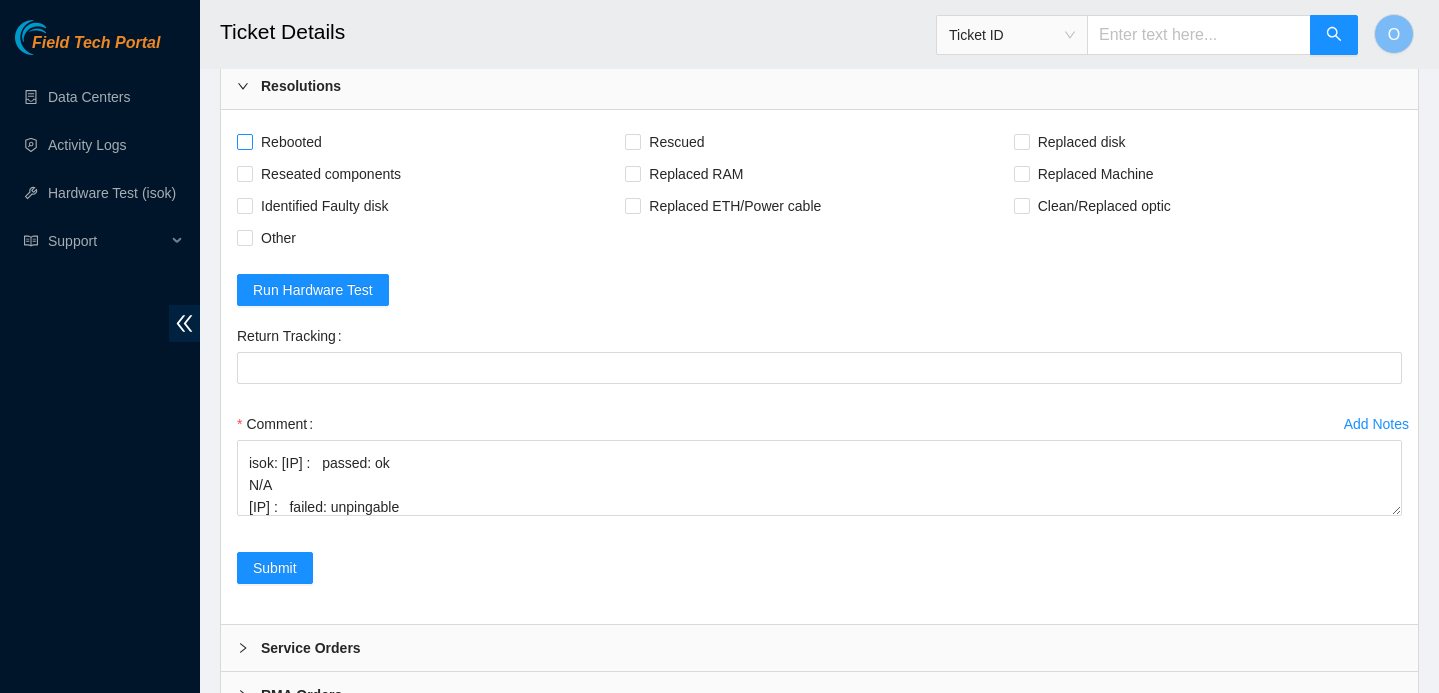 click on "Rebooted" at bounding box center (291, 142) 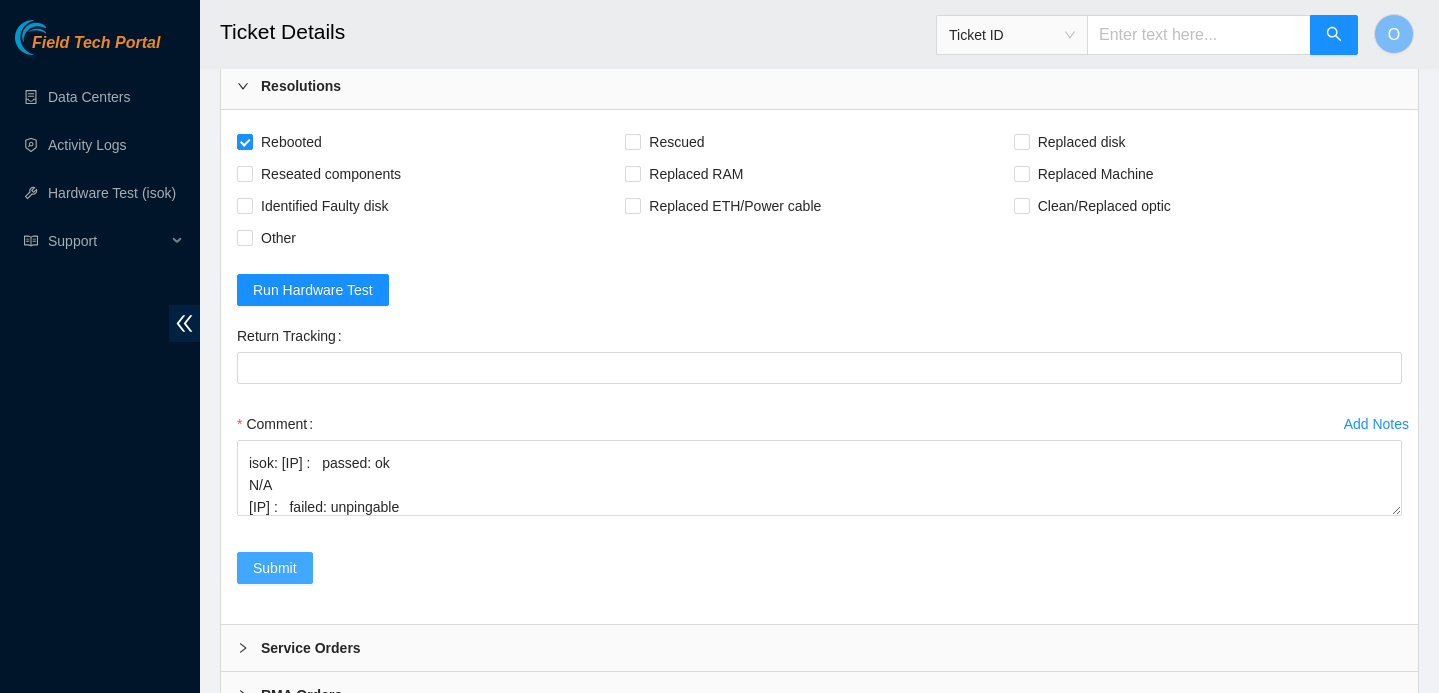 click on "Submit" at bounding box center (275, 568) 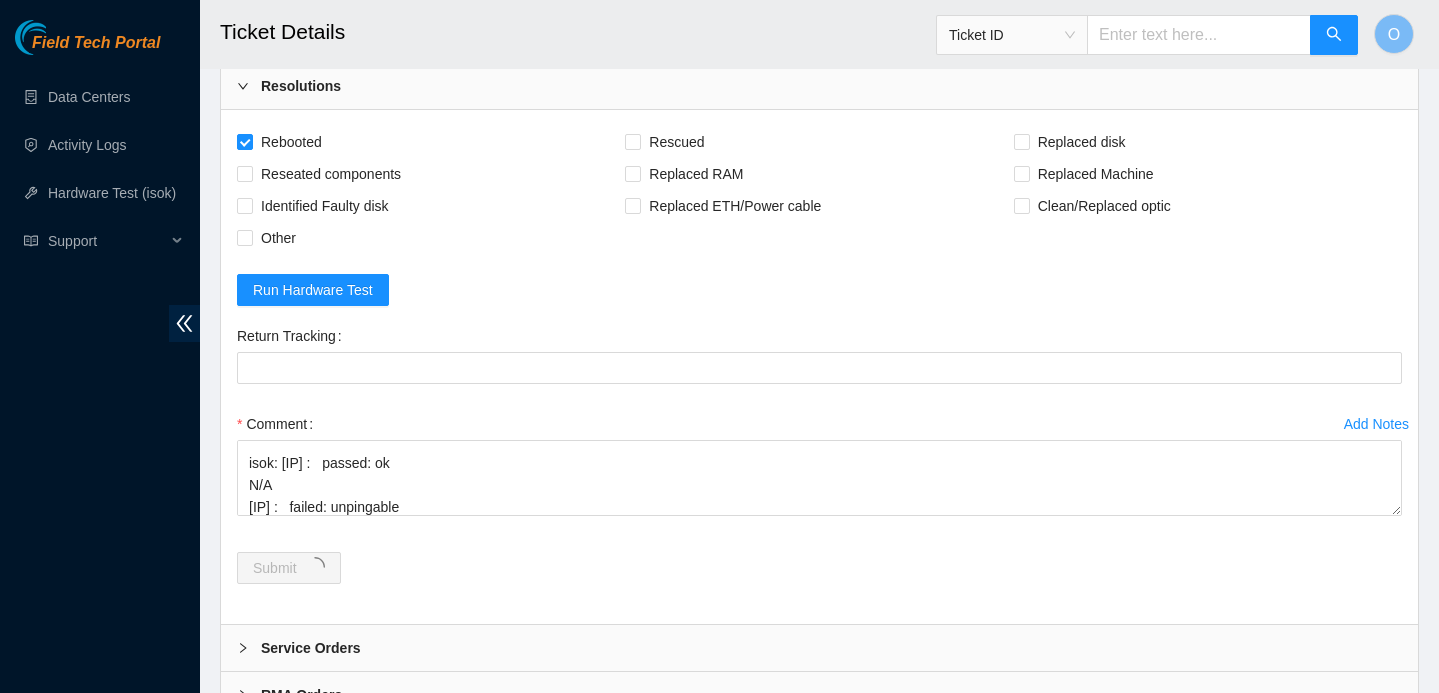 scroll, scrollTop: 0, scrollLeft: 0, axis: both 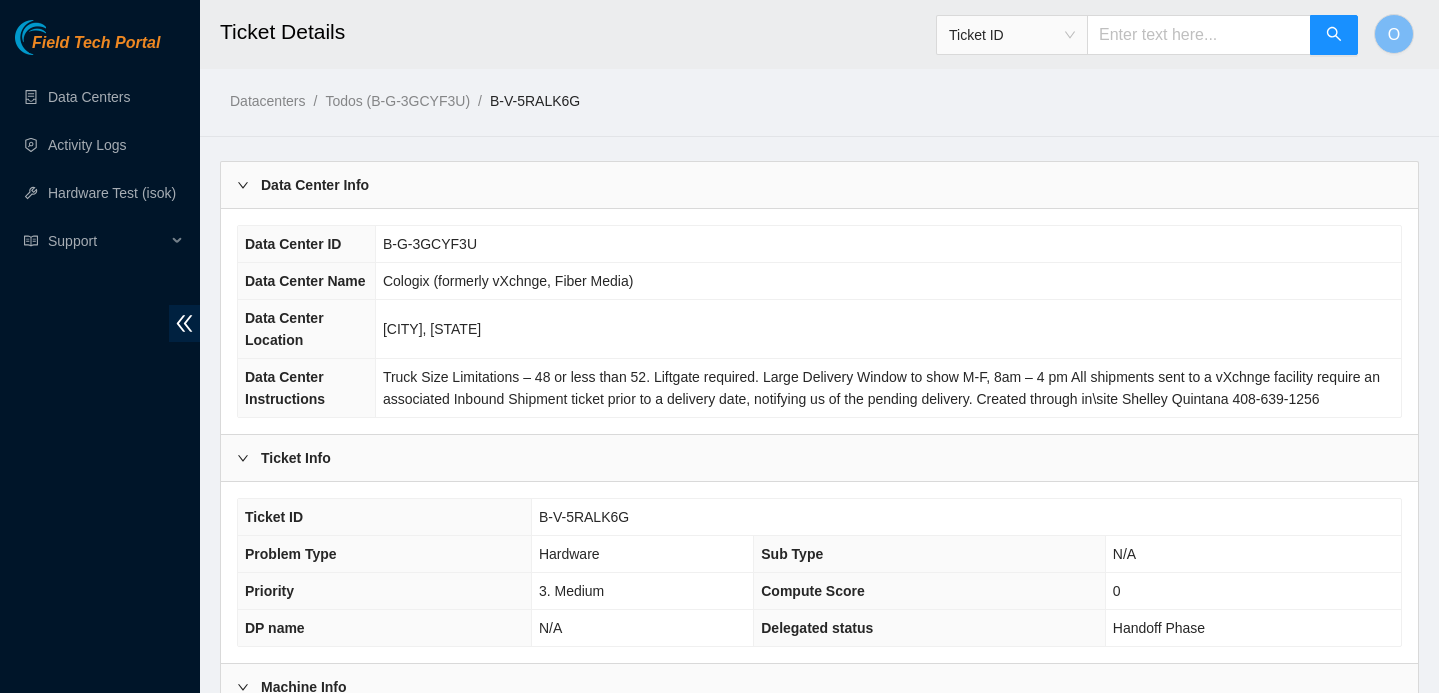 click on "Problem Type" at bounding box center (384, 554) 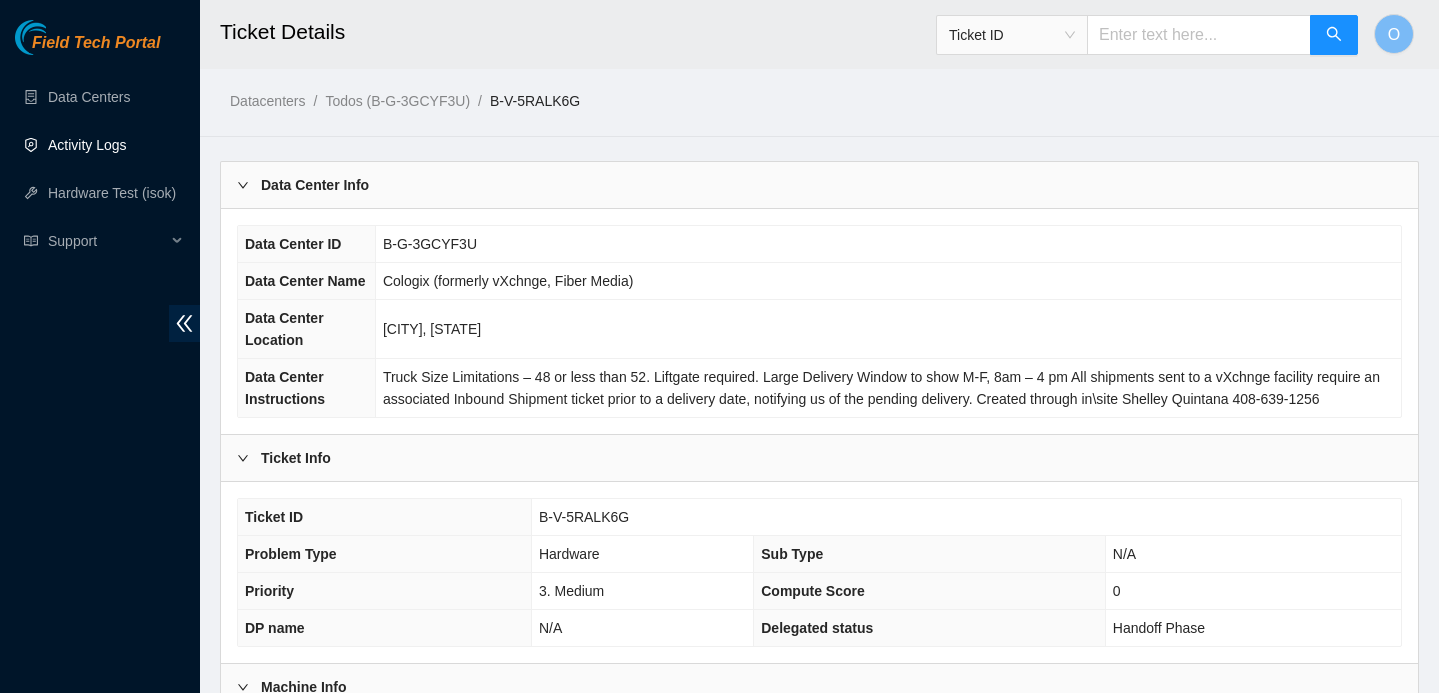 click on "Activity Logs" at bounding box center (87, 145) 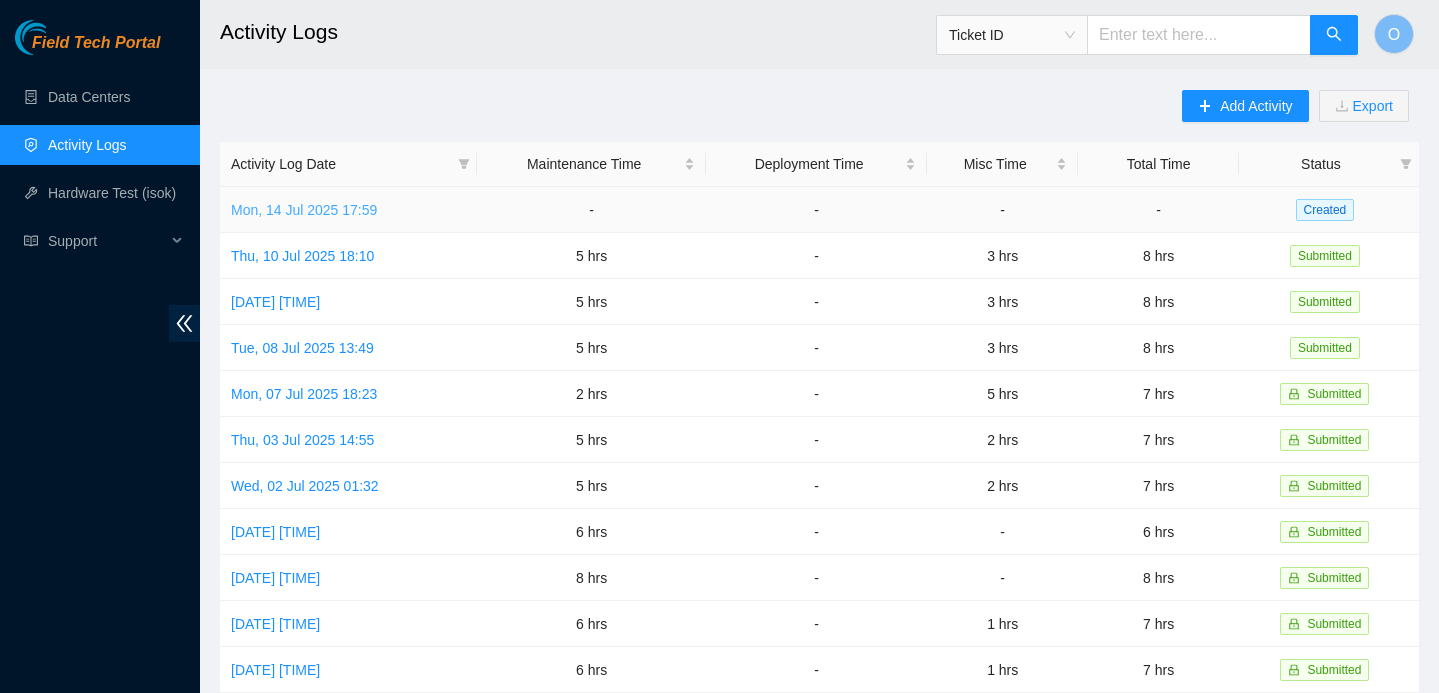 click on "Mon, 14 Jul 2025 17:59" at bounding box center [304, 210] 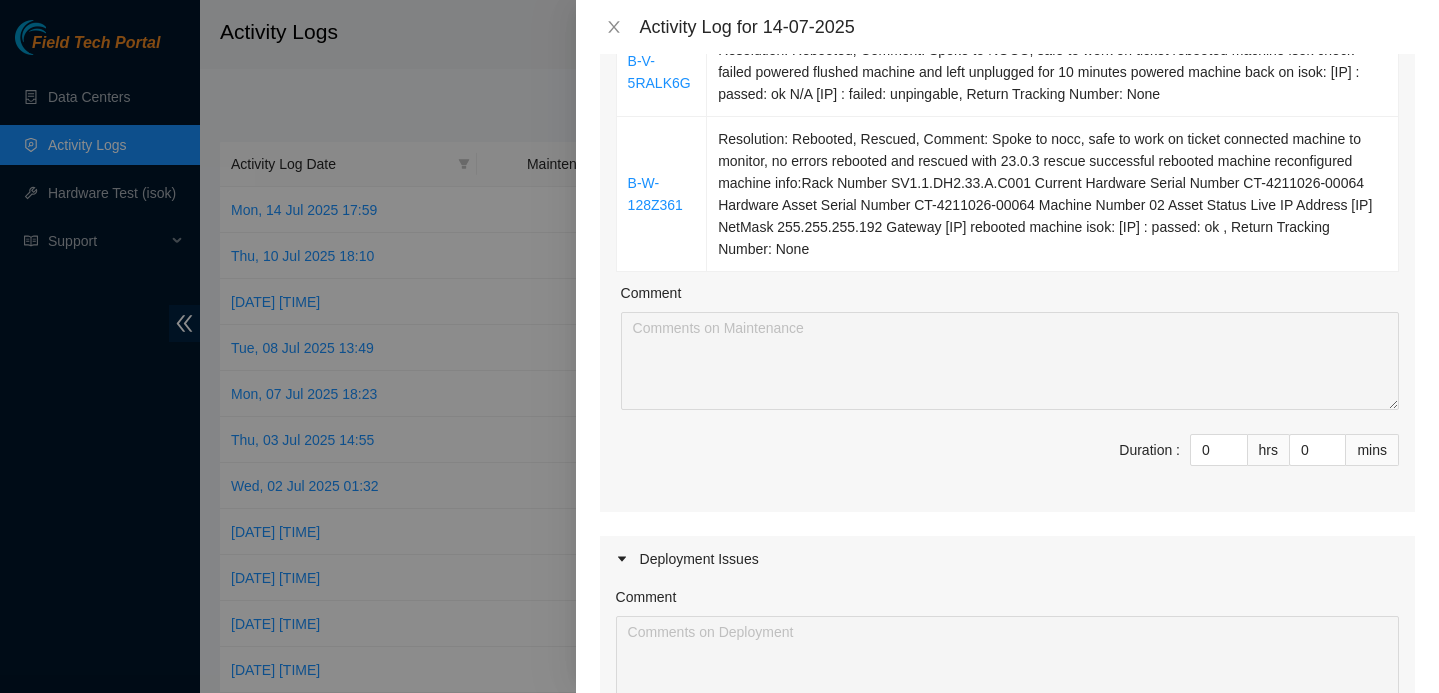 scroll, scrollTop: 500, scrollLeft: 0, axis: vertical 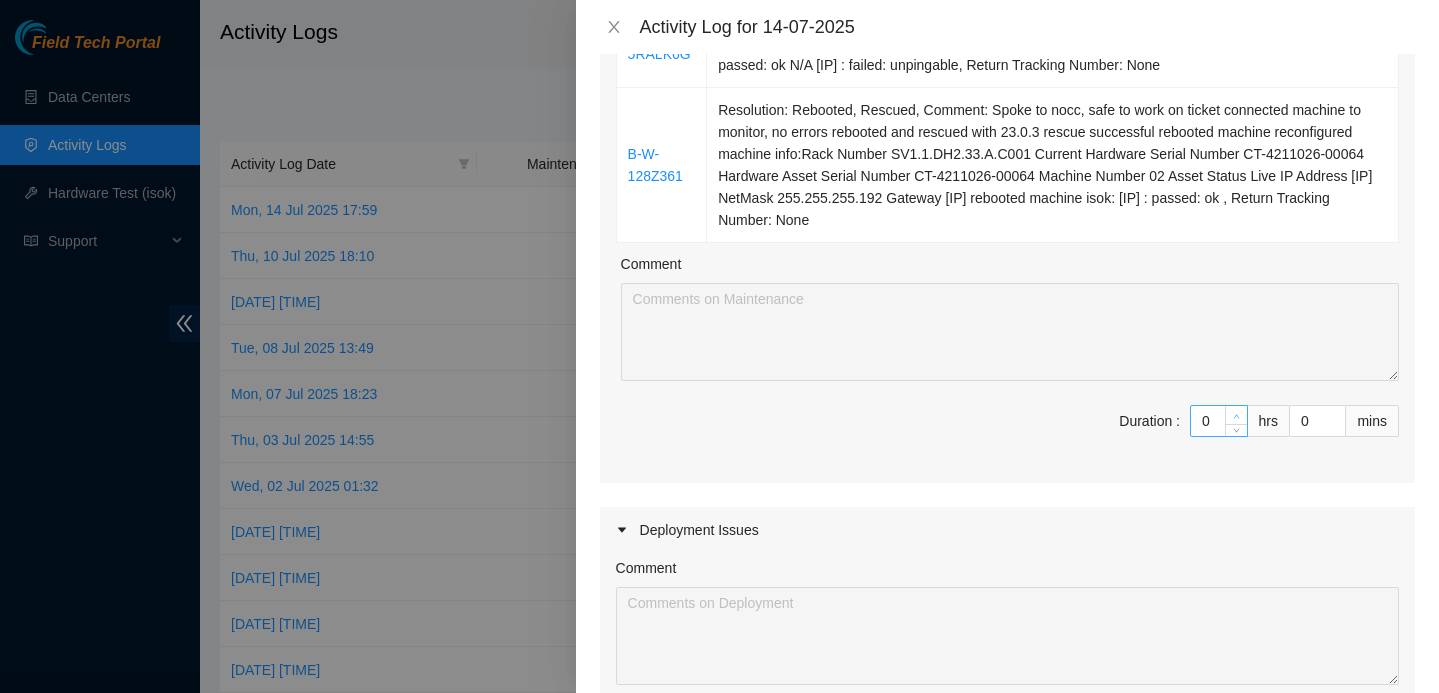 type on "1" 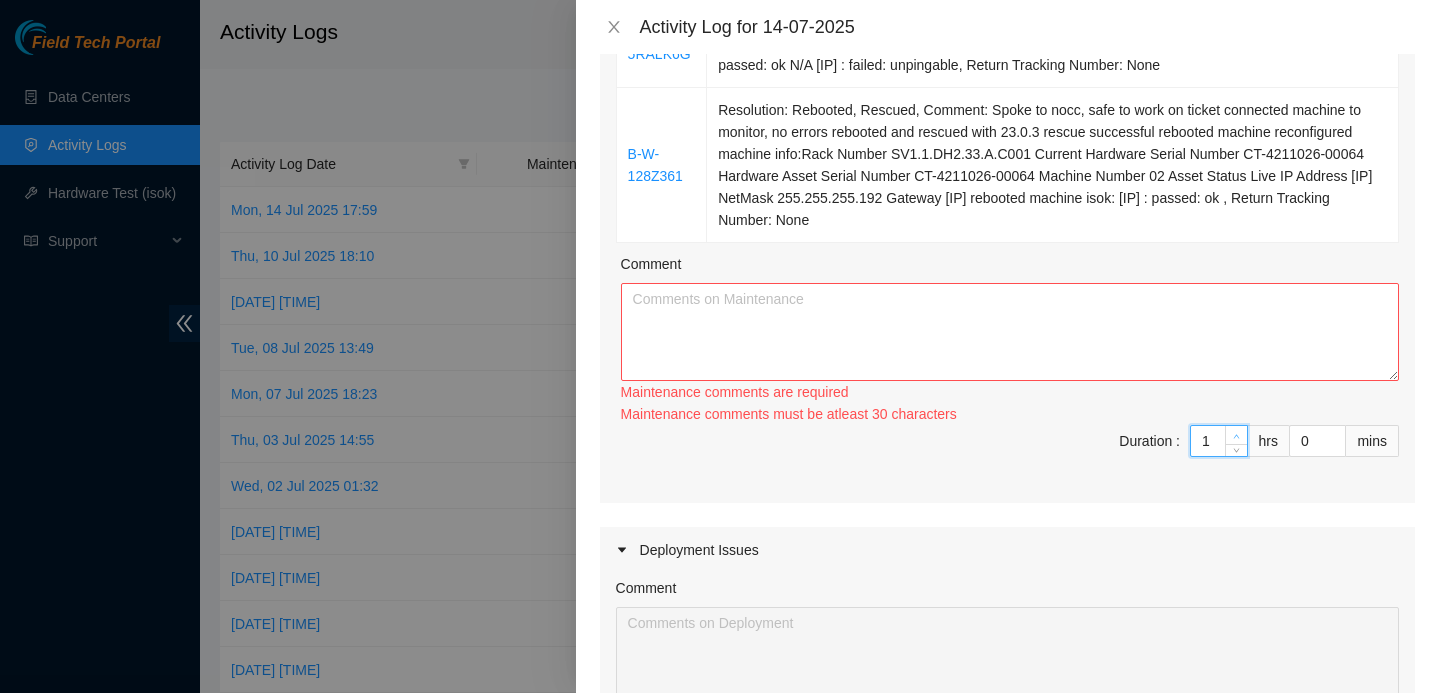 click 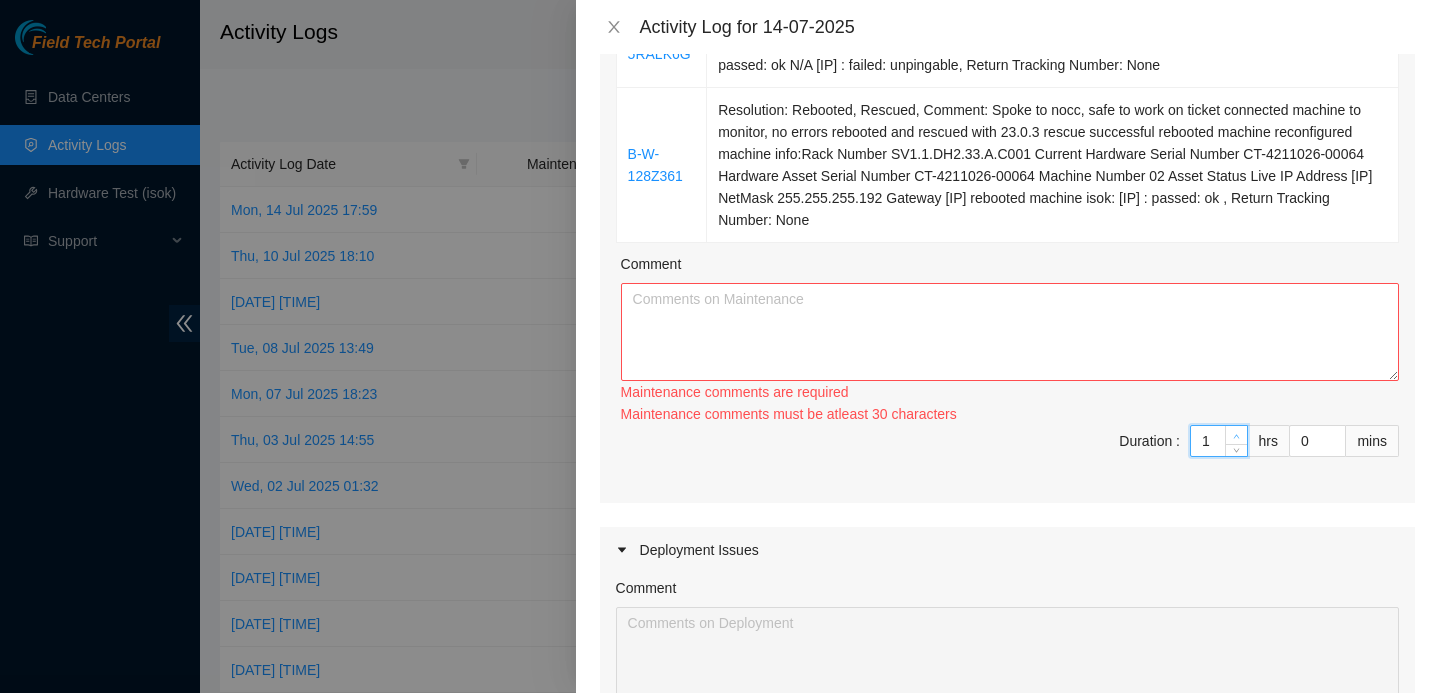 type on "2" 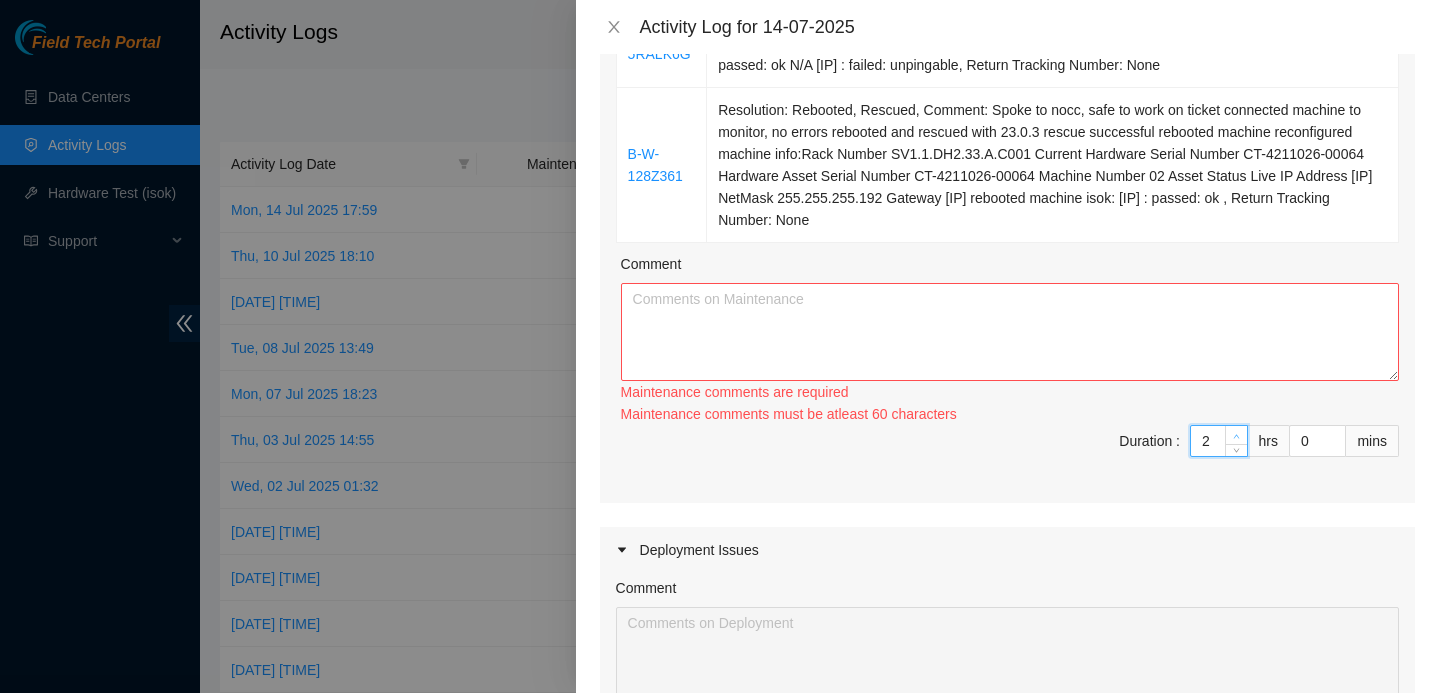 click on "Ticket Number Resolution B-V-5PDJY6S Resolution: Rebooted, Rescued, Comment: Spoke to NOCC, safe to work on ticket
connected machine to monitor, screen was empty
rebooted and rescued with 23.0.3
rescue successful
rebooted machine
reconfigured machine info Rack Number	SV1.1.DH2.34.A.C014
Current Hardware Serial Number	CT-4161024-00737
Hardware Asset Serial Number	CT-4161024-00737
Machine Number	02
Asset Status	Live
IP Address	[IP]
NetMask	255.255.255.192	Gateway	[IP]
rebooted machine
isok: [IP] :   passed: ok
, Return Tracking Number: None B-V-5RALK6G Resolution: Rebooted, Comment: Spoke to NOCC, safe to work on ticket
rebooted machine
isok check failed
powered flushed machine and left unplugged for 10 minutes
powered machine back on
isok: [IP] :   passed: ok
N/A
[IP] :   failed: unpingable, Return Tracking Number: None B-W-128Z361 Comment Maintenance comments are required Maintenance comments must be atleast 30 characters Duration : 2 hrs 0 mins" at bounding box center [1007, 137] 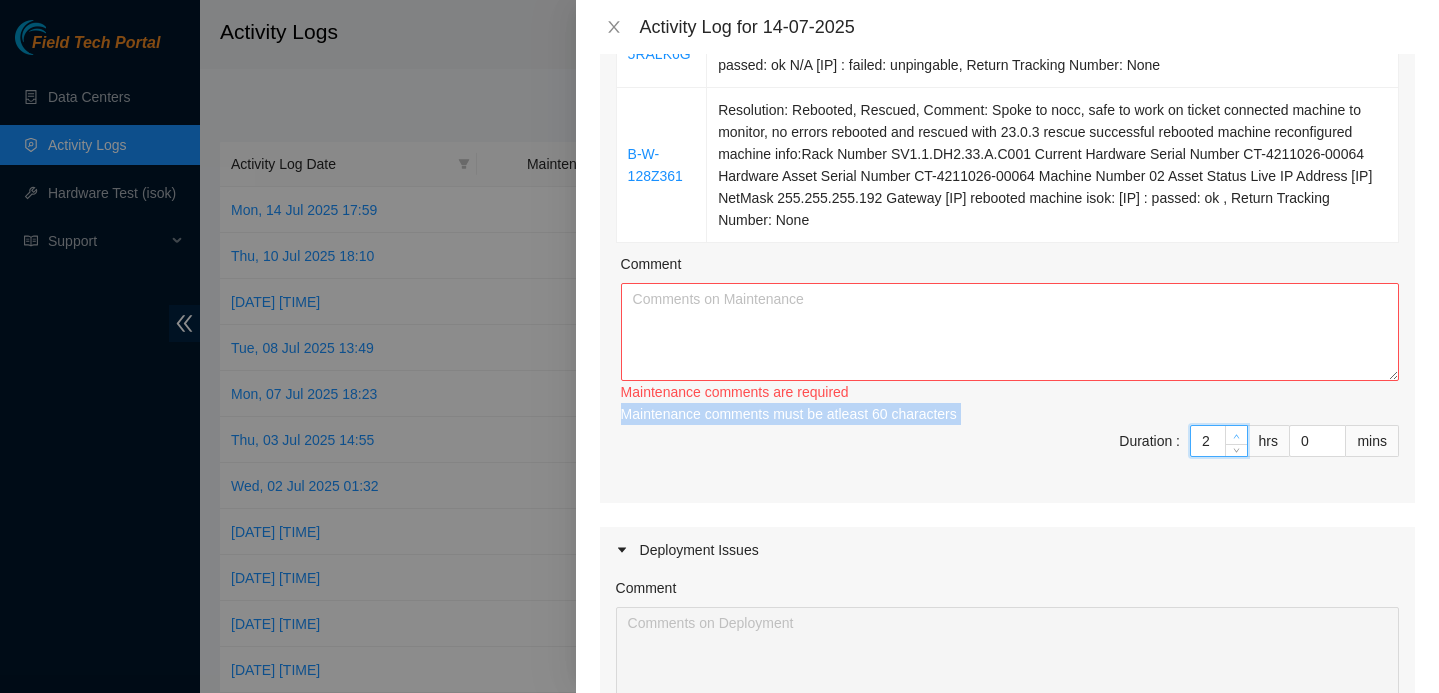 click on "Maintenance comments must be atleast 60 characters" at bounding box center [1010, 414] 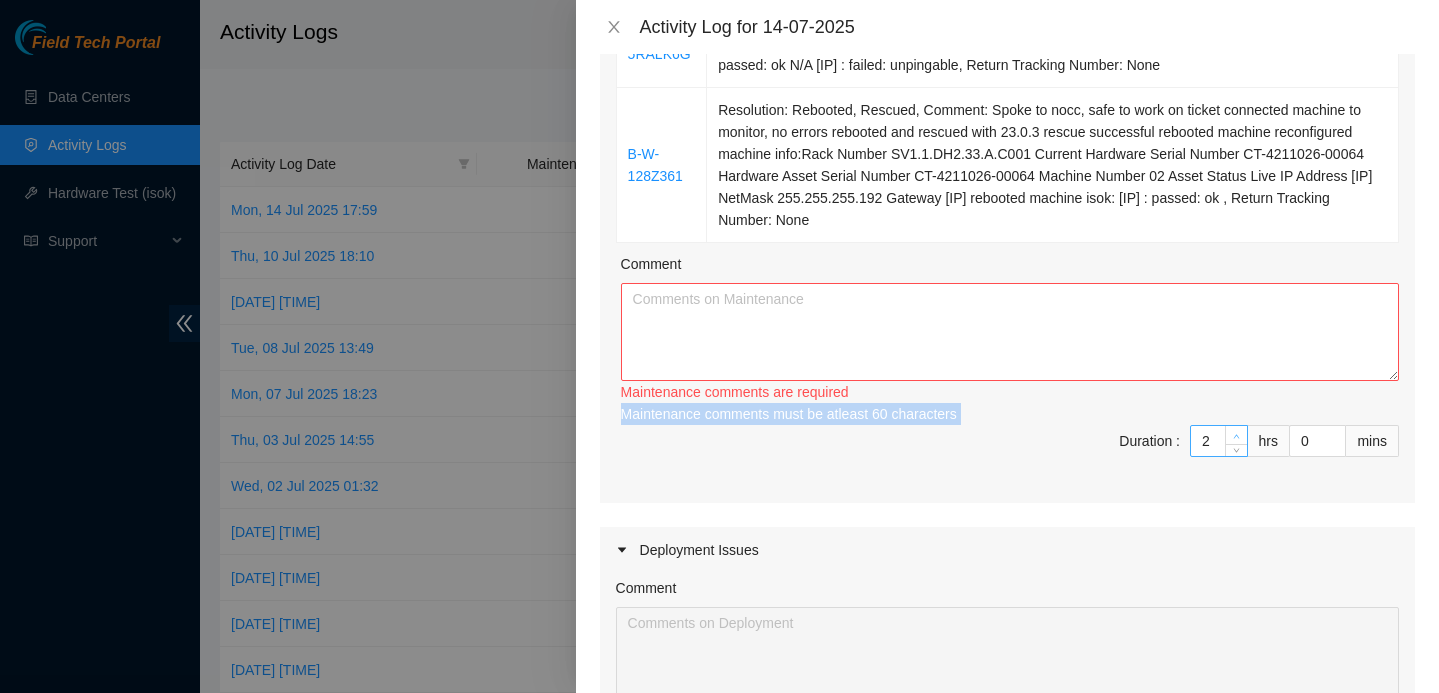 type on "3" 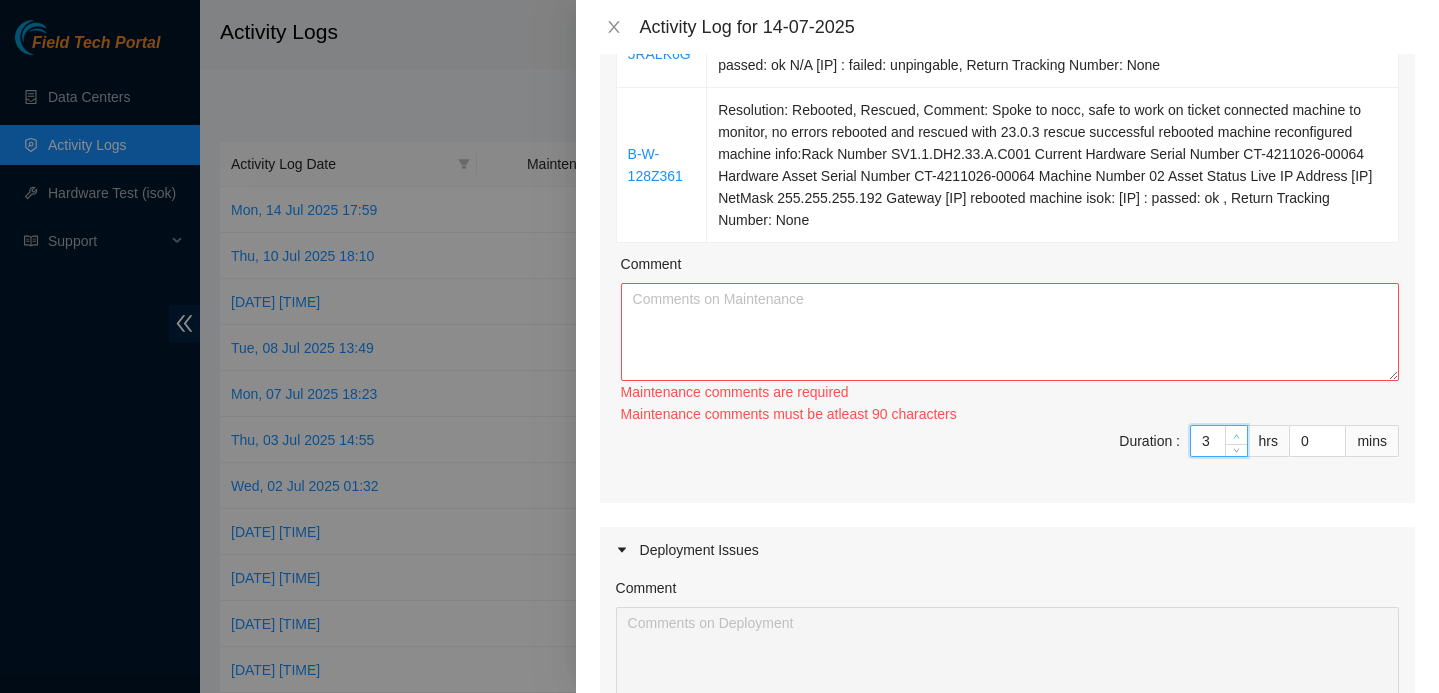 click 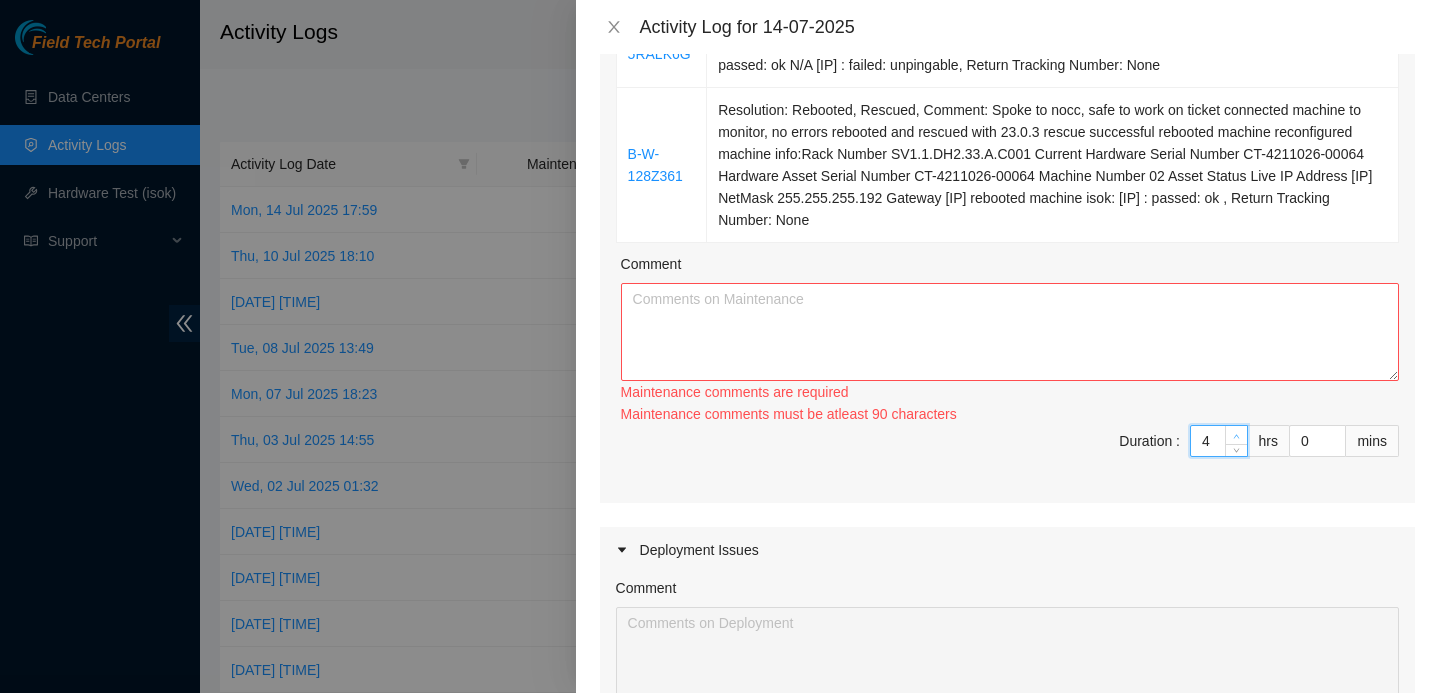 click at bounding box center (1236, 441) 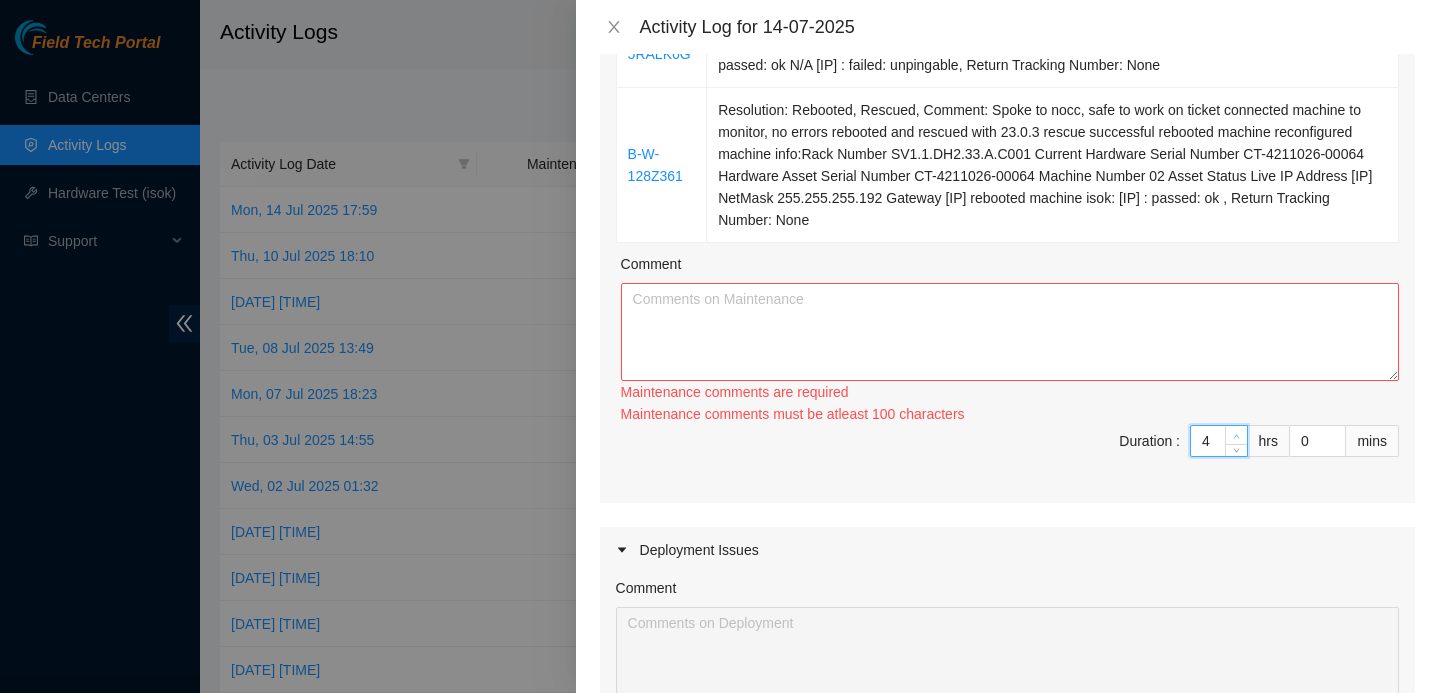 scroll, scrollTop: 1137, scrollLeft: 0, axis: vertical 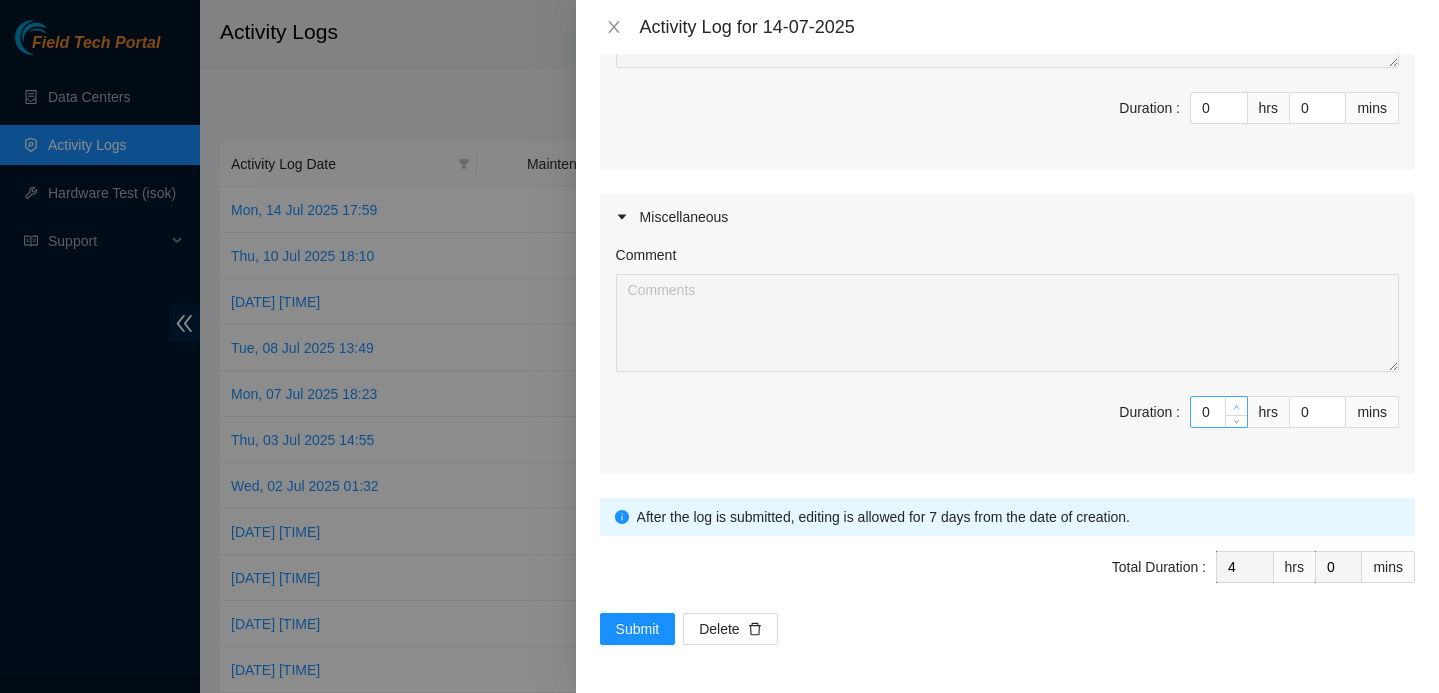 type on "1" 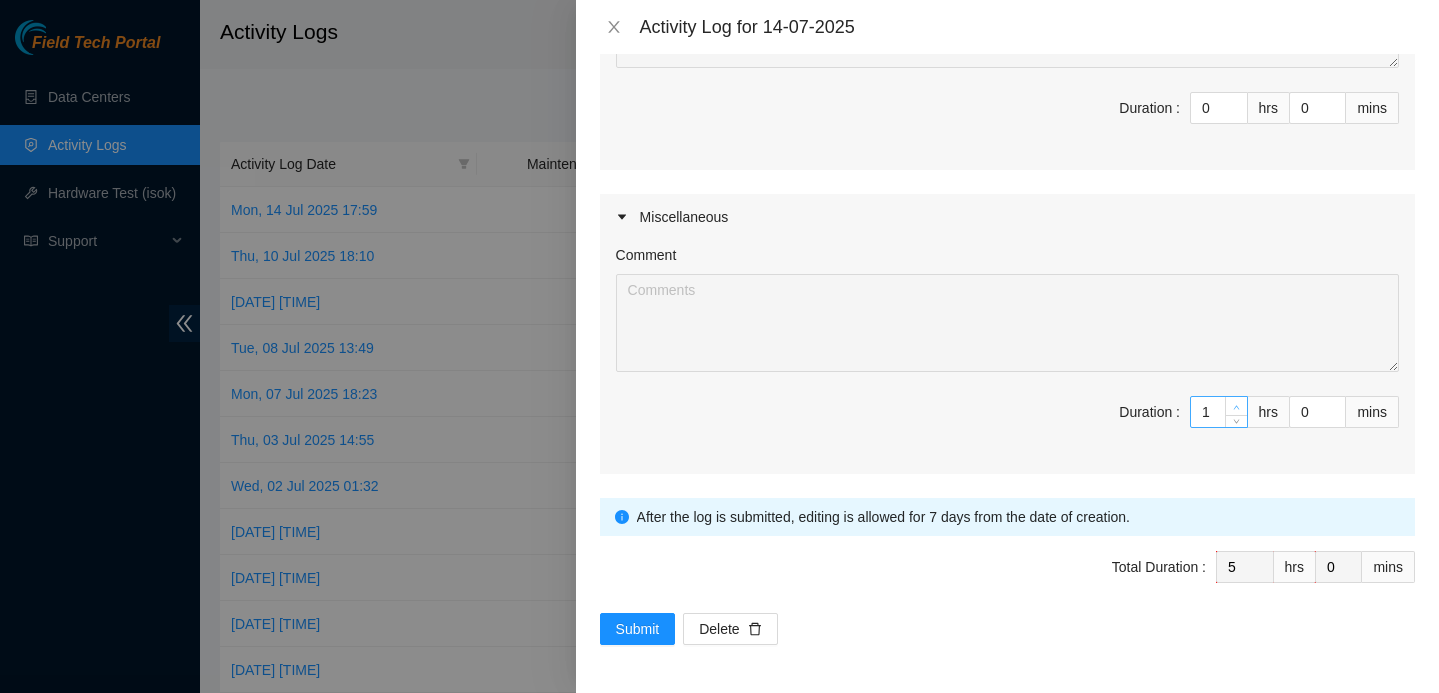 click 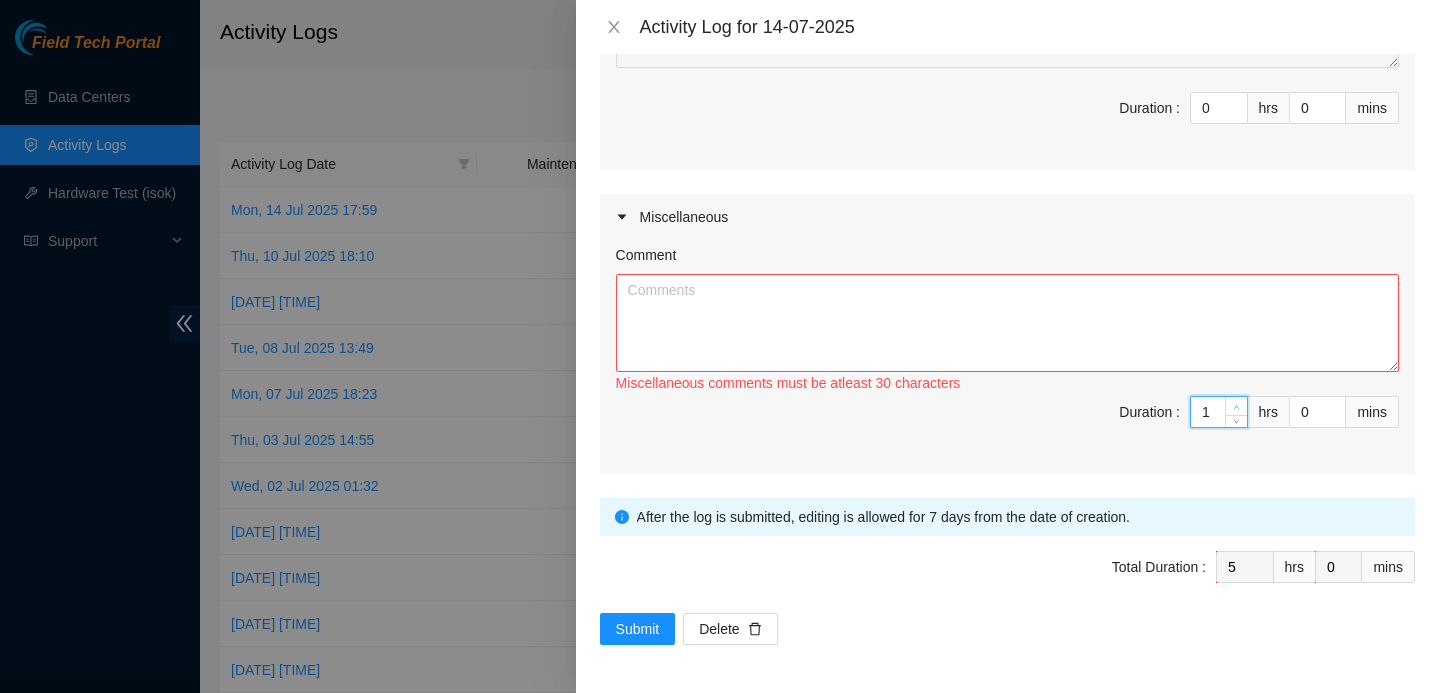 type on "2" 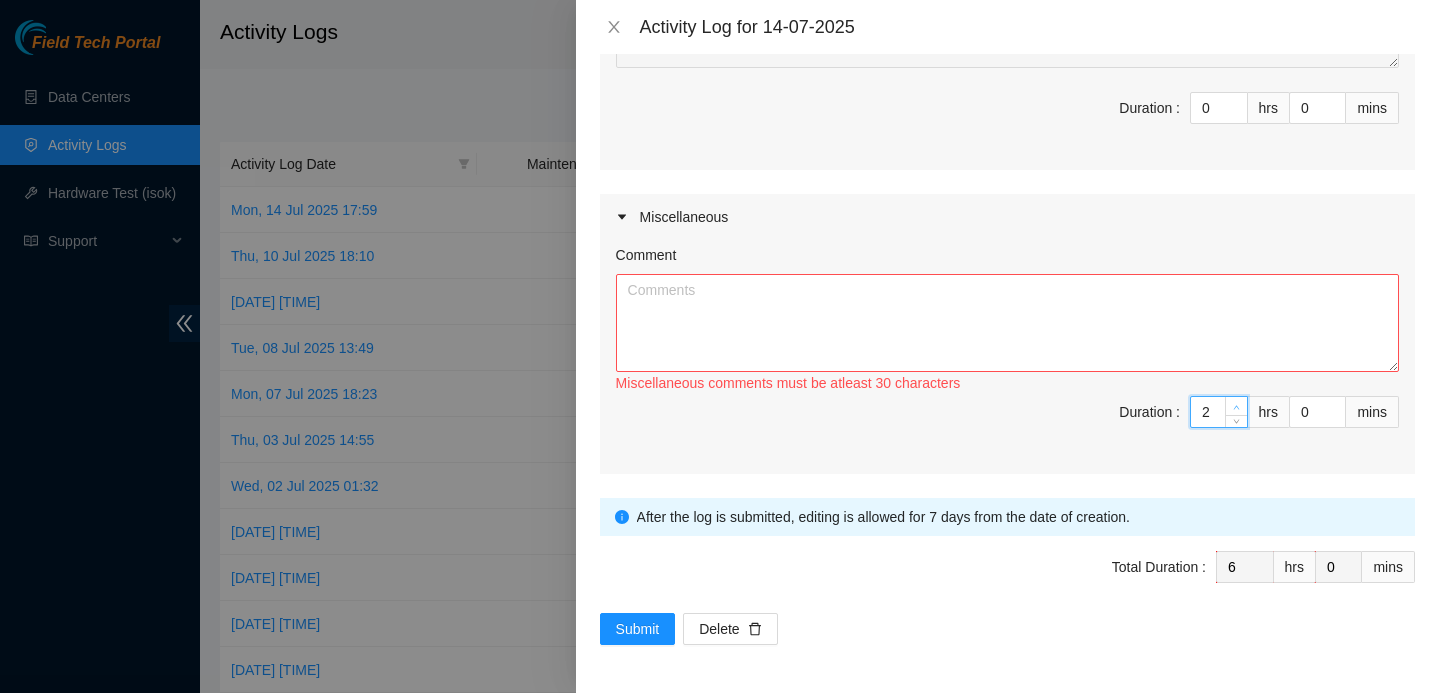 click 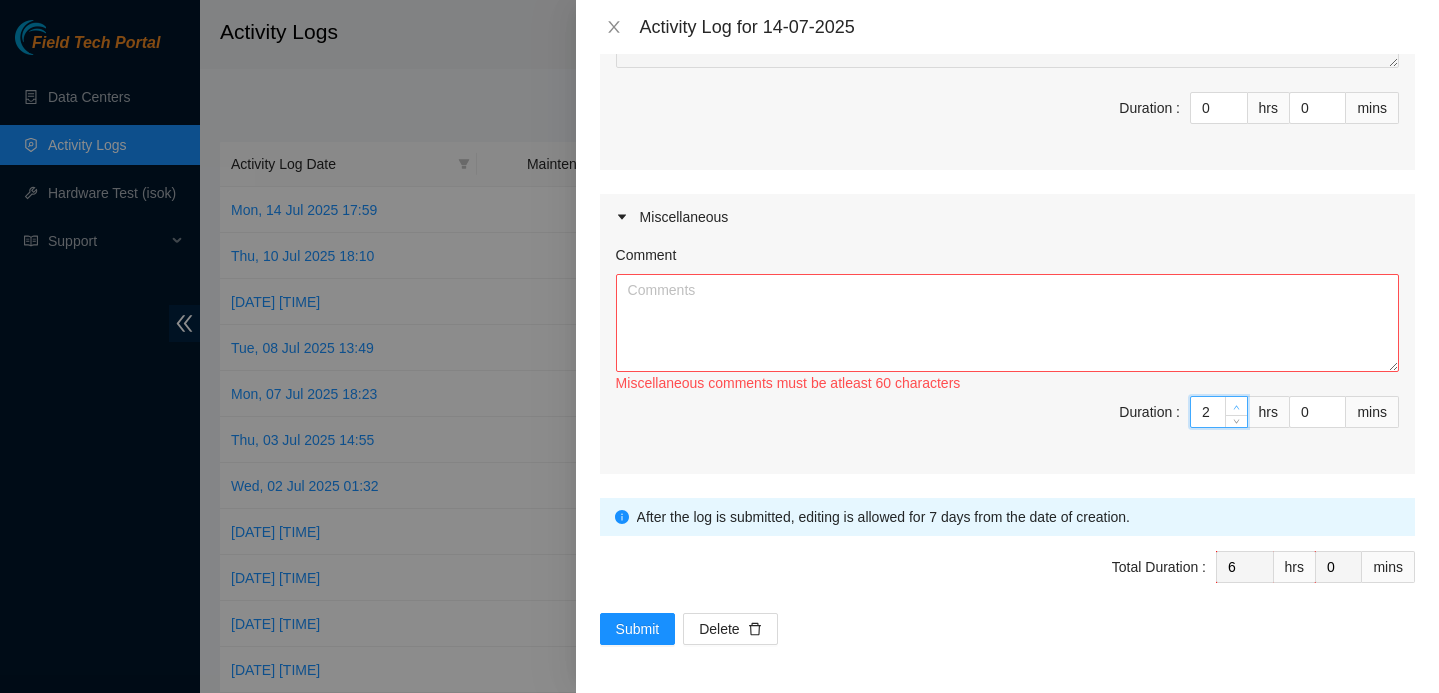type on "3" 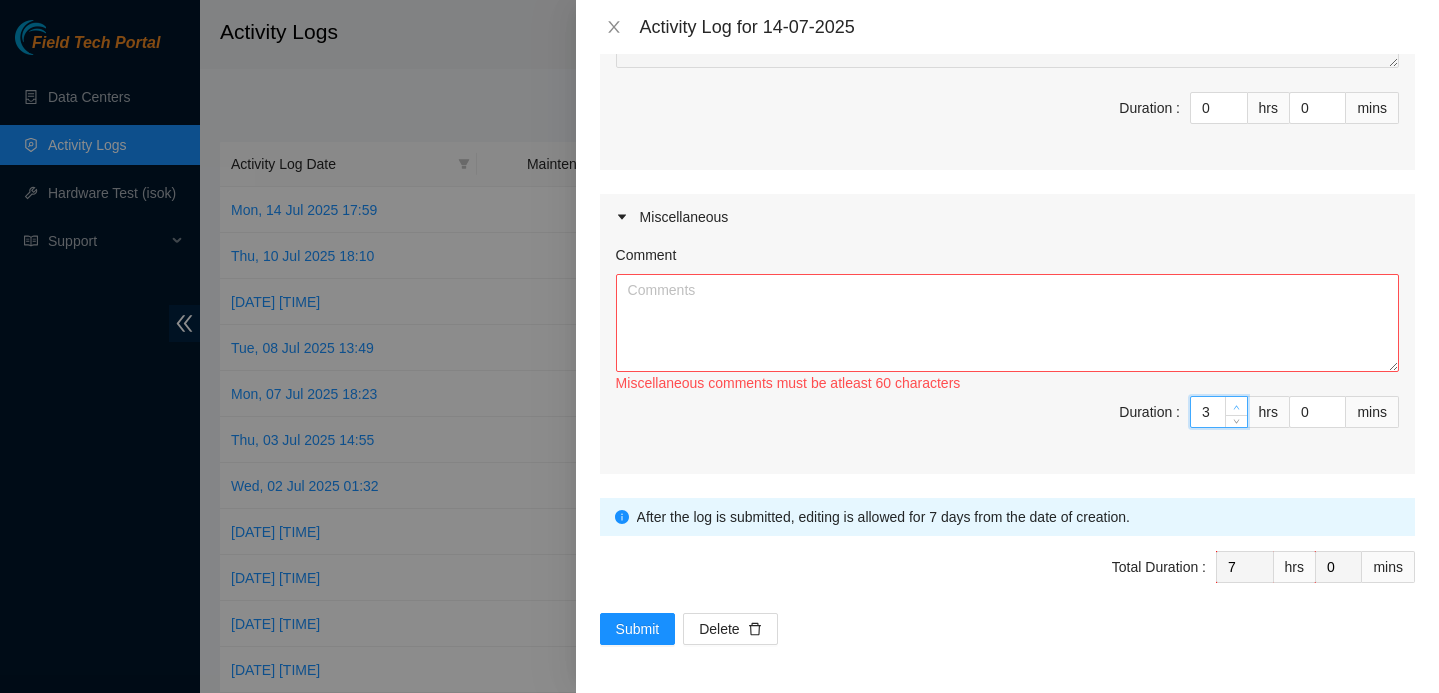 click 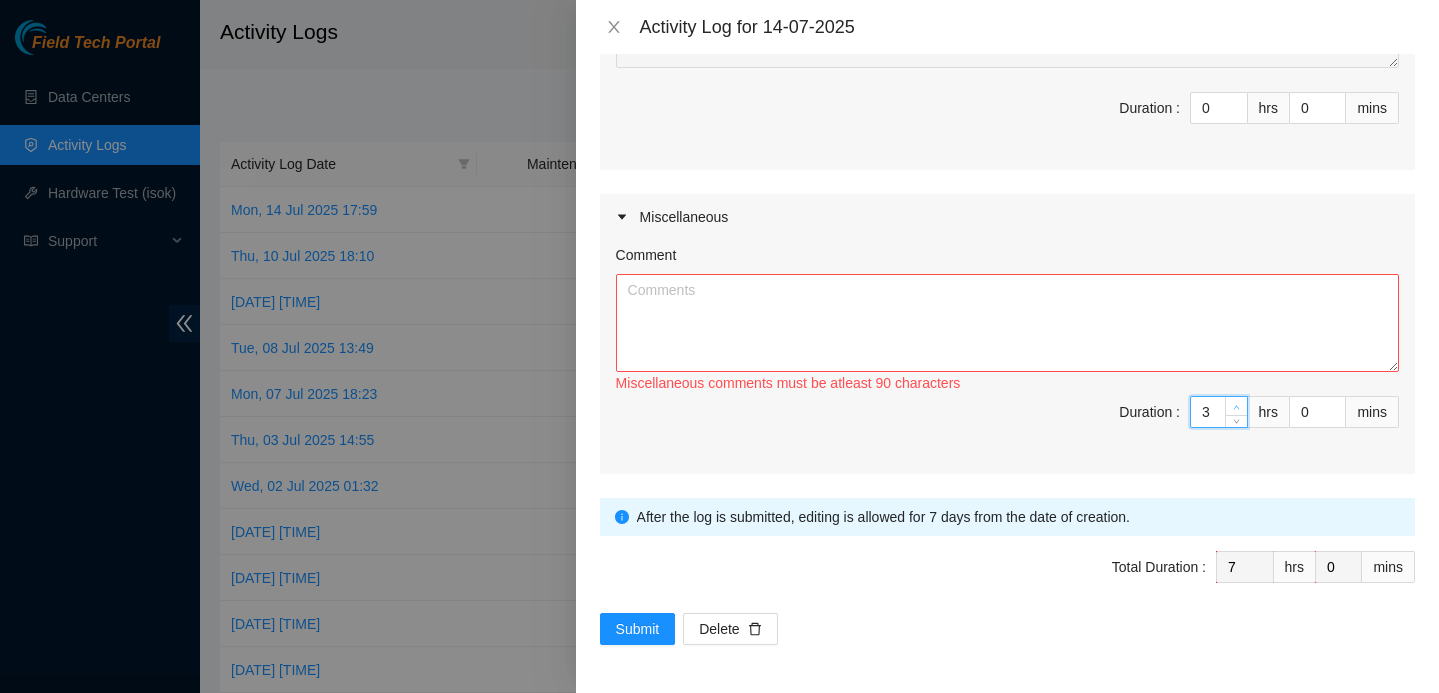 type on "4" 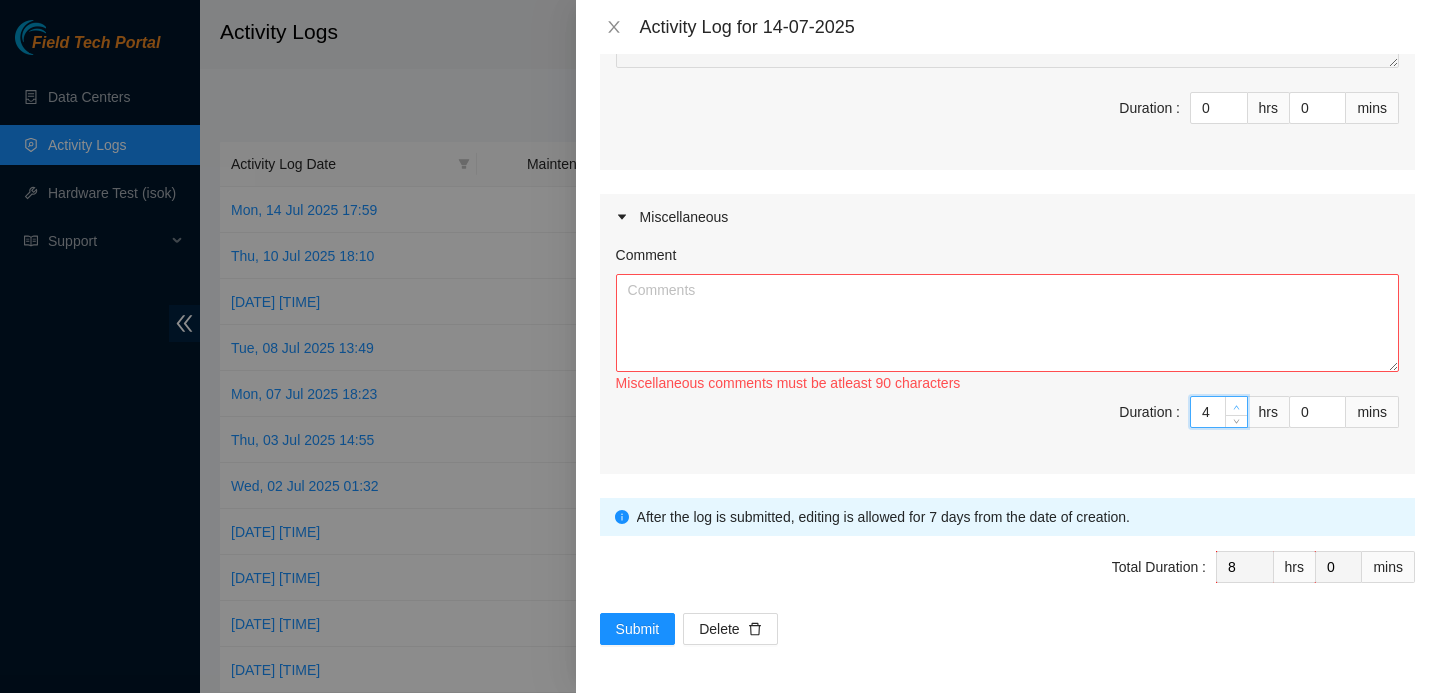 click 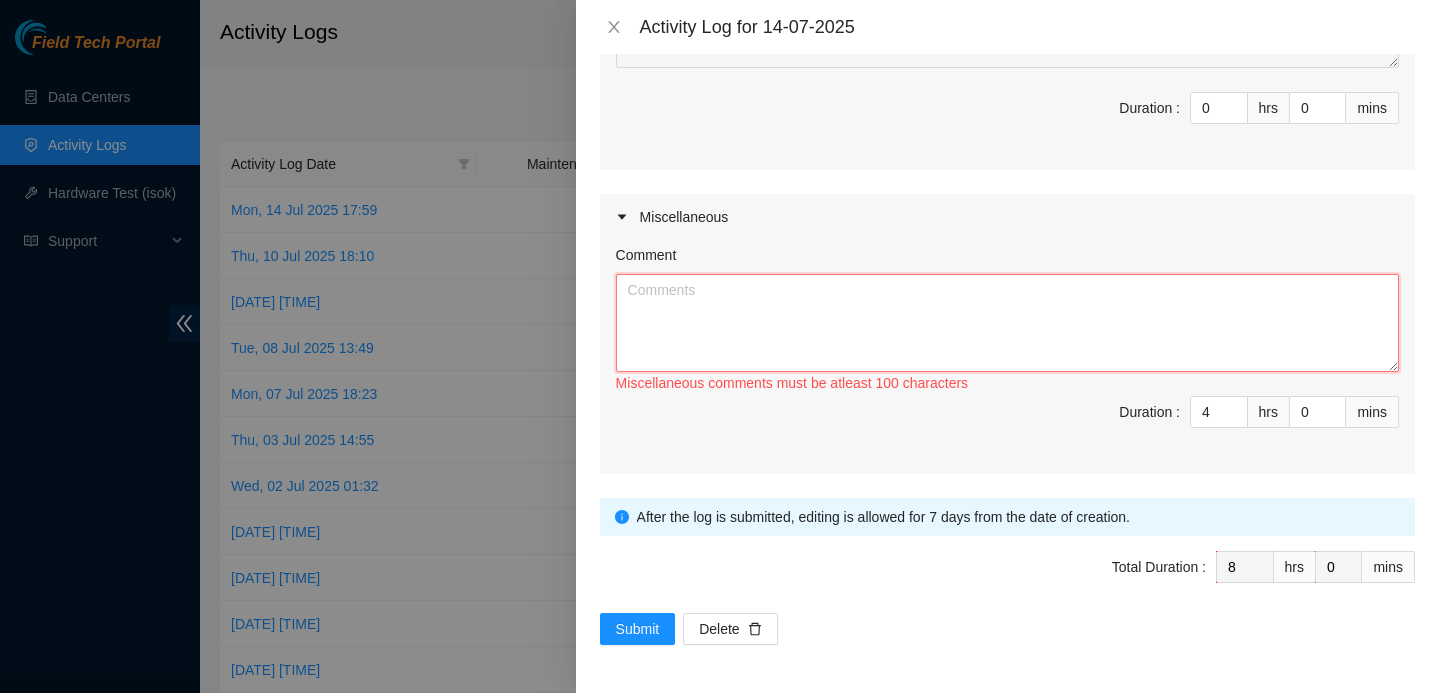click on "Comment" at bounding box center (1007, 323) 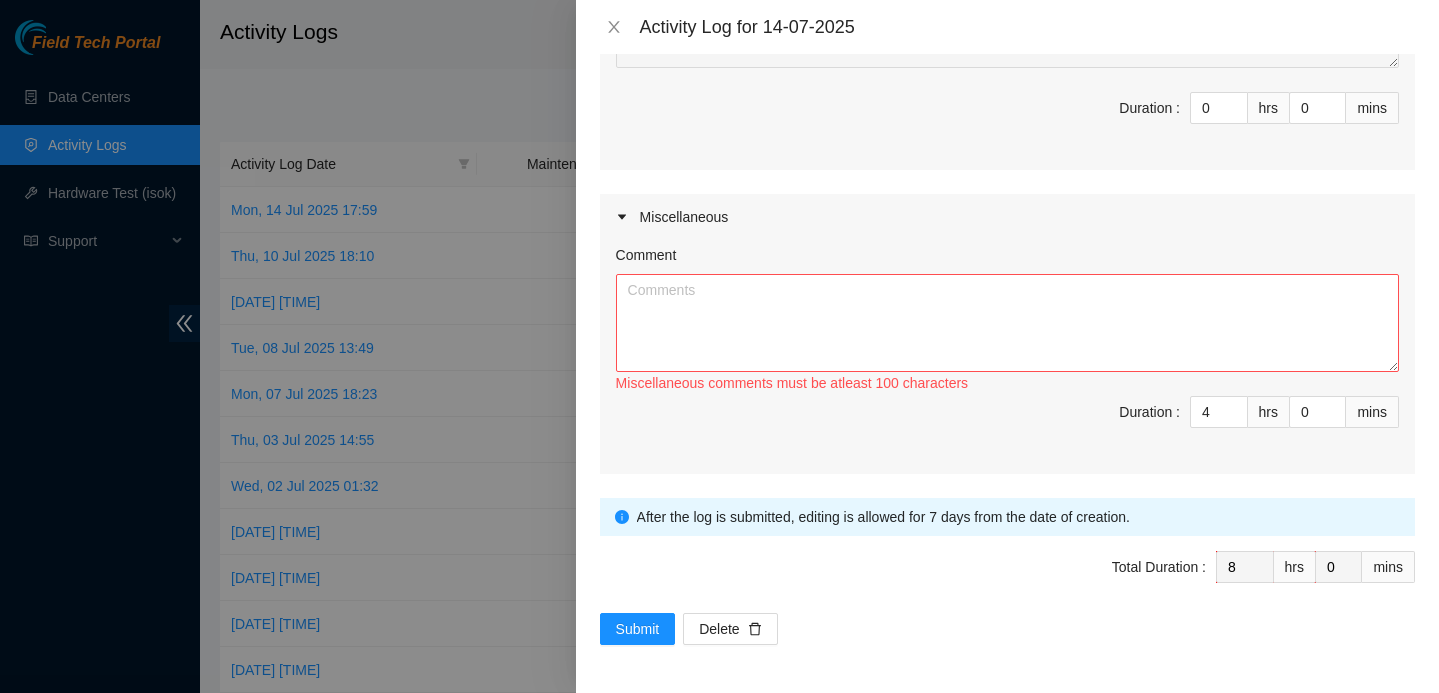 click on "Comment" at bounding box center [1007, 259] 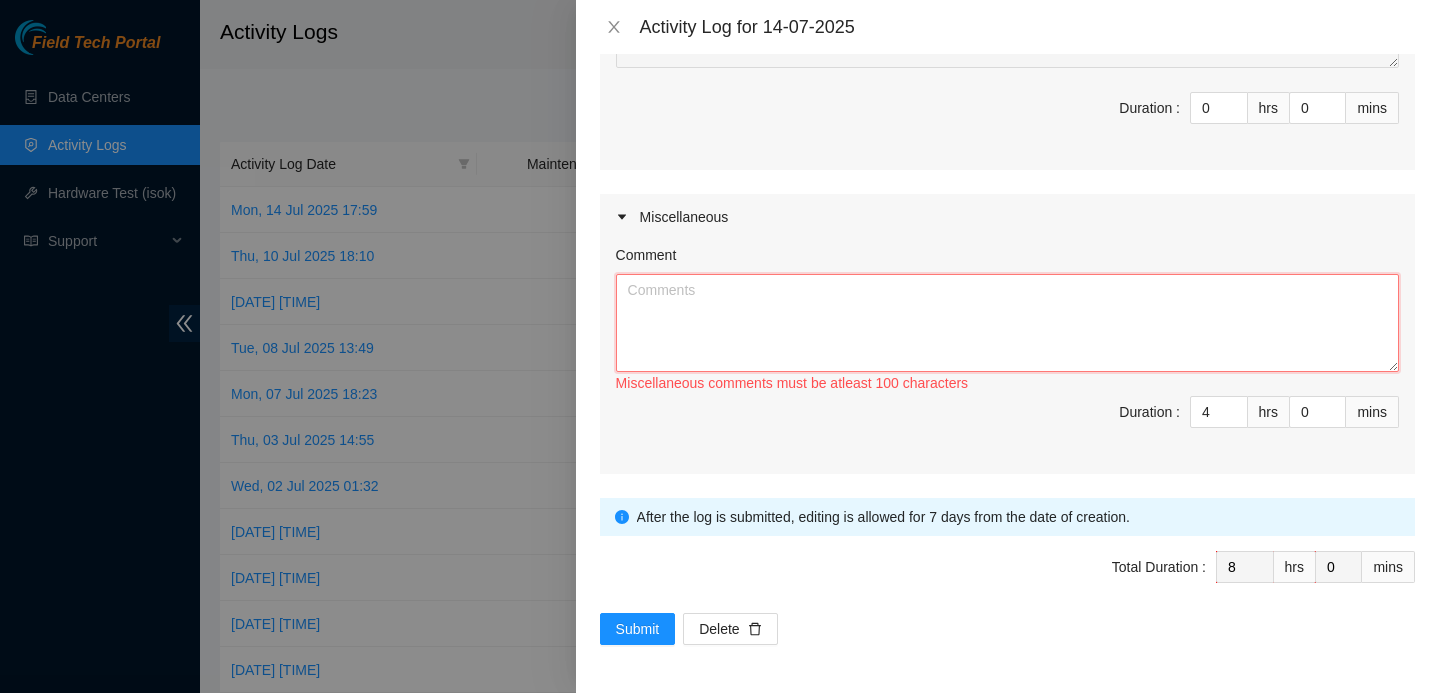 click on "Comment" at bounding box center (1007, 323) 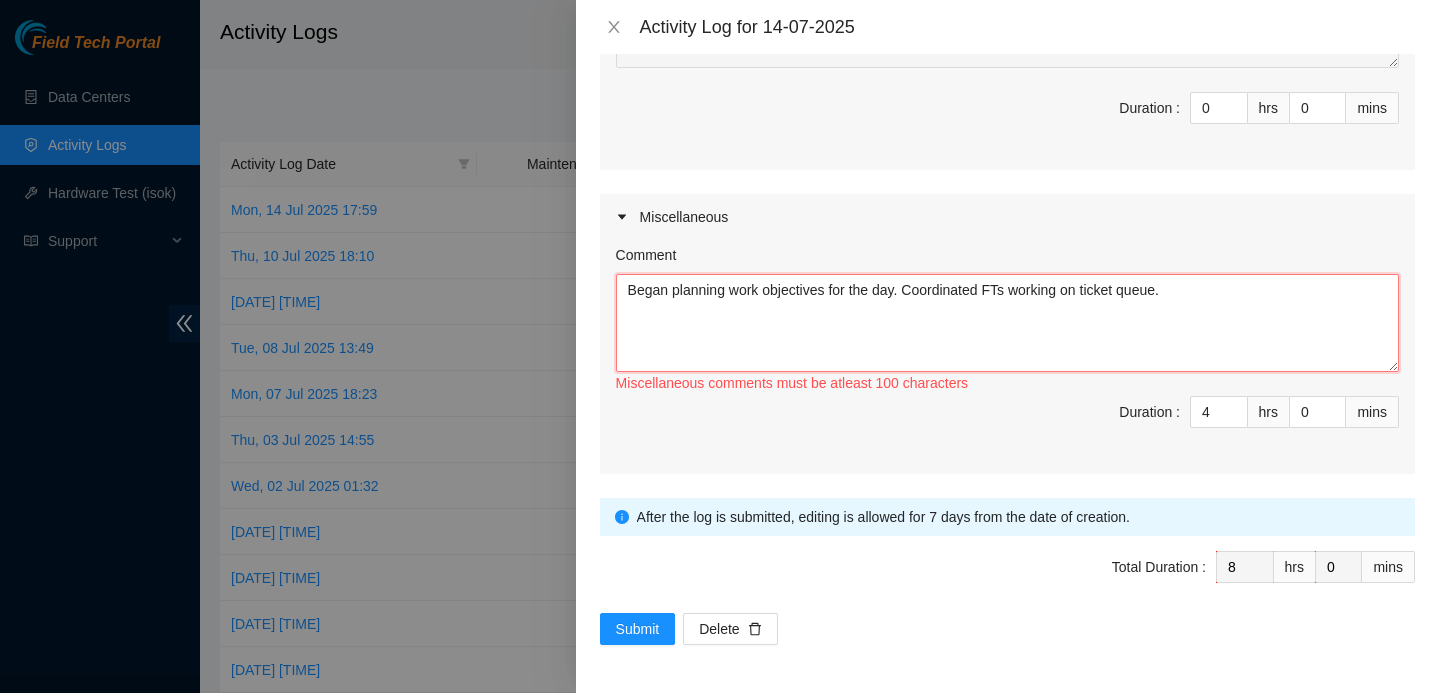scroll, scrollTop: 1134, scrollLeft: 0, axis: vertical 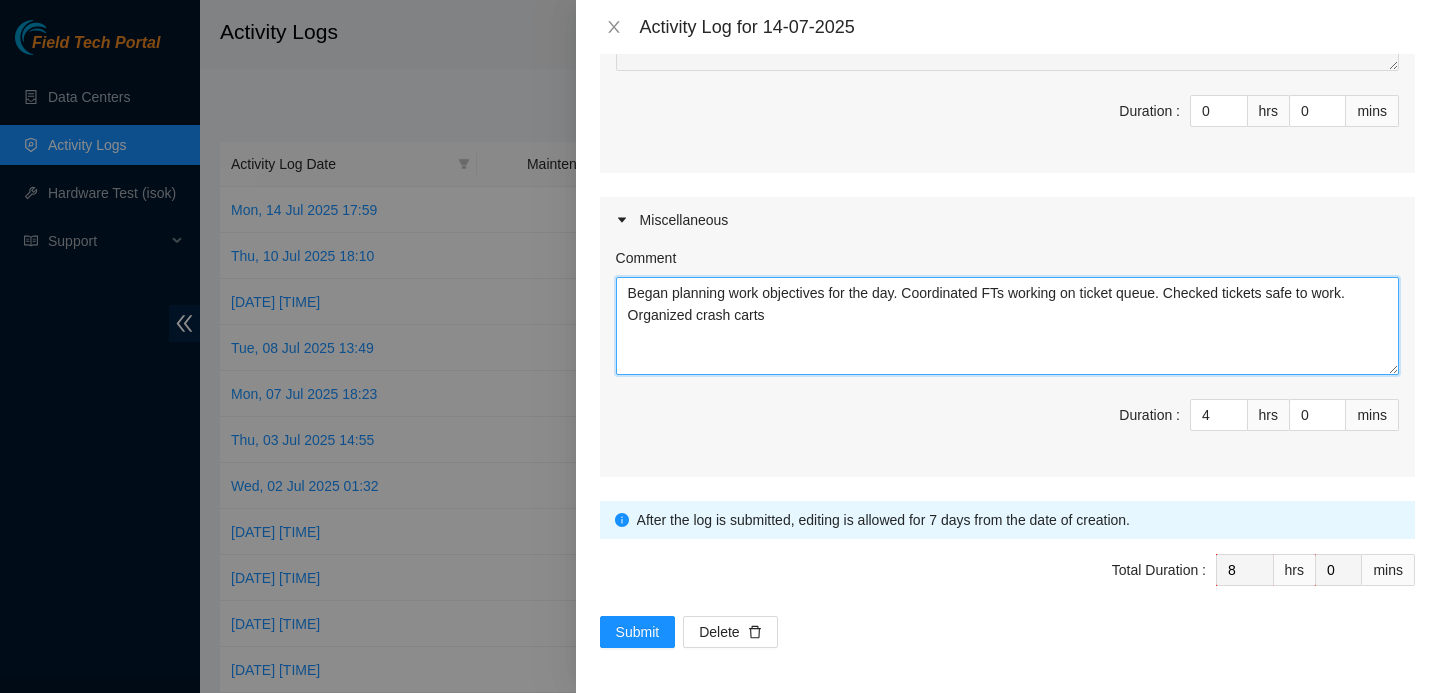 click on "Began planning work objectives for the day. Coordinated FTs working on ticket queue. Checked tickets safe to work. Organized crash carts" at bounding box center [1007, 326] 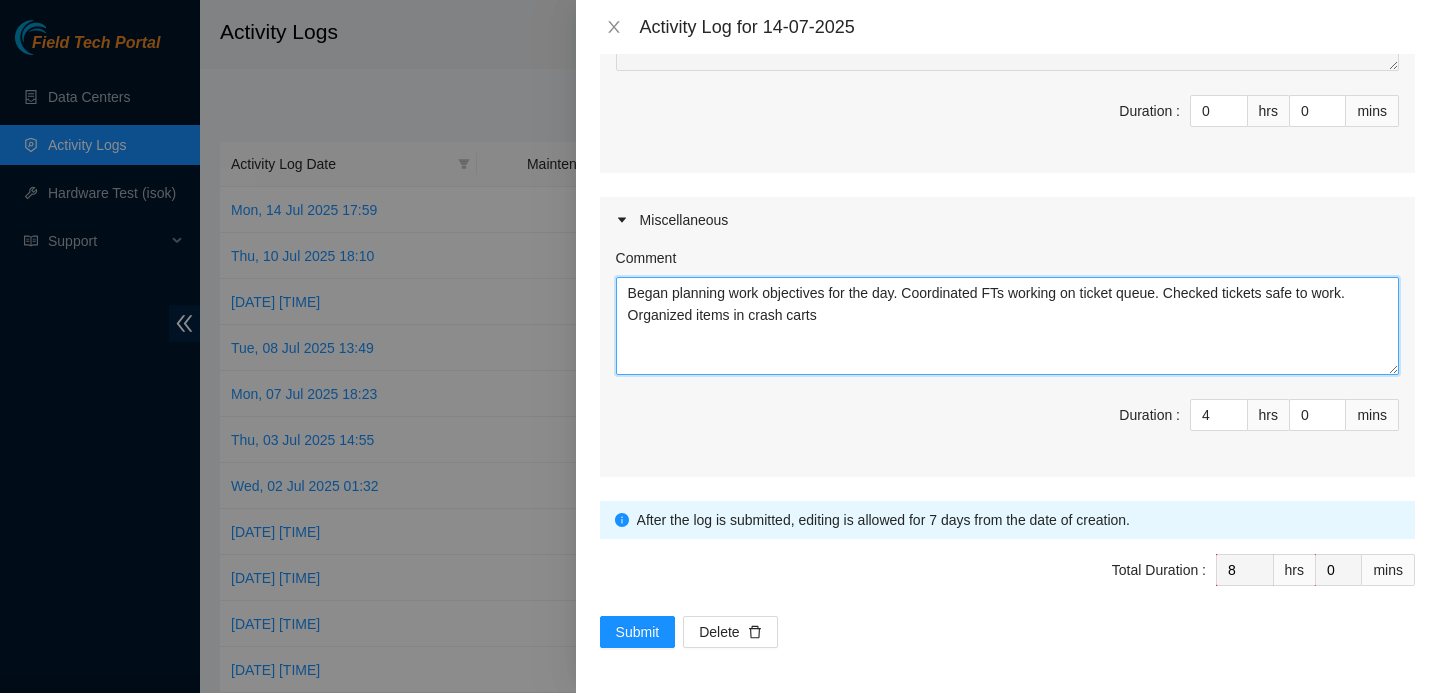 click on "Began planning work objectives for the day. Coordinated FTs working on ticket queue. Checked tickets safe to work. Organized items in crash carts" at bounding box center (1007, 326) 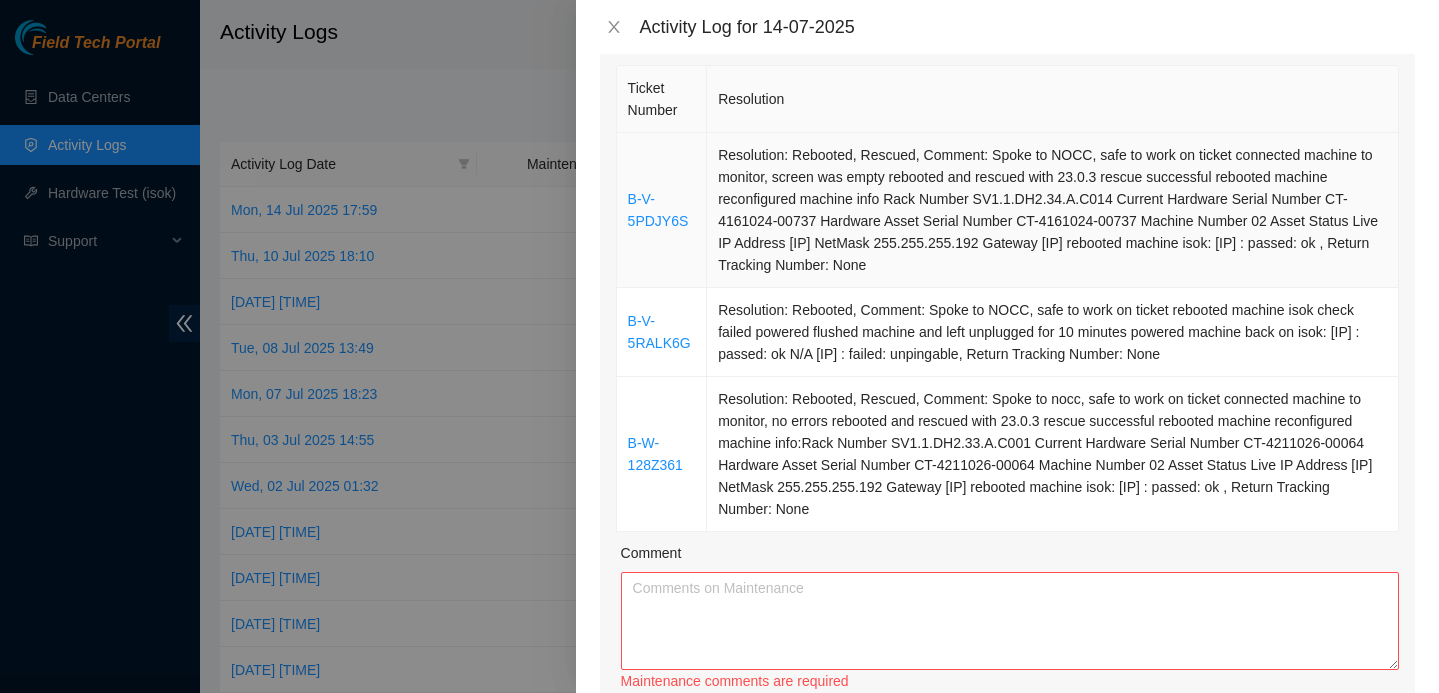scroll, scrollTop: 212, scrollLeft: 0, axis: vertical 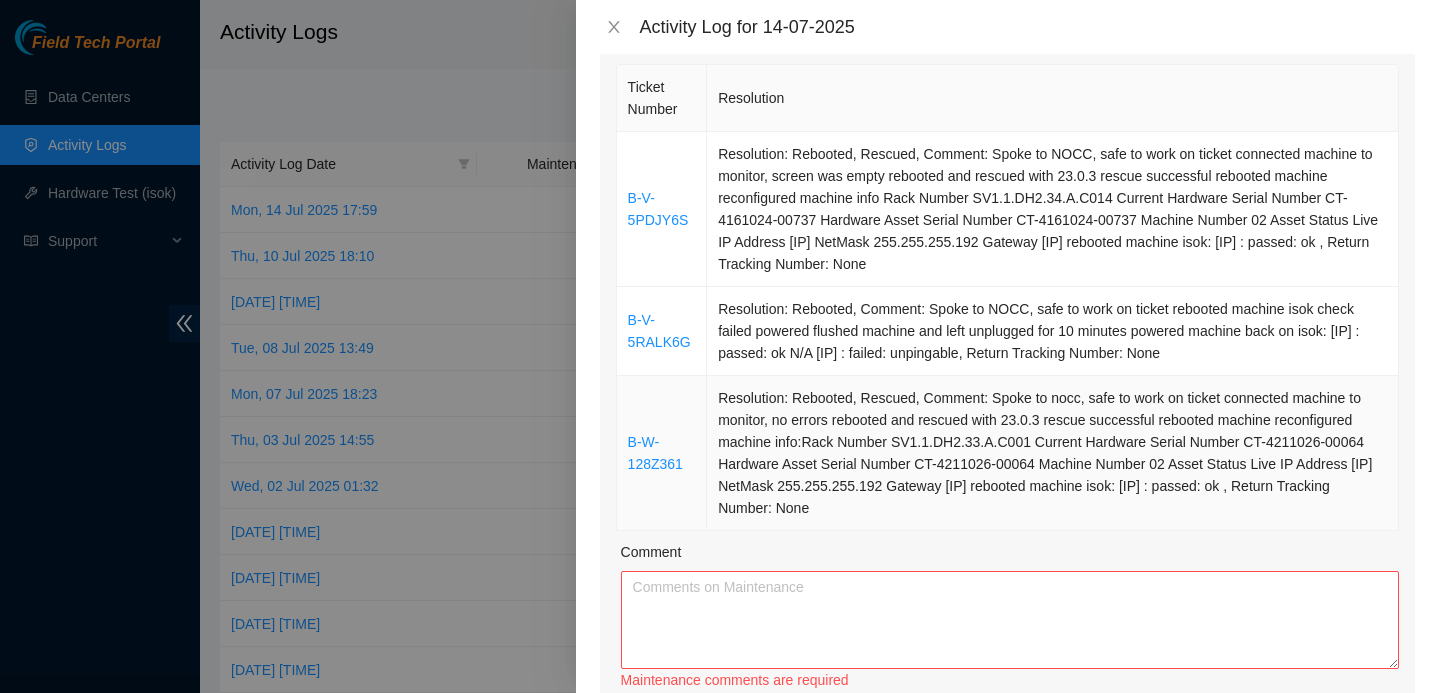 type on "Began planning work objectives for the day. Coordinated FTs working on ticket queue. Checked tickets safe to work. Organized items in crash carts" 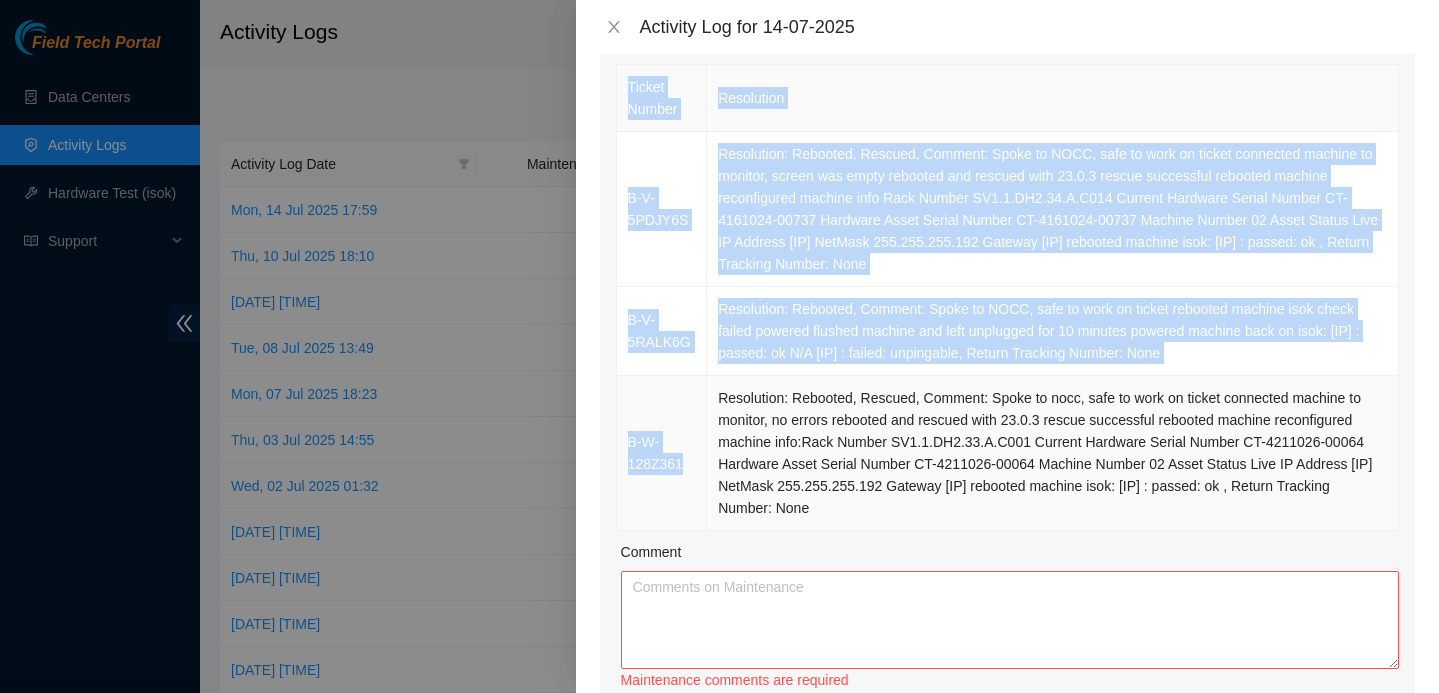 drag, startPoint x: 689, startPoint y: 461, endPoint x: 608, endPoint y: 433, distance: 85.70297 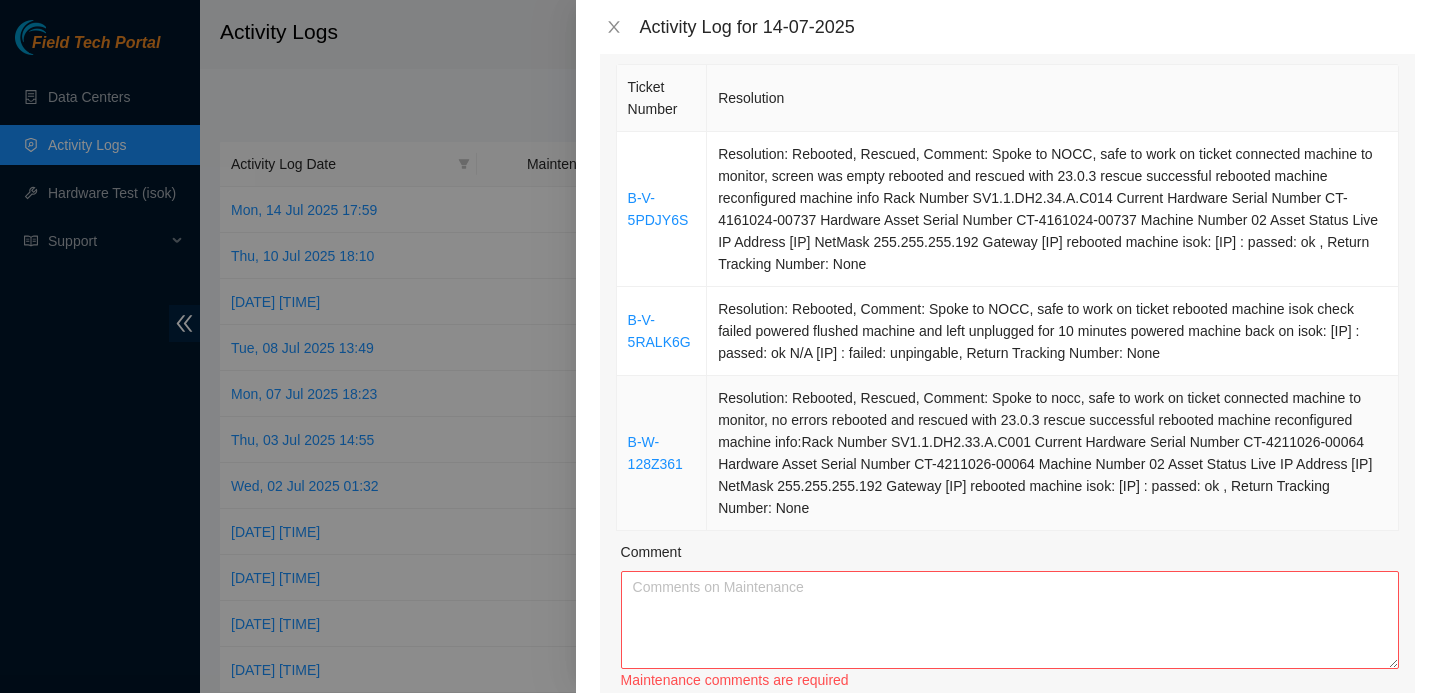 click on "Resolution: Rebooted, Rescued, Comment: Spoke to nocc, safe to work on ticket
connected machine to monitor, no errors
rebooted and rescued with 23.0.3
rescue successful
rebooted machine
reconfigured machine info:Rack Number	SV1.1.DH2.33.A.C001
Current Hardware Serial Number	CT-4211026-00064
Hardware Asset Serial Number	CT-4211026-00064
Machine Number	02
Asset Status	Live
IP Address	[IP]
NetMask	255.255.255.192	Gateway	[IP]
rebooted machine
isok: [IP] :   passed: ok
, Return Tracking Number: None" at bounding box center [1053, 453] 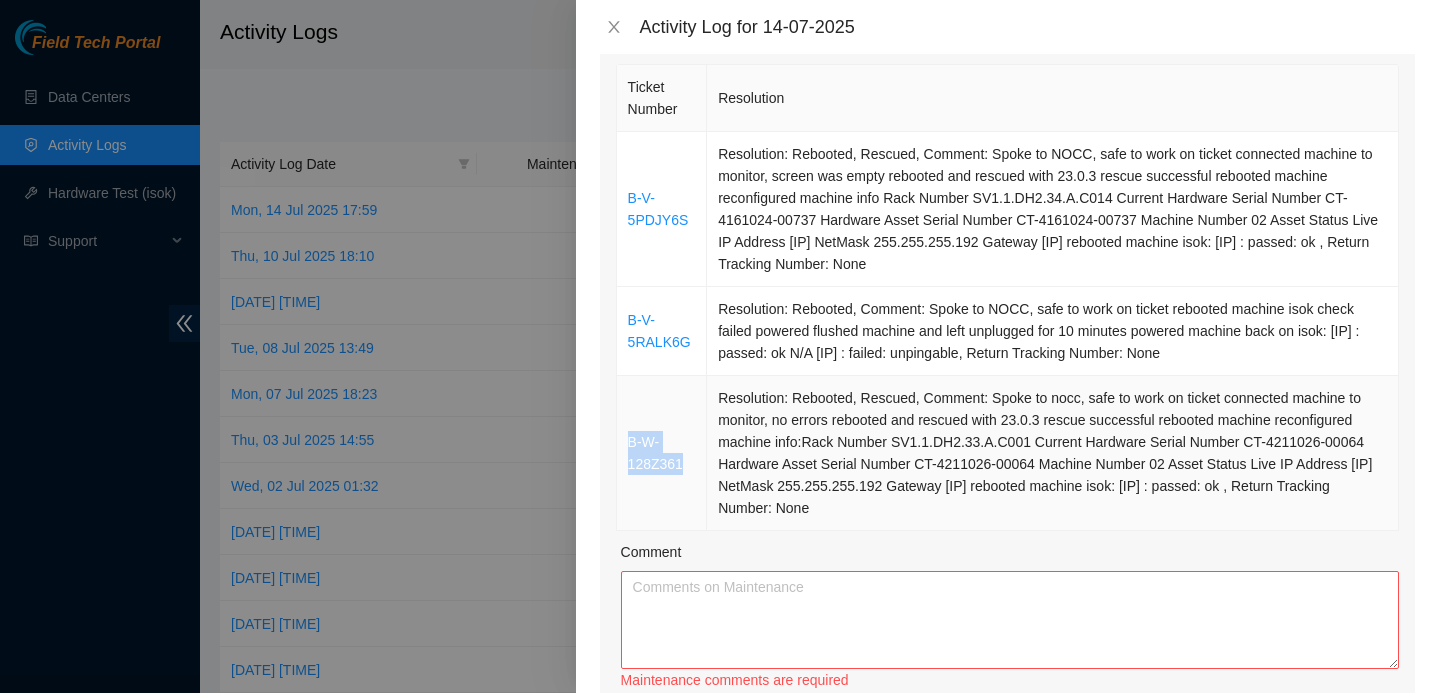 drag, startPoint x: 697, startPoint y: 470, endPoint x: 630, endPoint y: 437, distance: 74.68601 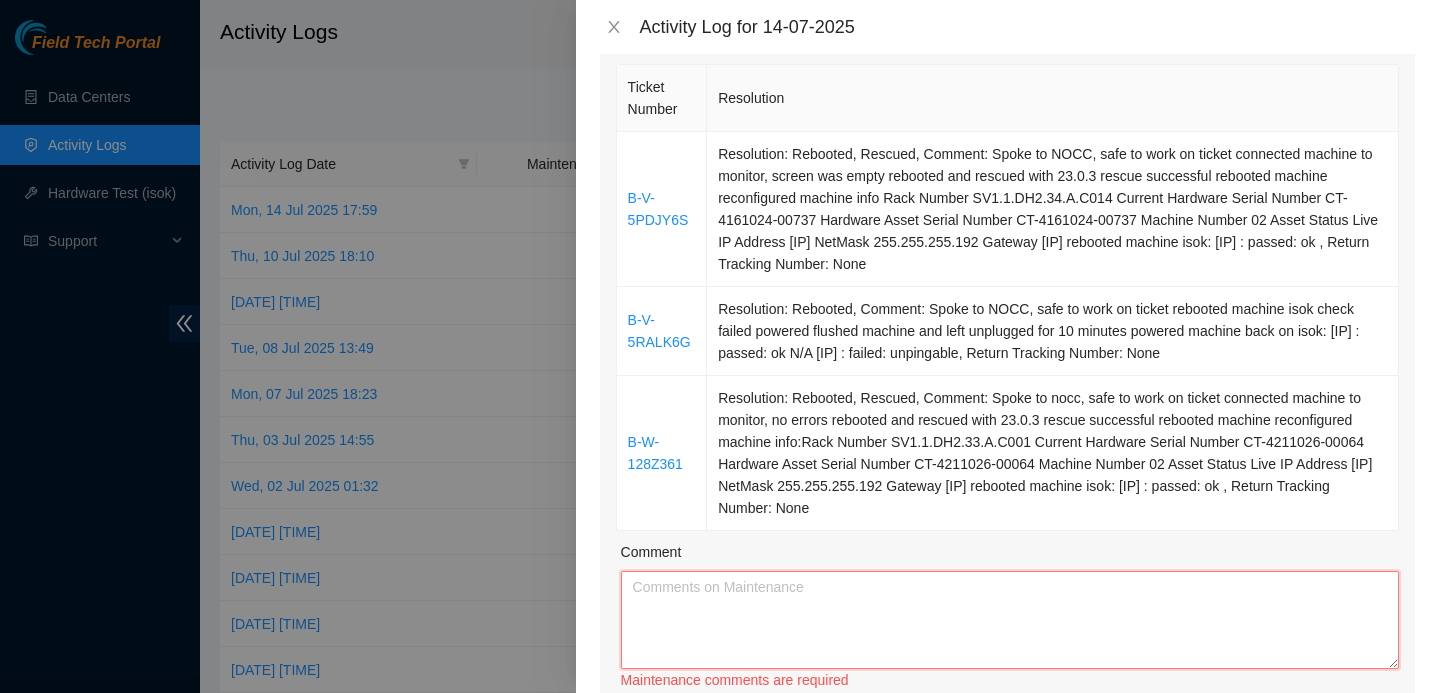 click on "Comment" at bounding box center [1010, 620] 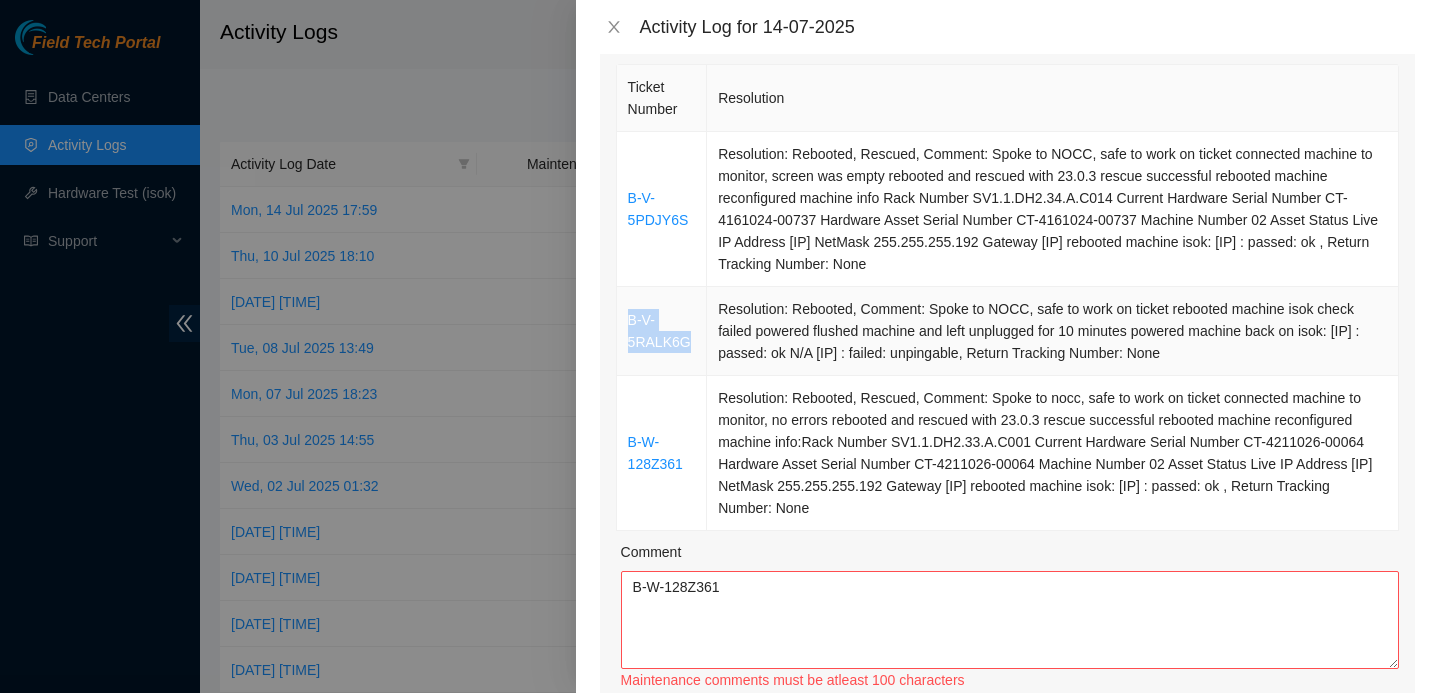 drag, startPoint x: 695, startPoint y: 337, endPoint x: 622, endPoint y: 319, distance: 75.18643 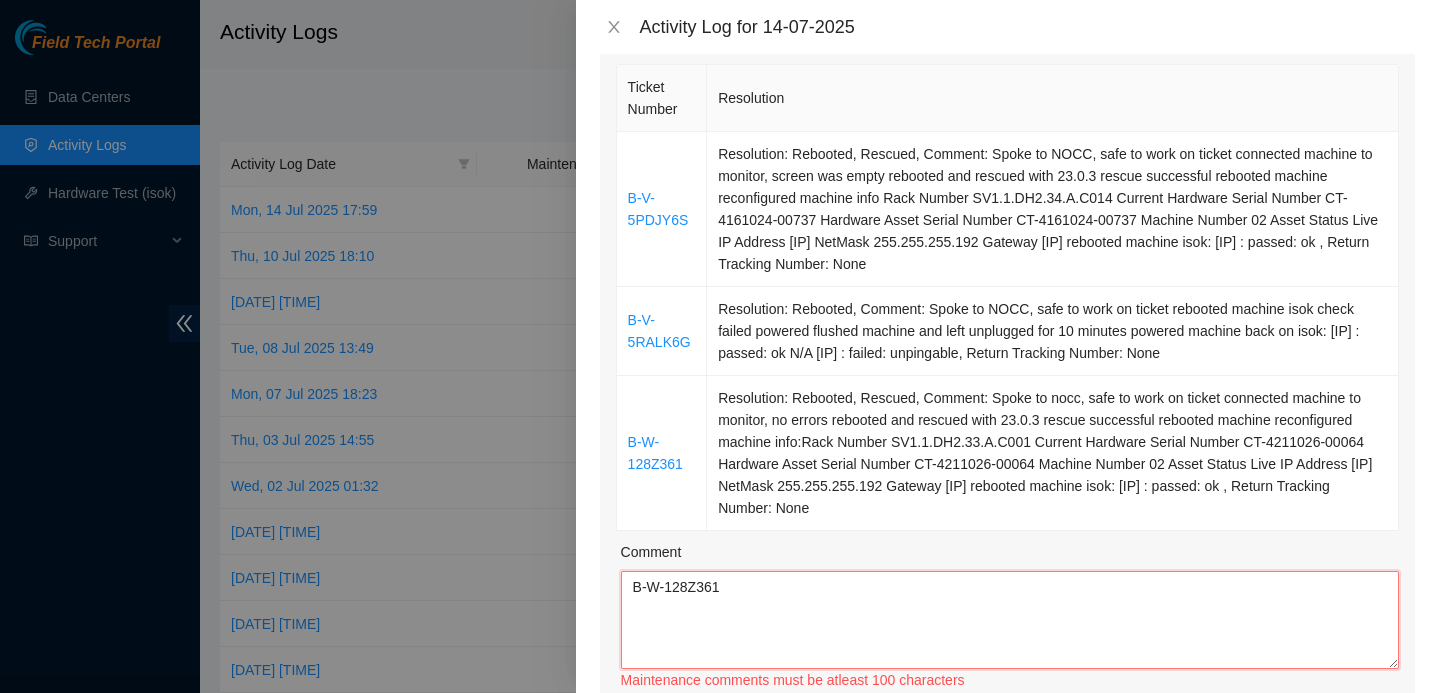 click on "B-W-128Z361" at bounding box center [1010, 620] 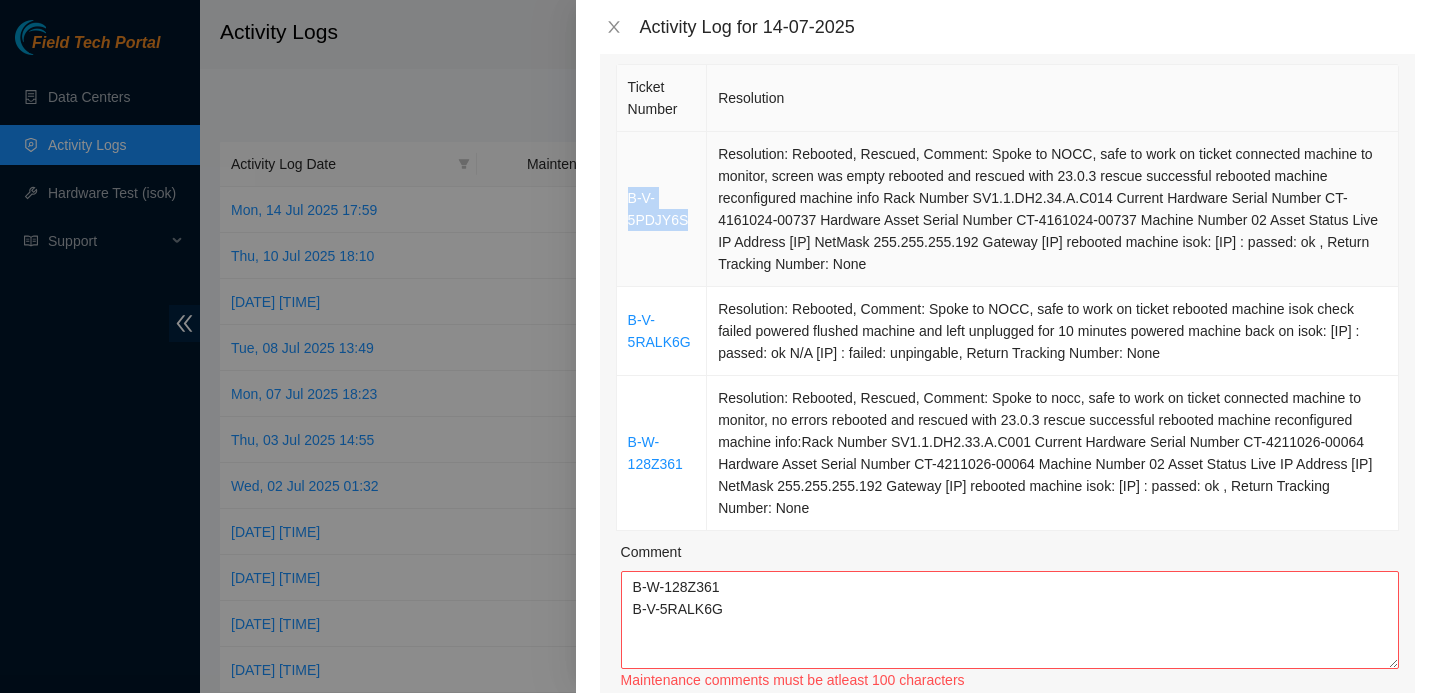 drag, startPoint x: 694, startPoint y: 226, endPoint x: 623, endPoint y: 186, distance: 81.49233 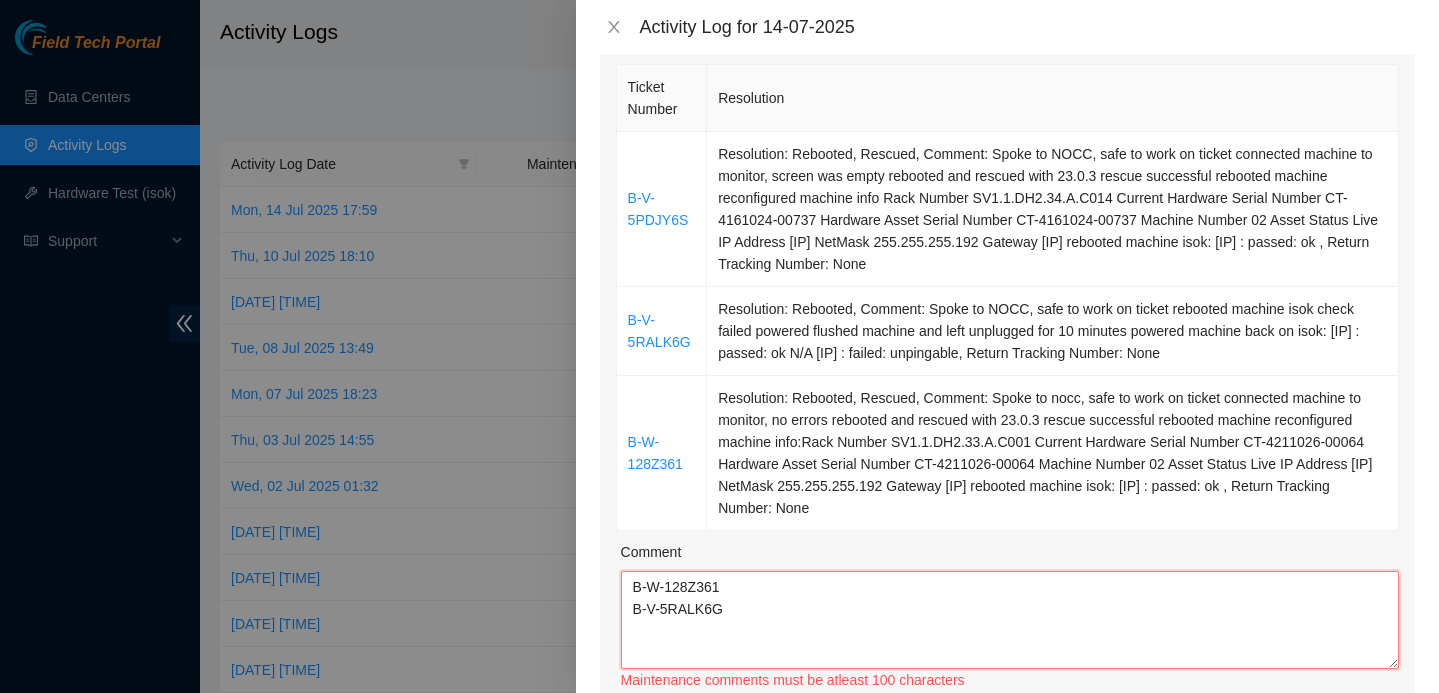 click on "B-W-128Z361
B-V-5RALK6G" at bounding box center [1010, 620] 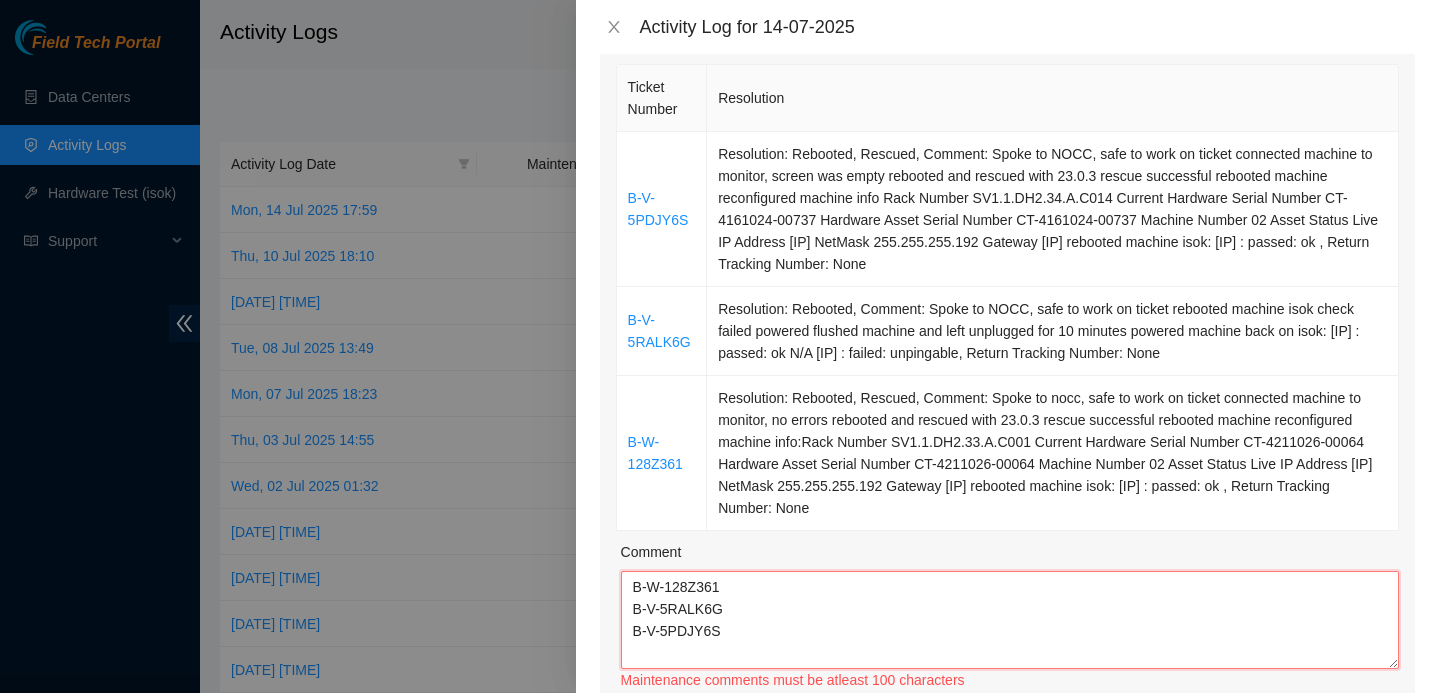 click on "B-W-128Z361
B-V-5RALK6G
B-V-5PDJY6S" at bounding box center (1010, 620) 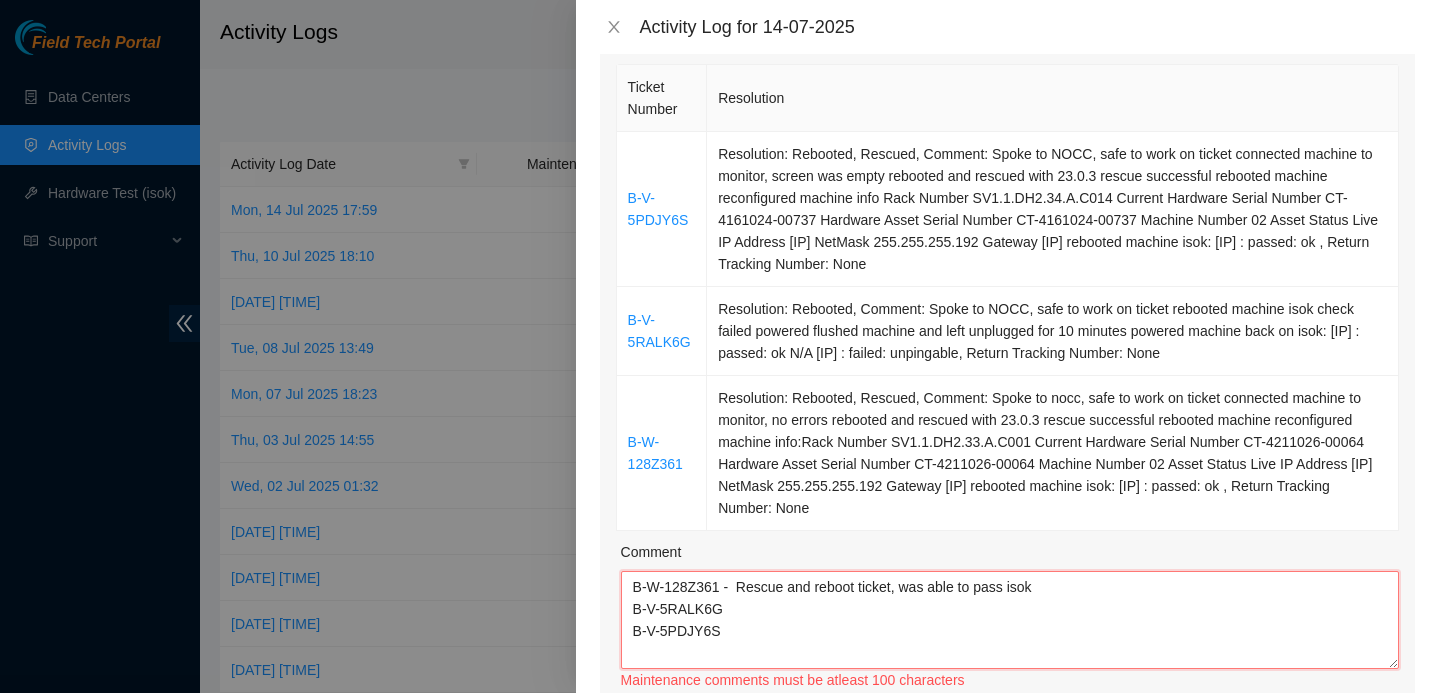 click on "B-W-128Z361 -  Rescue and reboot ticket, was able to pass isok
B-V-5RALK6G
B-V-5PDJY6S" at bounding box center [1010, 620] 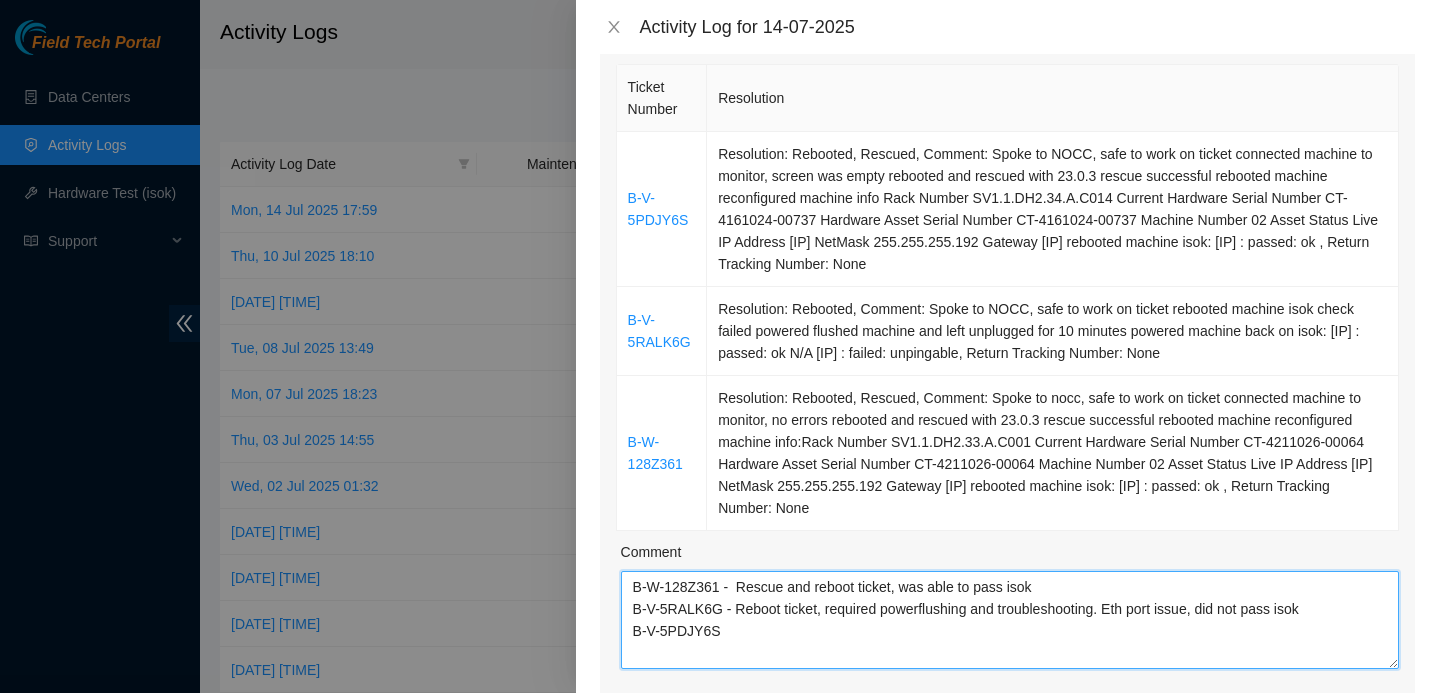 click on "B-W-128Z361 -  Rescue and reboot ticket, was able to pass isok
B-V-5RALK6G - Reboot ticket, required powerflushing and troubleshooting. Eth port issue, did not pass isok
B-V-5PDJY6S" at bounding box center (1010, 620) 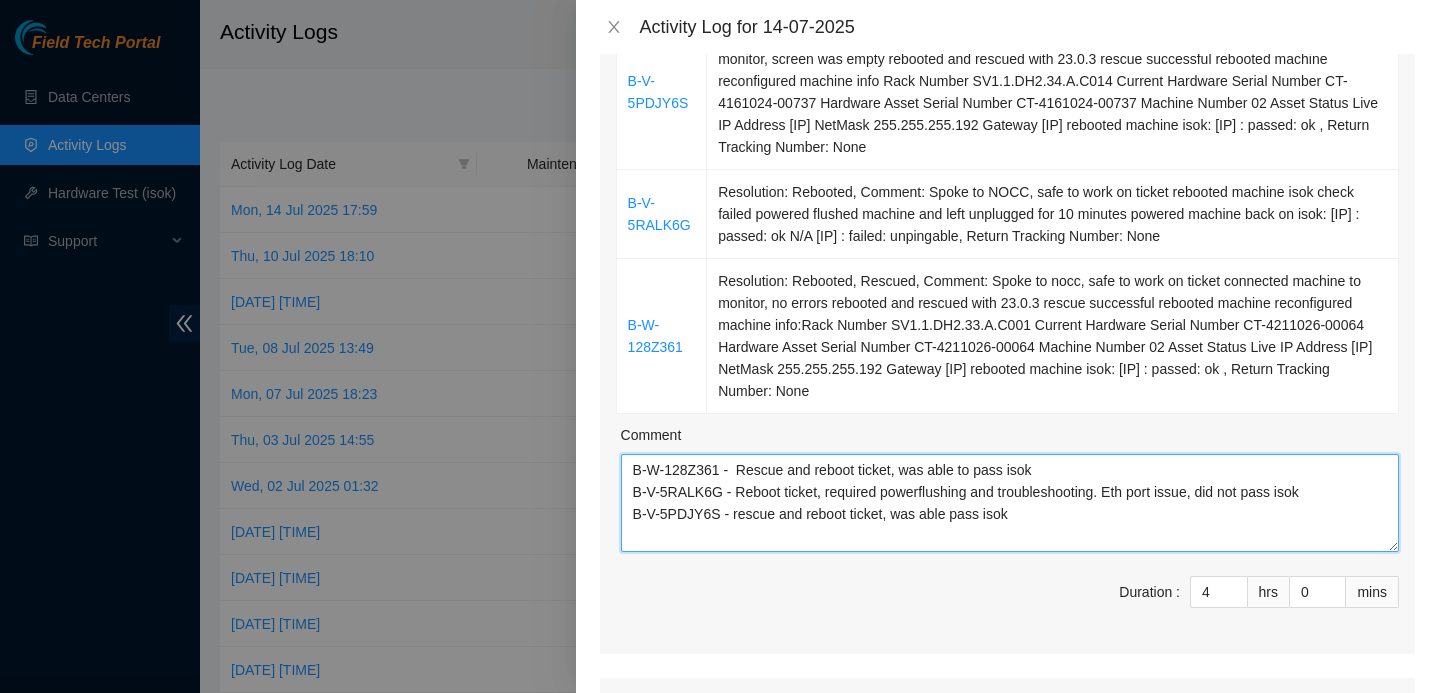 scroll, scrollTop: 397, scrollLeft: 0, axis: vertical 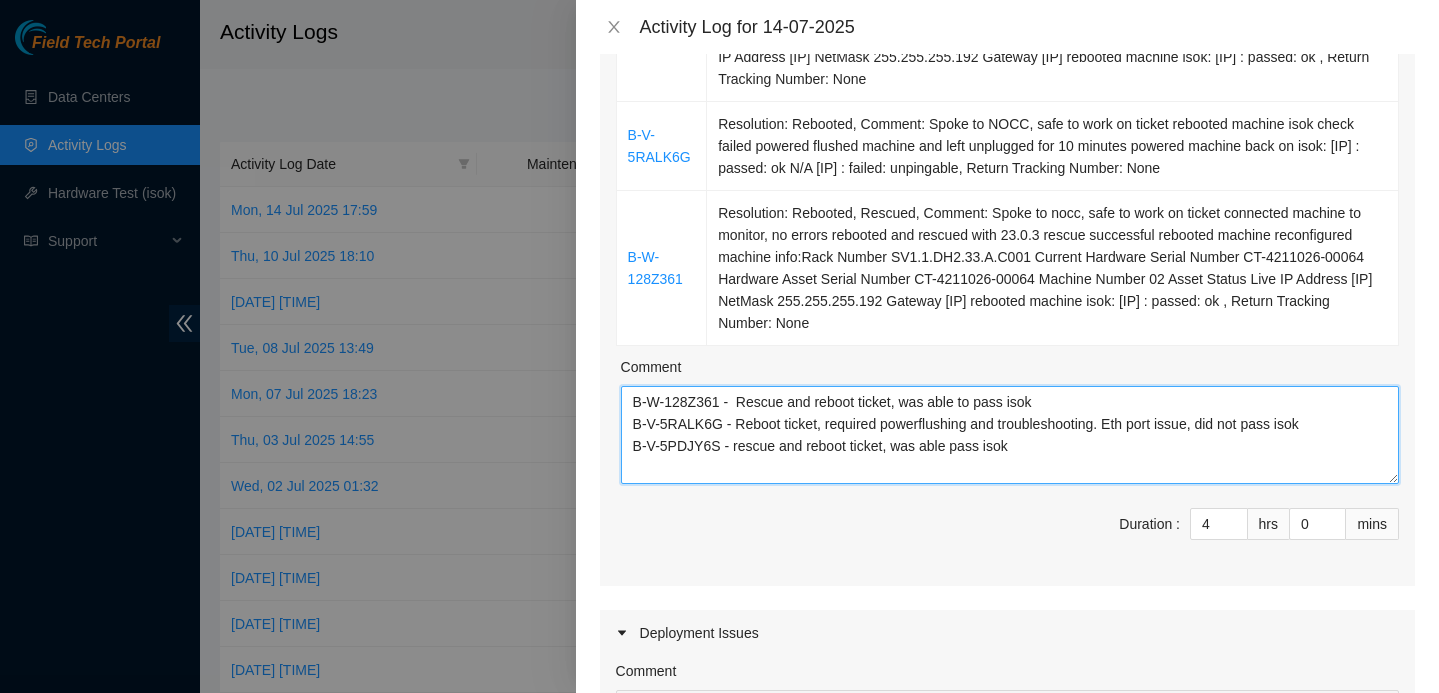 paste on "B-V-5R8JOER" 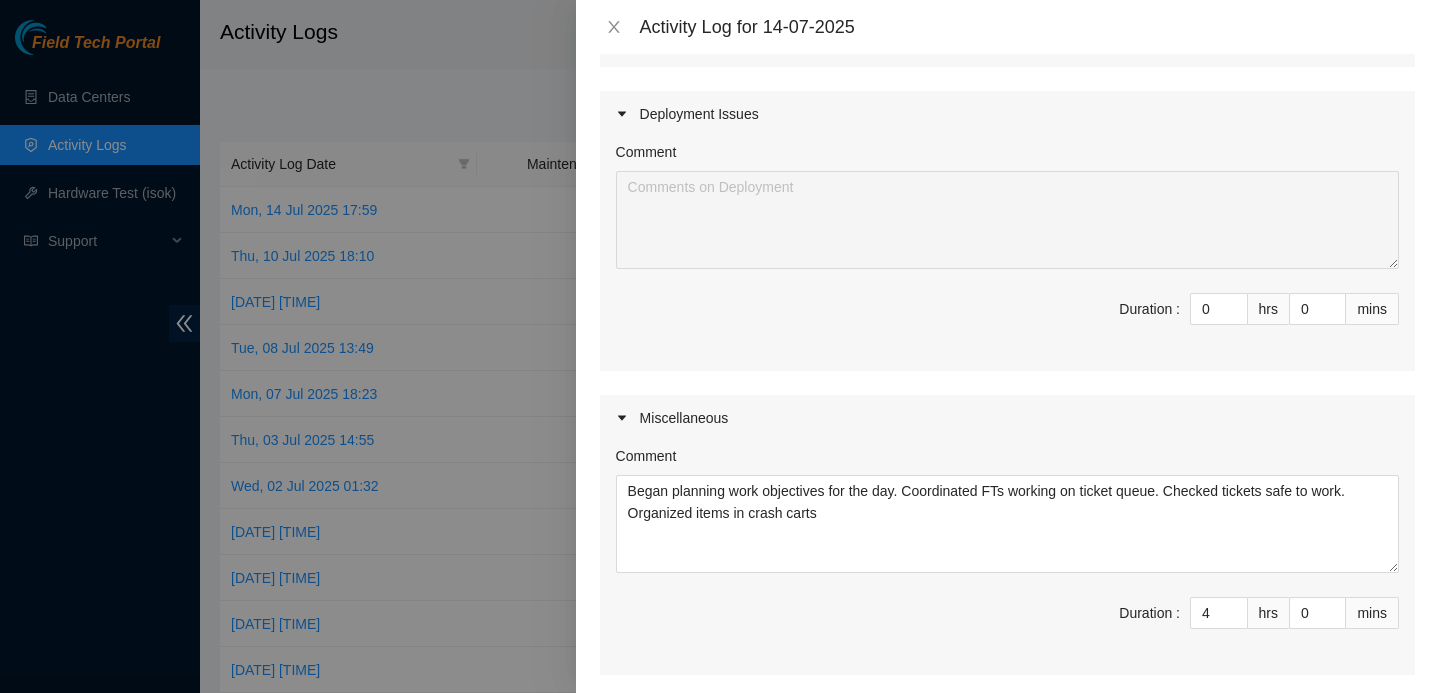 scroll, scrollTop: 1117, scrollLeft: 0, axis: vertical 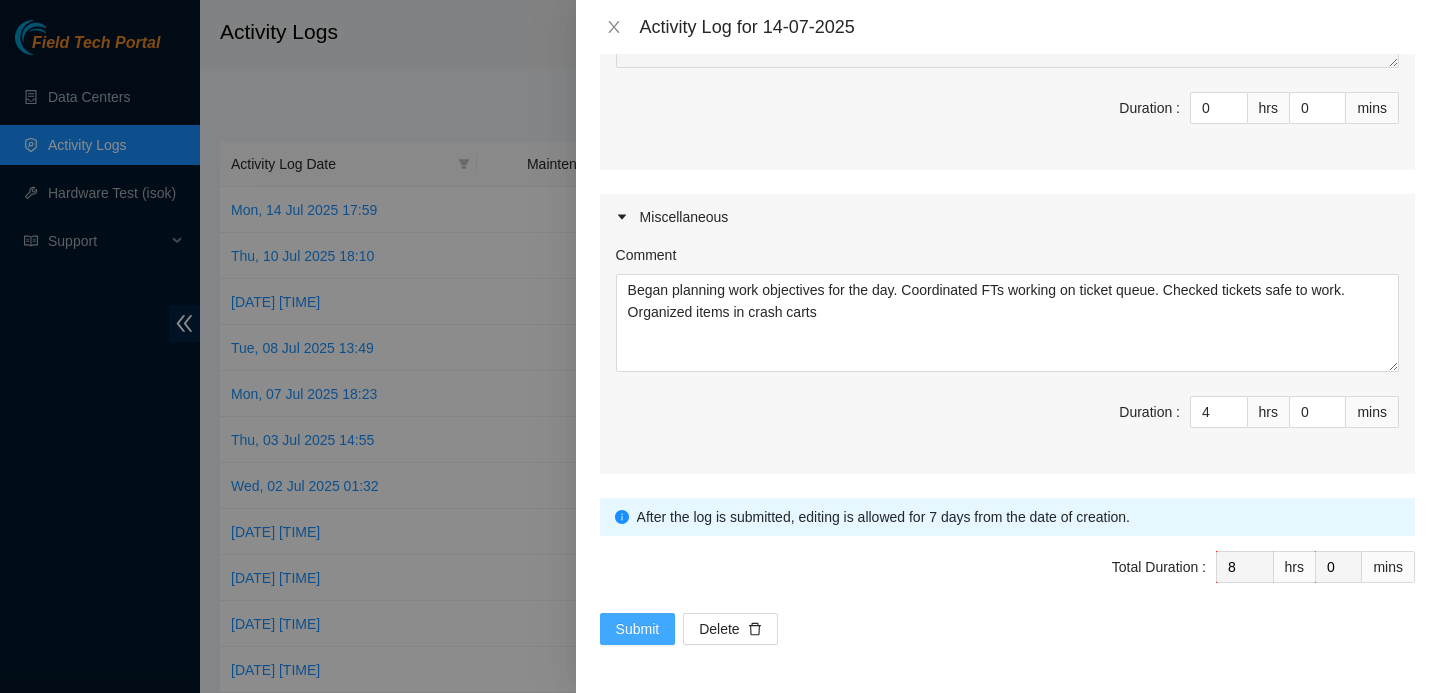type on "B-W-128Z361 -  Rescue and reboot ticket, was able to pass isok
B-V-5RALK6G - Reboot ticket, required powerflushing and troubleshooting. Eth port issue, did not pass isok
B-V-5PDJY6S - rescue and reboot ticket, was able pass isok
B-V-5R8JOER -  was going to work on this ticket but another FT, completed the task" 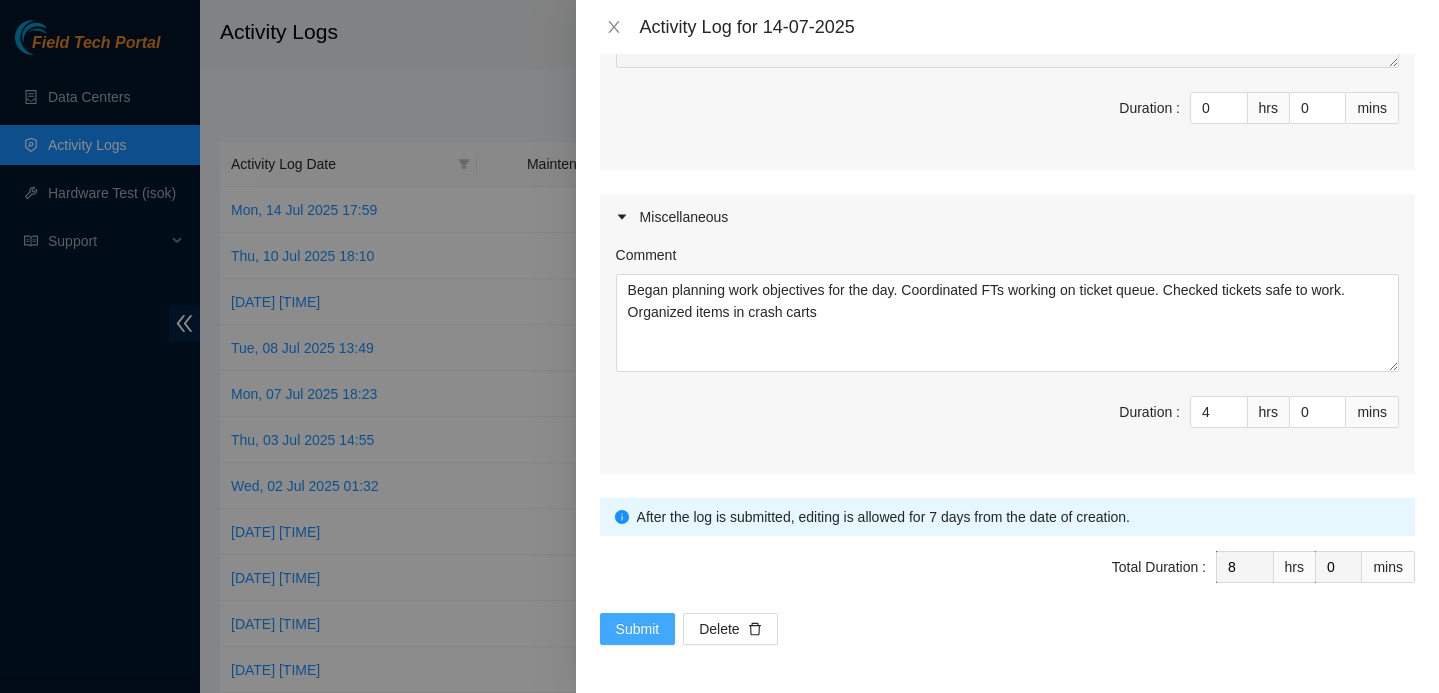click on "Submit" at bounding box center [638, 629] 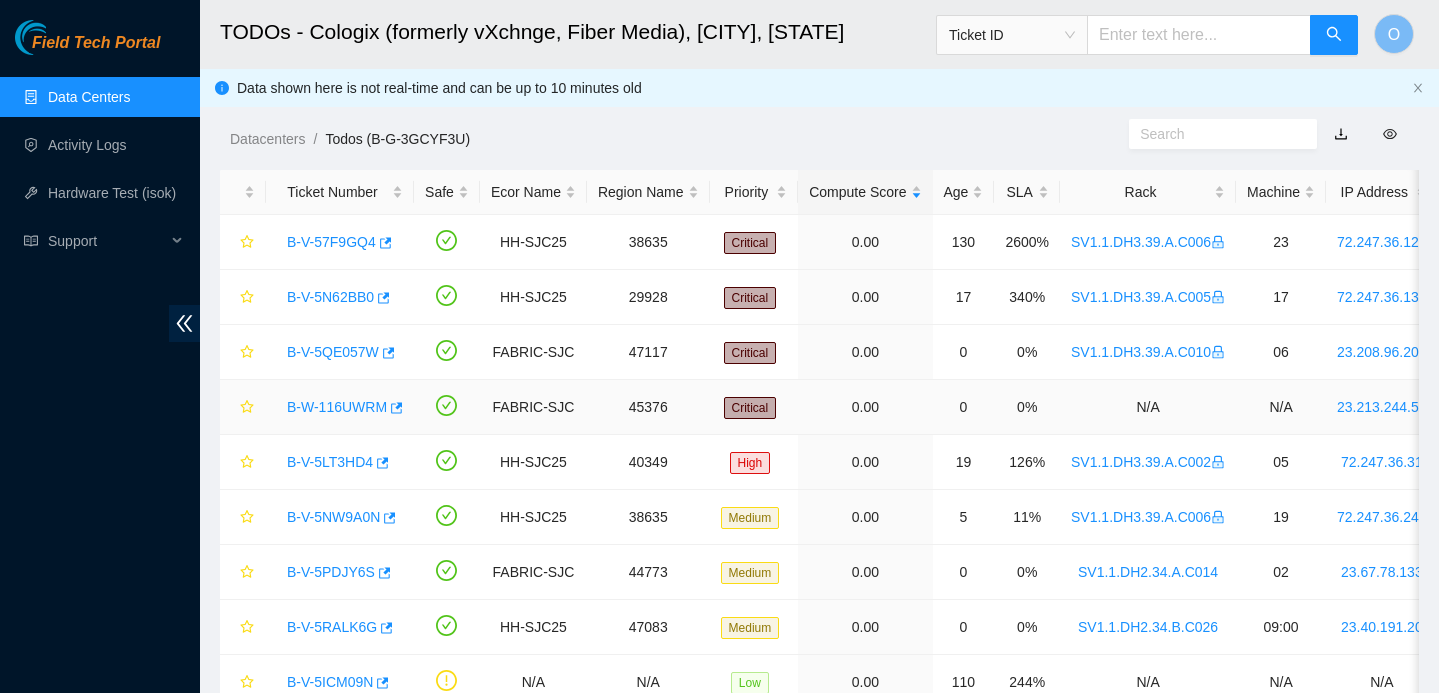 scroll, scrollTop: 189, scrollLeft: 0, axis: vertical 